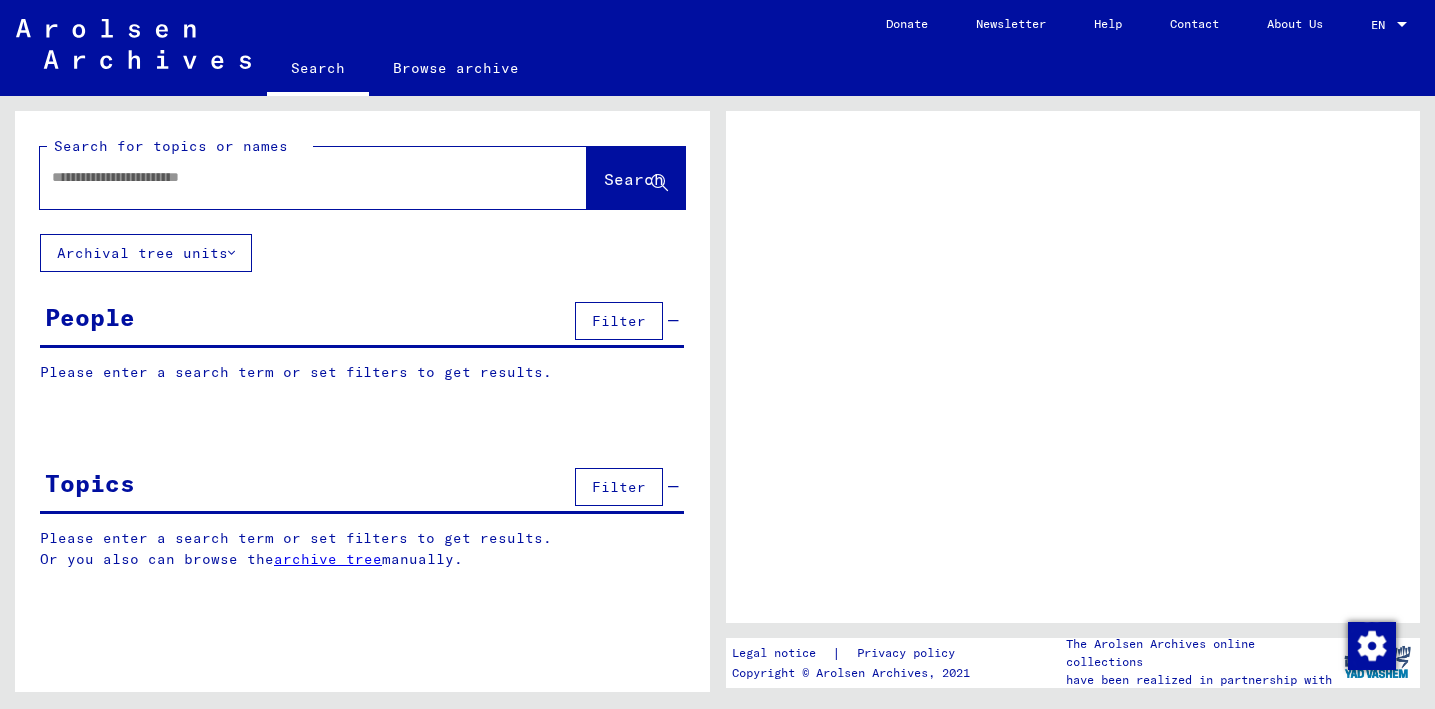 scroll, scrollTop: 0, scrollLeft: 0, axis: both 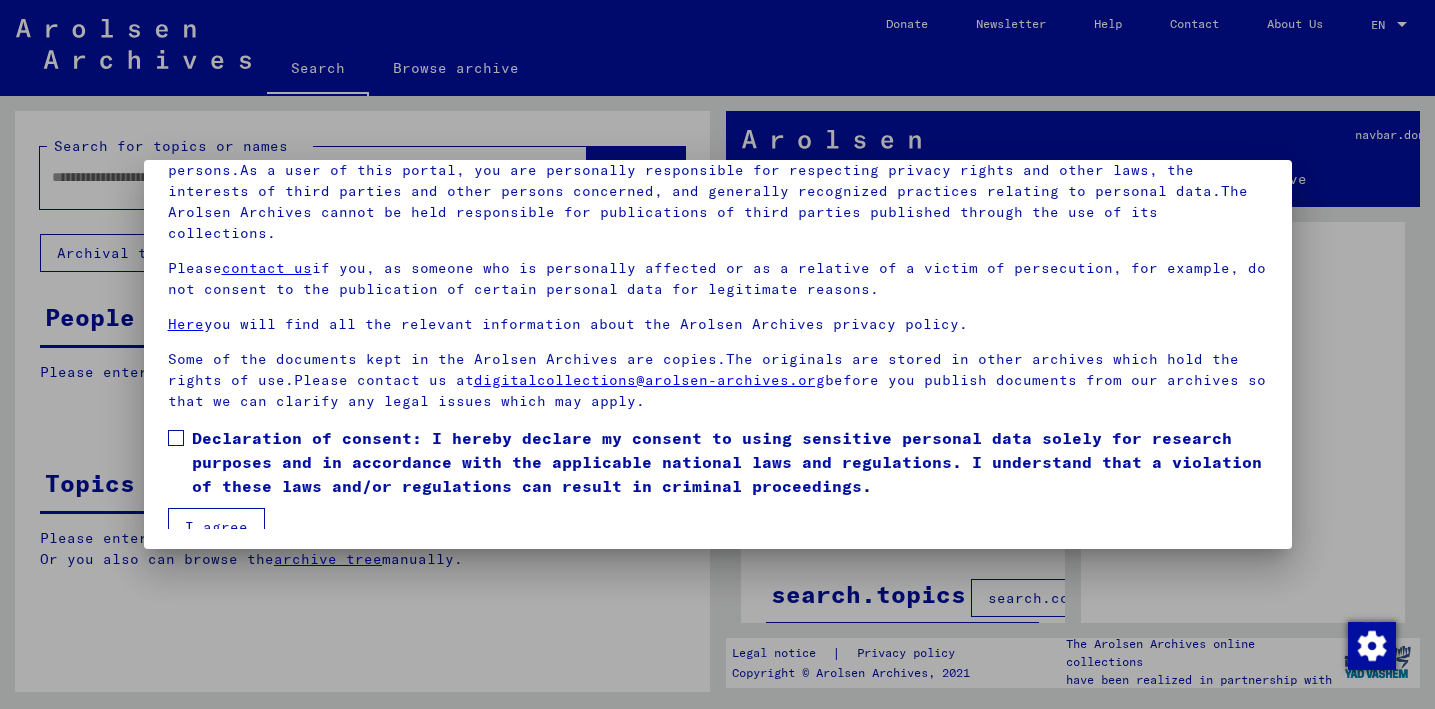 click at bounding box center [176, 438] 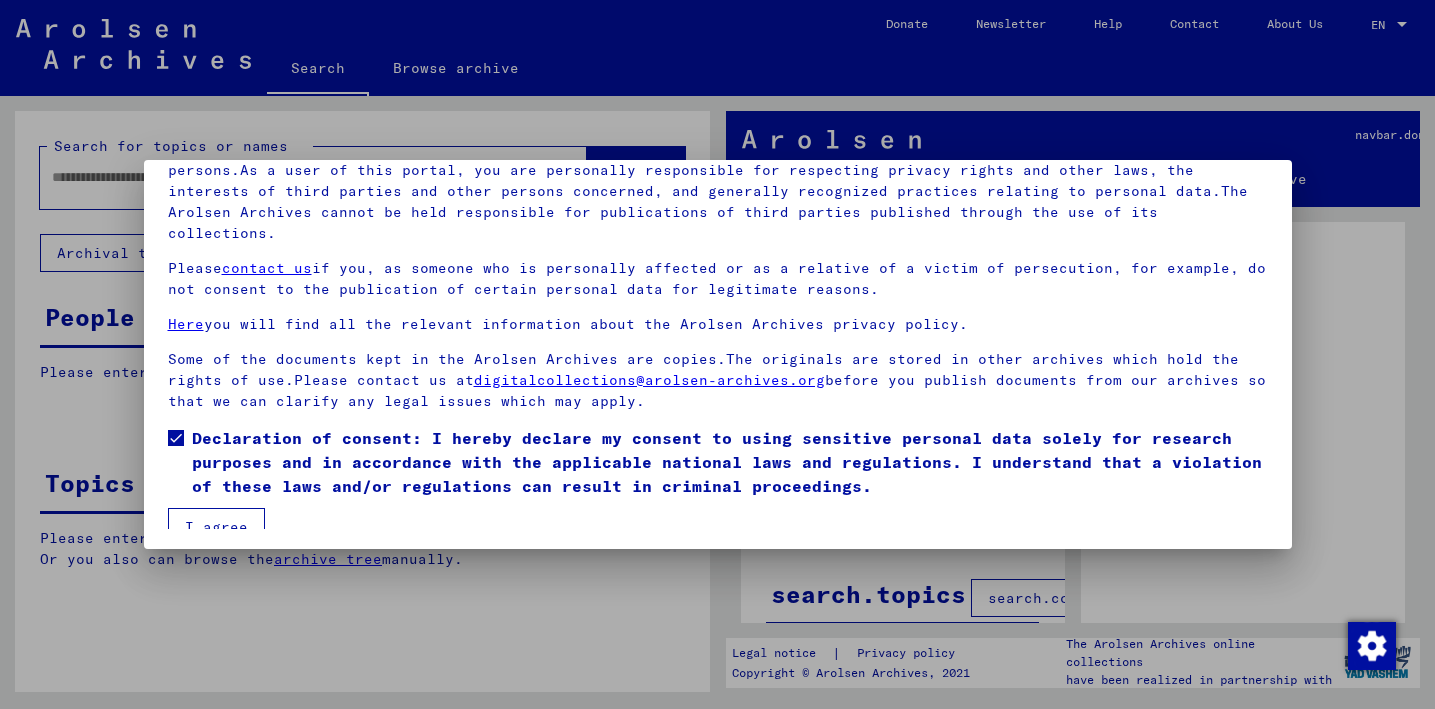 click on "I agree" at bounding box center [216, 527] 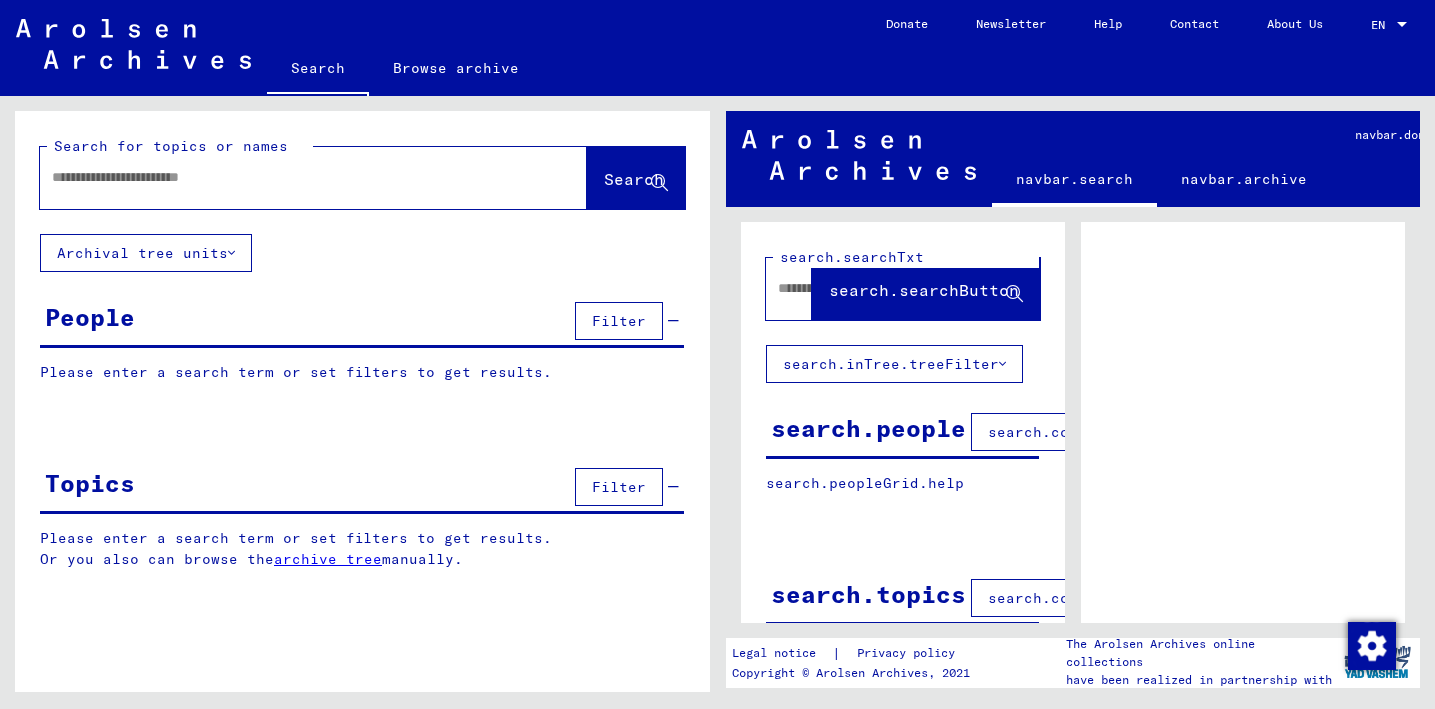 click at bounding box center [295, 177] 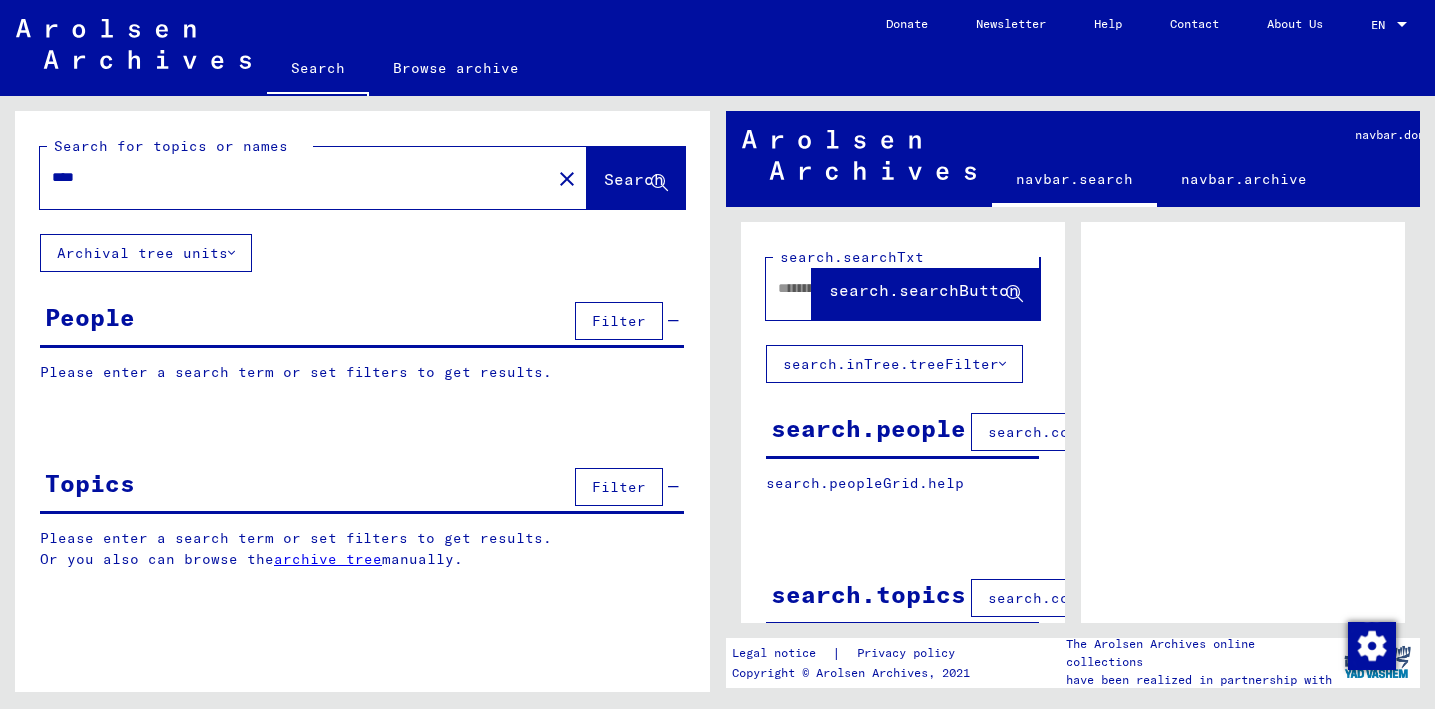 click on "Search" 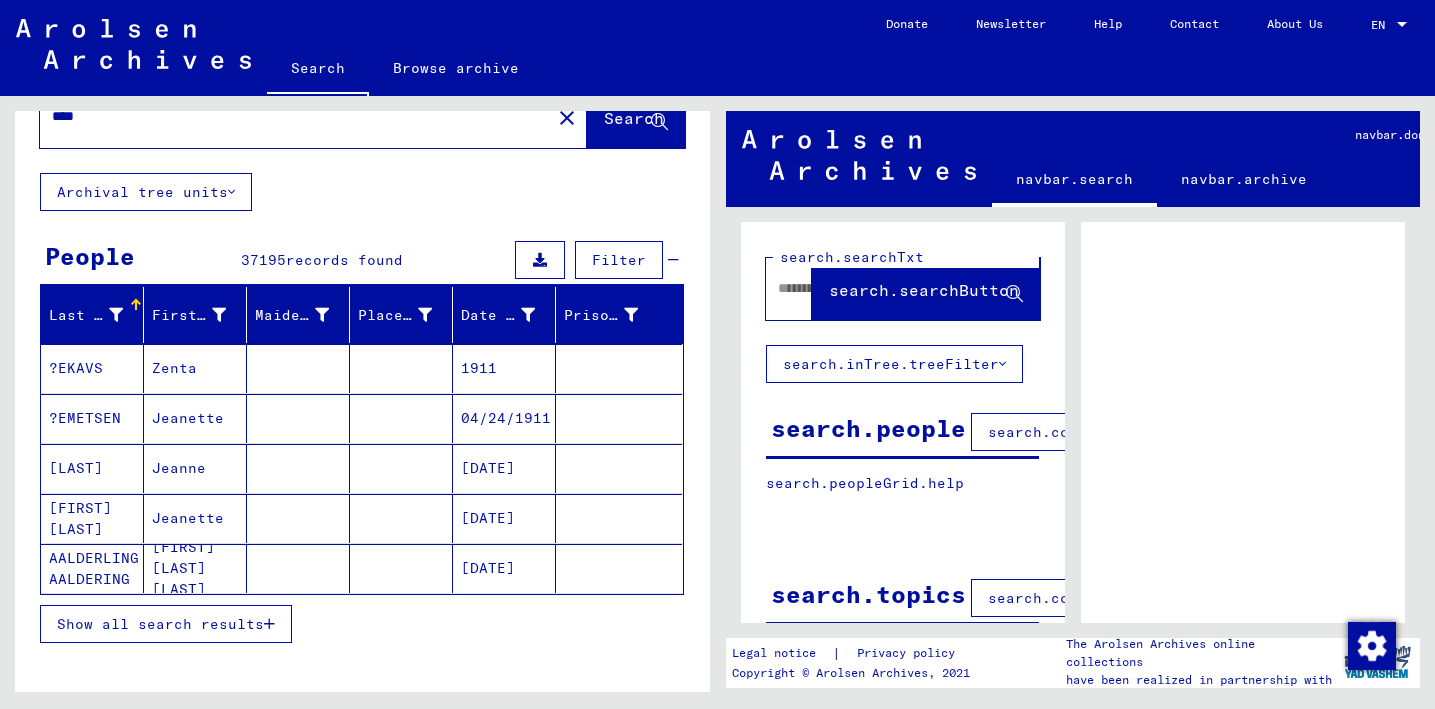 scroll, scrollTop: 106, scrollLeft: 0, axis: vertical 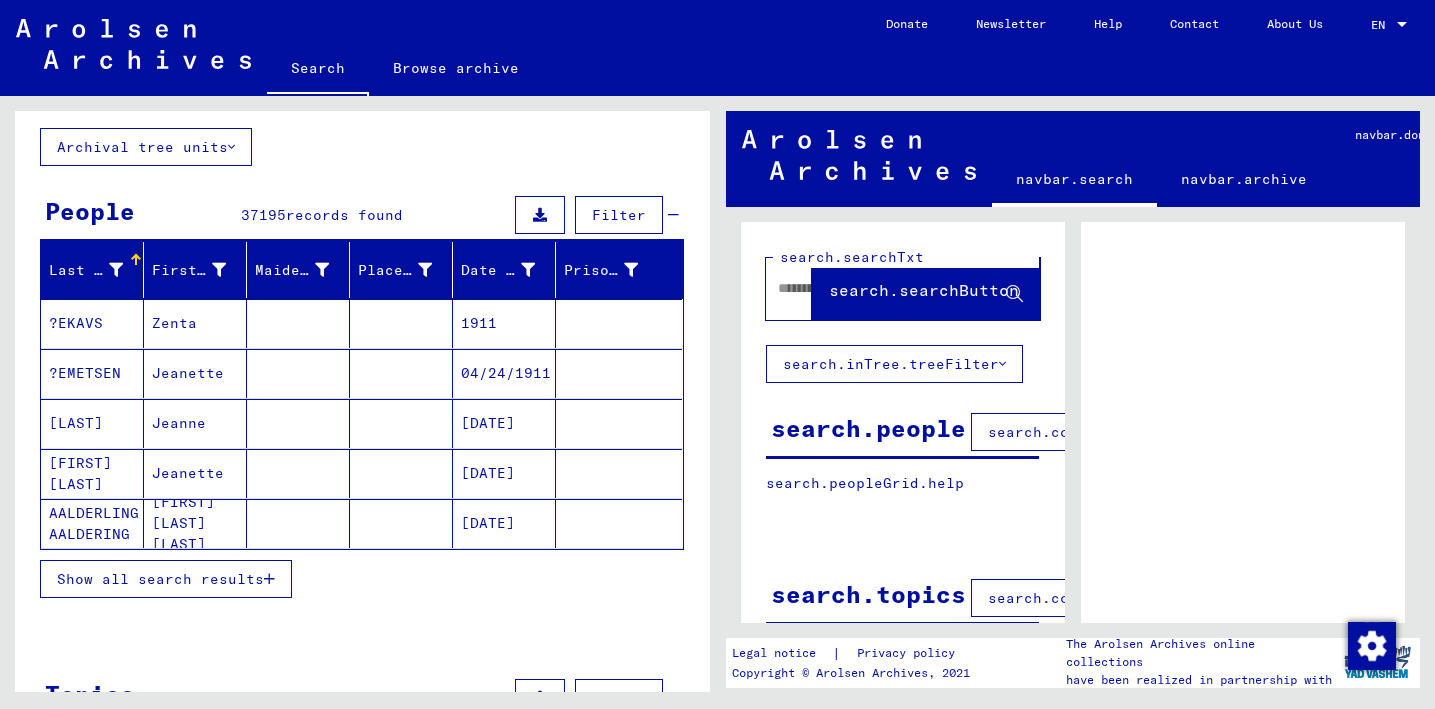 click on "Show all search results" at bounding box center (160, 579) 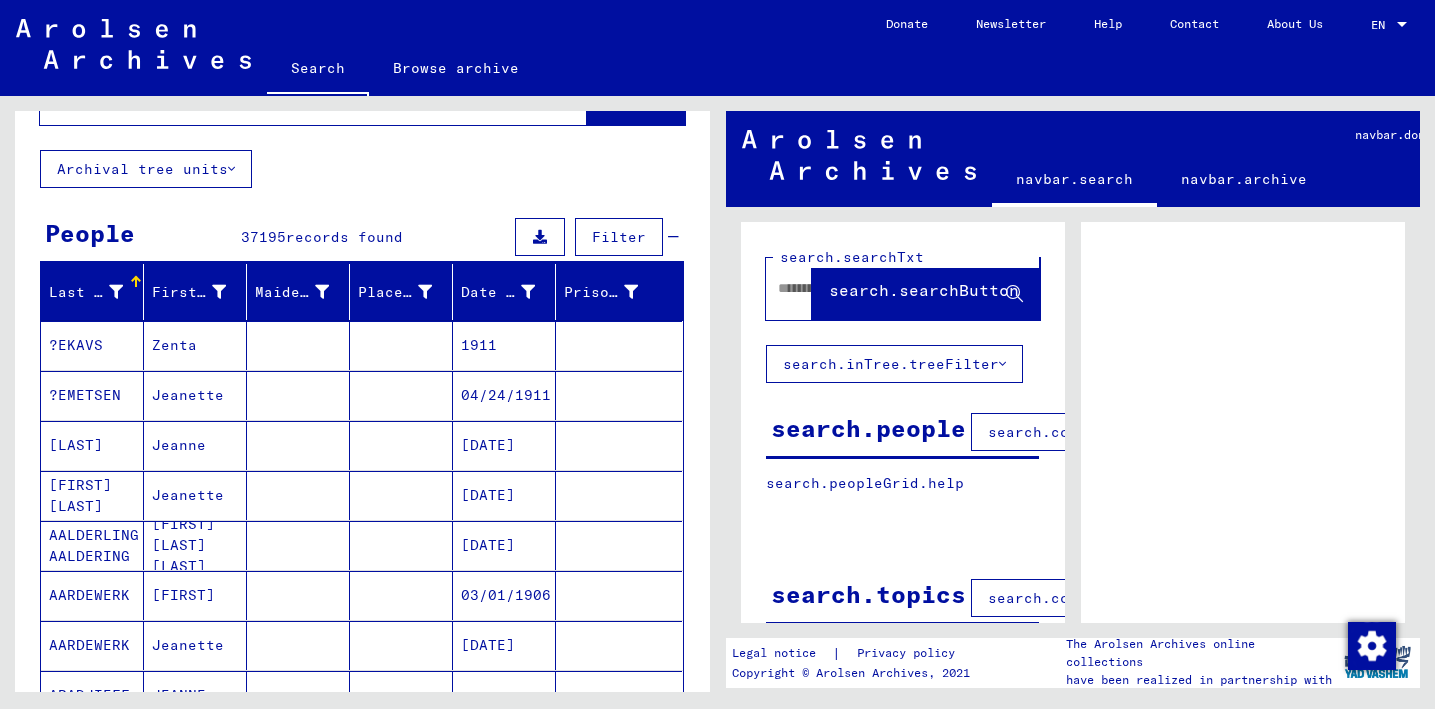scroll, scrollTop: 0, scrollLeft: 0, axis: both 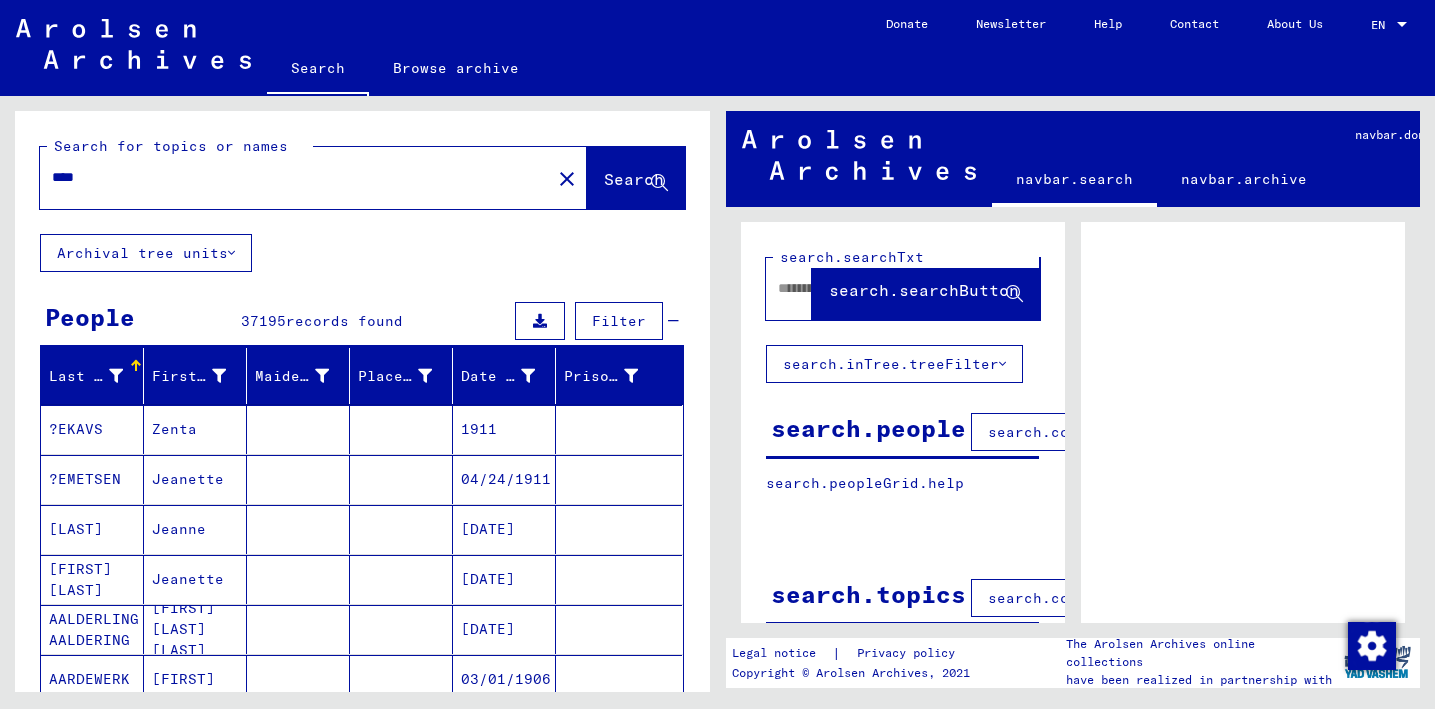 click on "search.people" at bounding box center (868, 428) 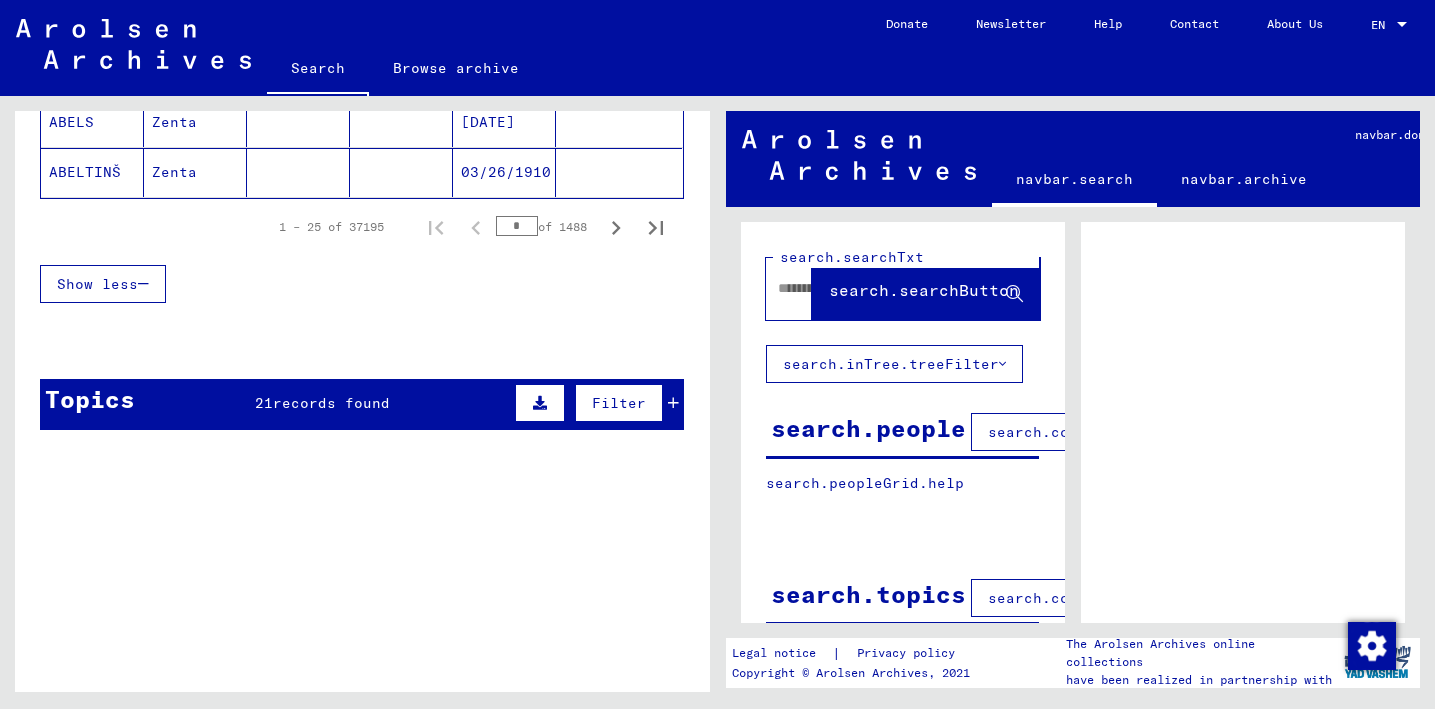 scroll, scrollTop: 1556, scrollLeft: 0, axis: vertical 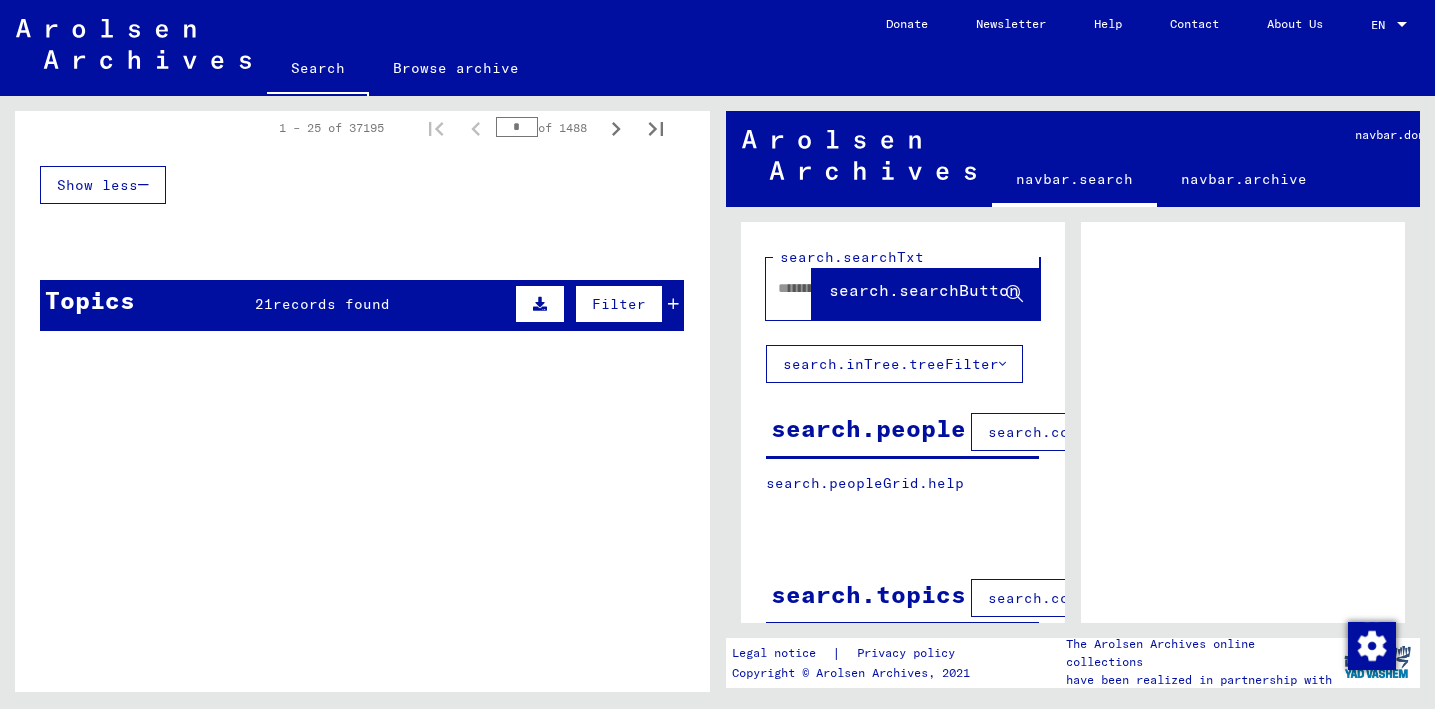 click on "records found" at bounding box center [331, 304] 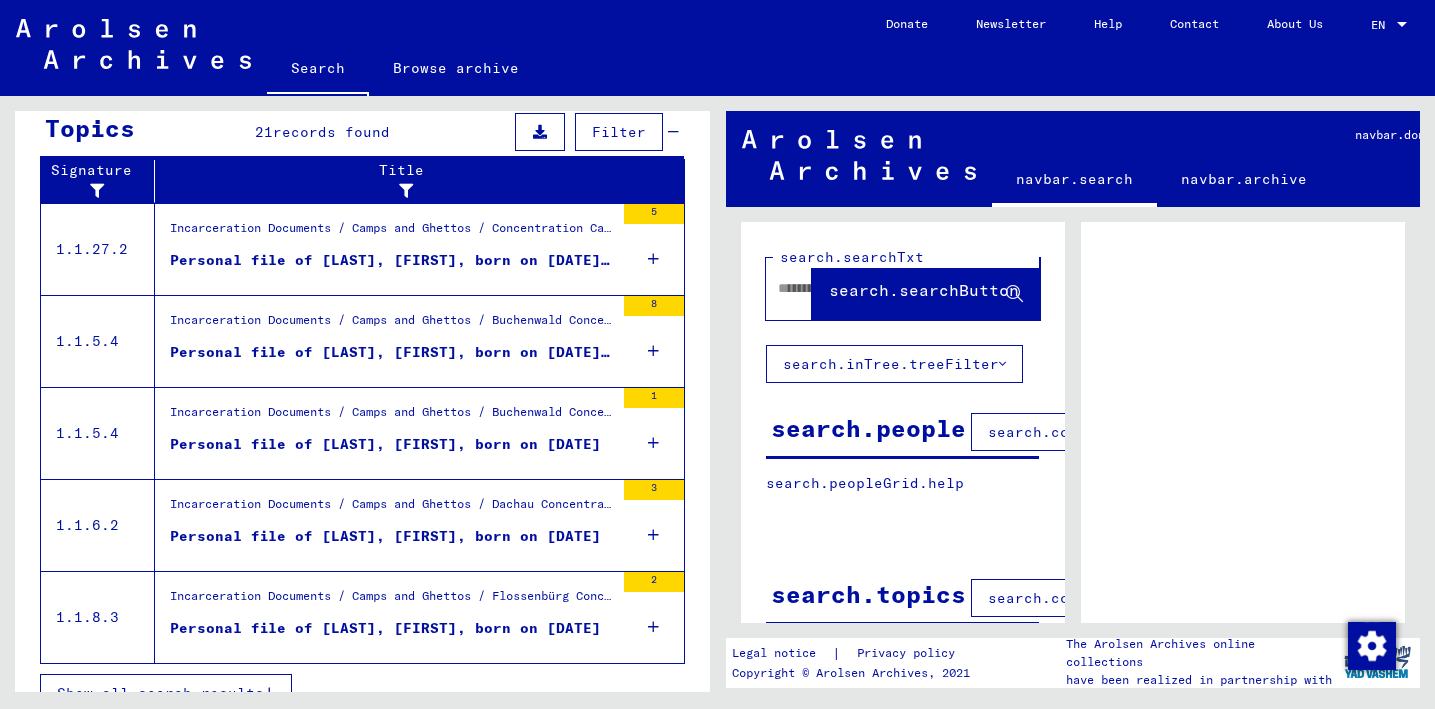 scroll, scrollTop: 1759, scrollLeft: 0, axis: vertical 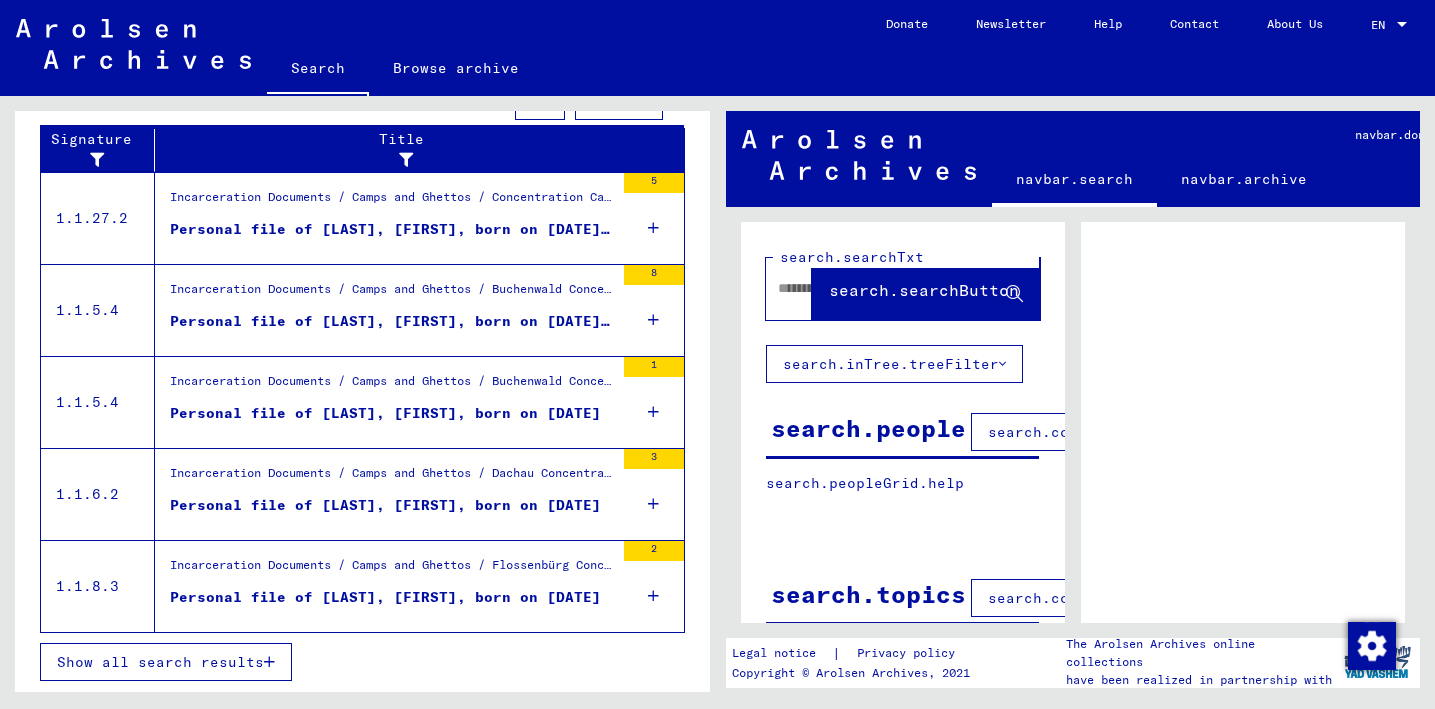 click on "Show all search results" at bounding box center (160, 662) 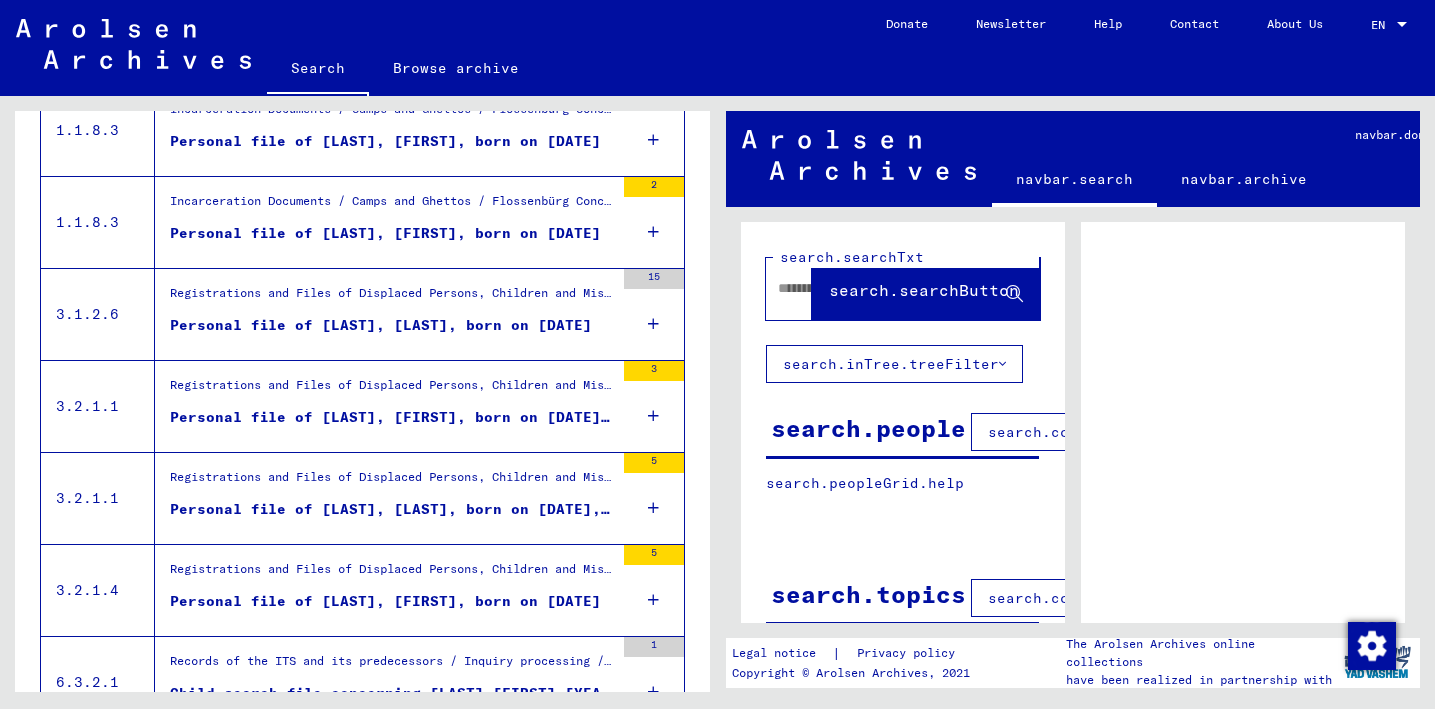 scroll, scrollTop: 808, scrollLeft: 0, axis: vertical 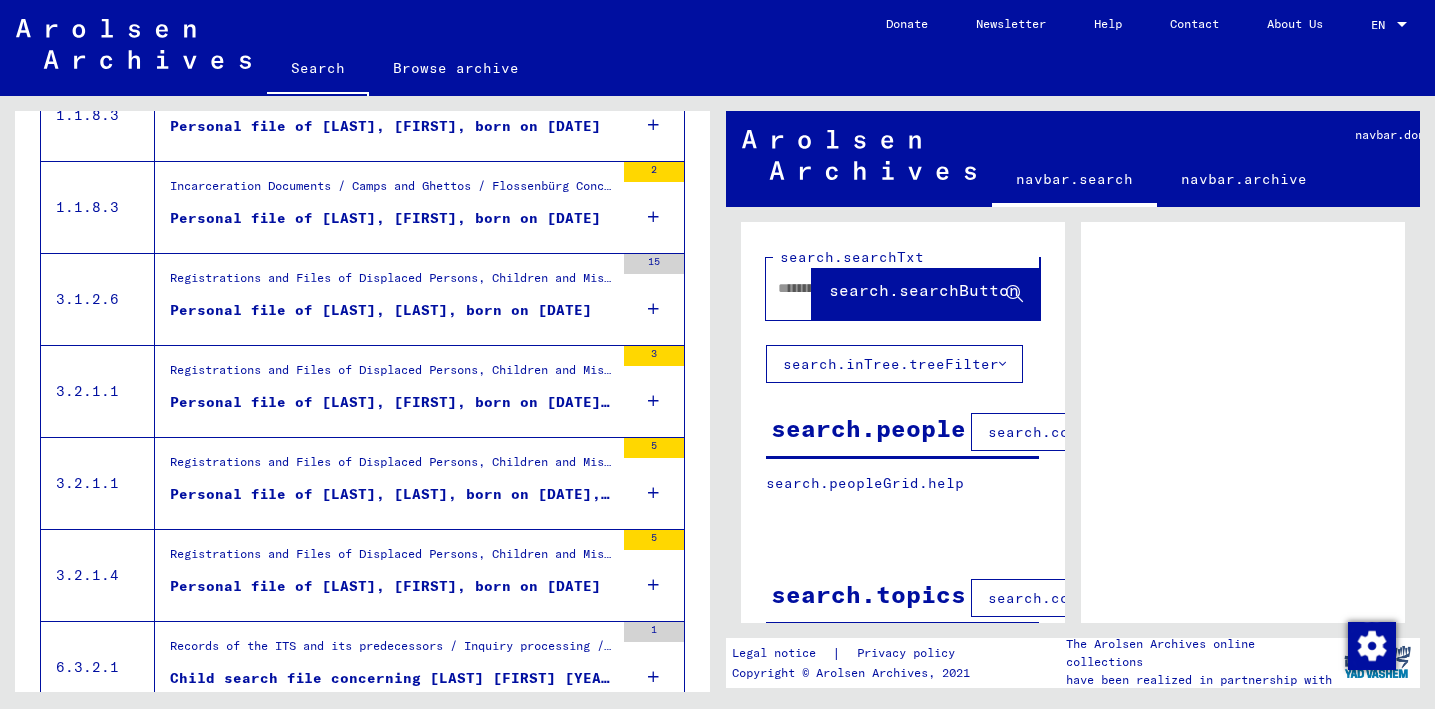 click on "Registrations and Files of Displaced Persons, Children and Missing Persons / Relief Programs of Various Organizations / IRO “Care and Maintenance” Program / CM/1 Files originating in Switzerland / CM/1 Forms and accompanying documents from DPs in Switzerland, as well as      correspondence from the IRO offices in Germany, Austria and the Near East      with the IRO headquarters in Geneva   More information on the documents is available in our e-Guide:  https://eguide.arolsen-archives.org/en/ / Files with names from [LAST]" at bounding box center [392, 577] 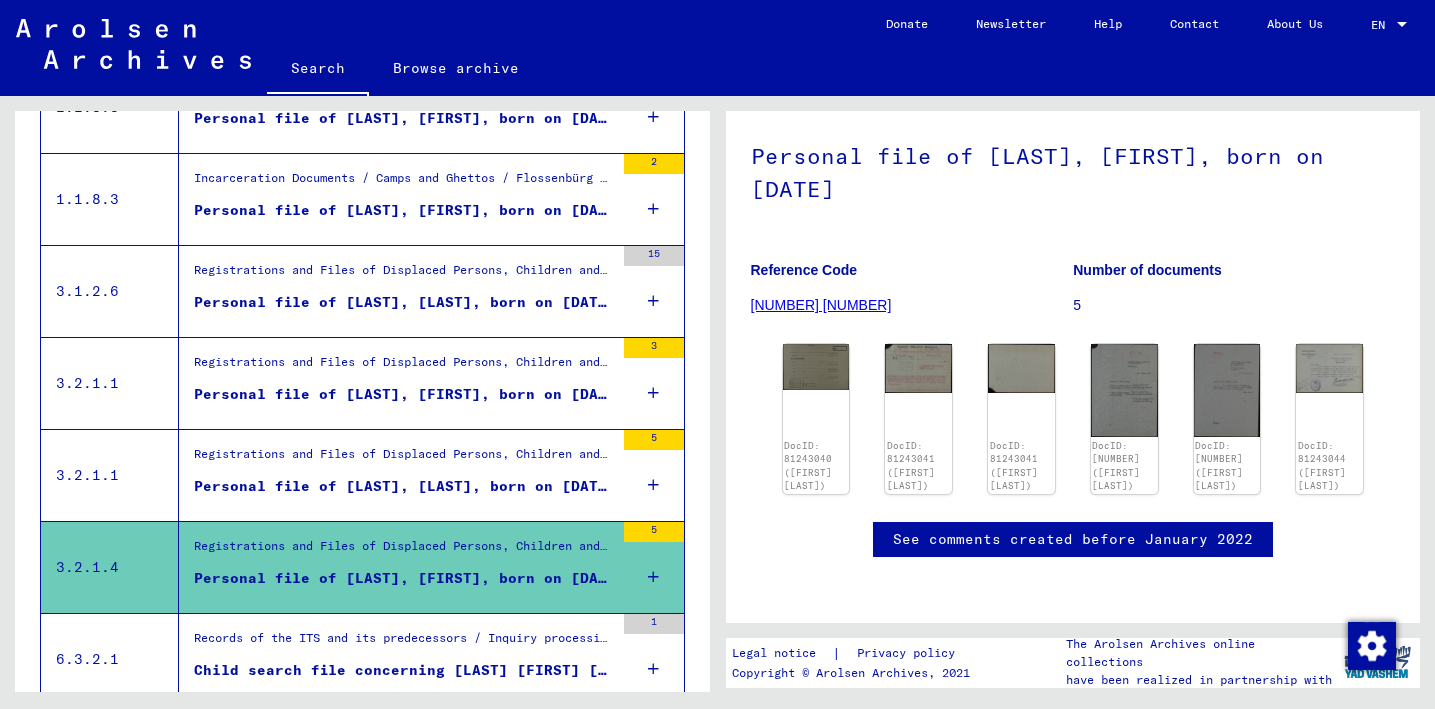 scroll, scrollTop: 208, scrollLeft: 0, axis: vertical 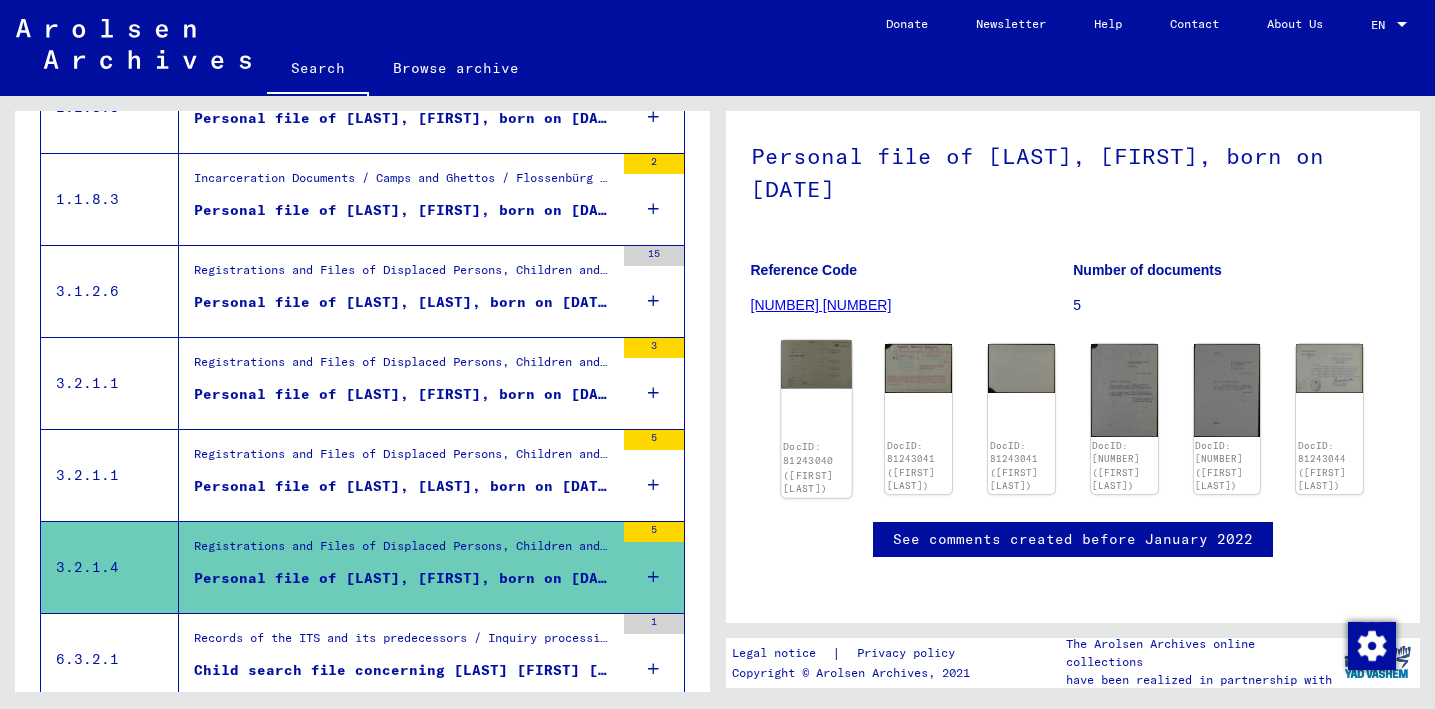 click 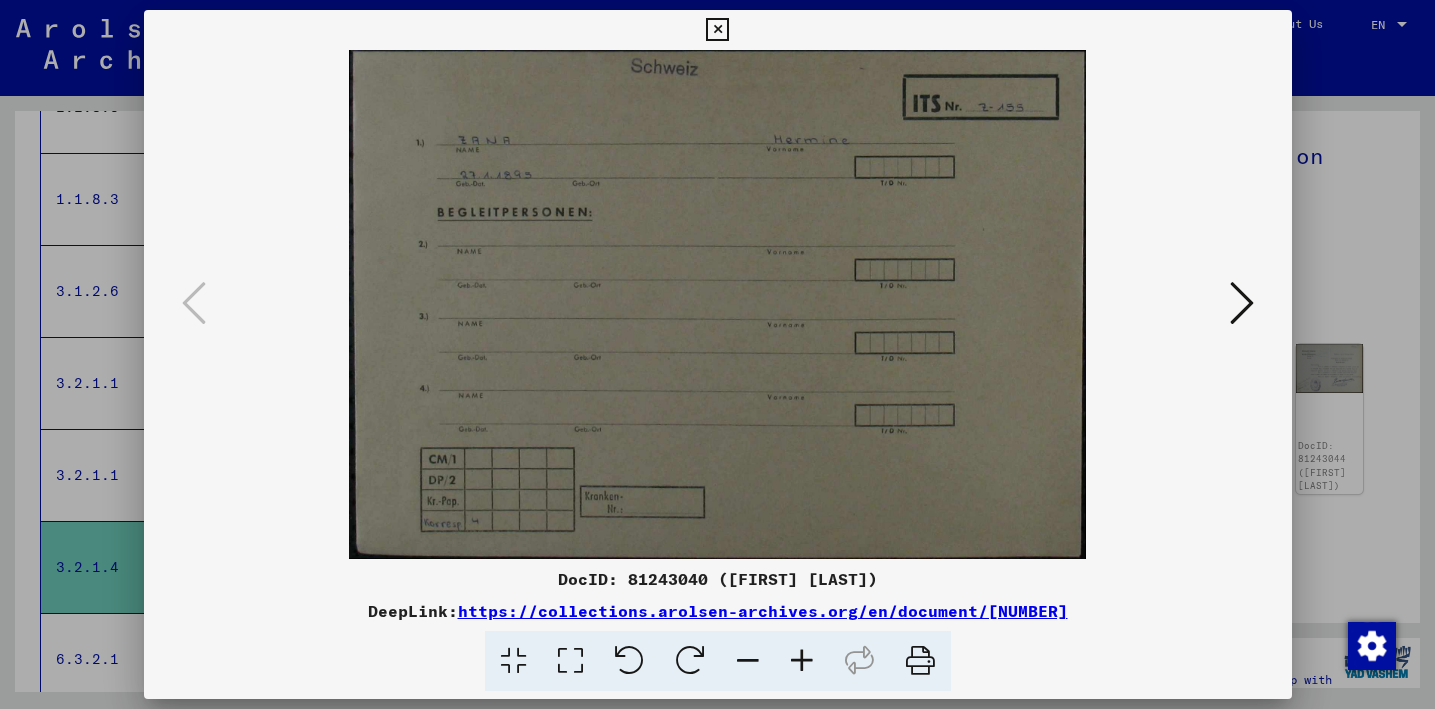 click at bounding box center (1242, 303) 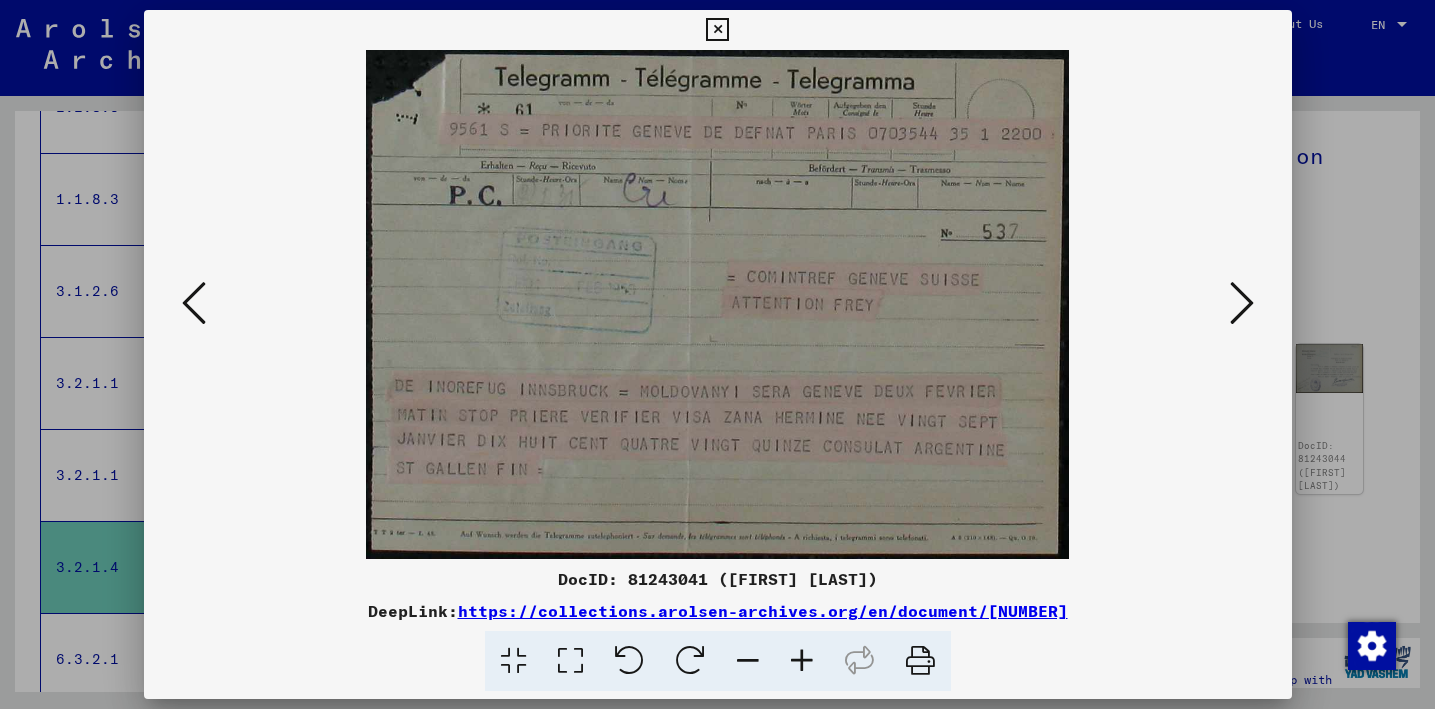 click at bounding box center (1242, 303) 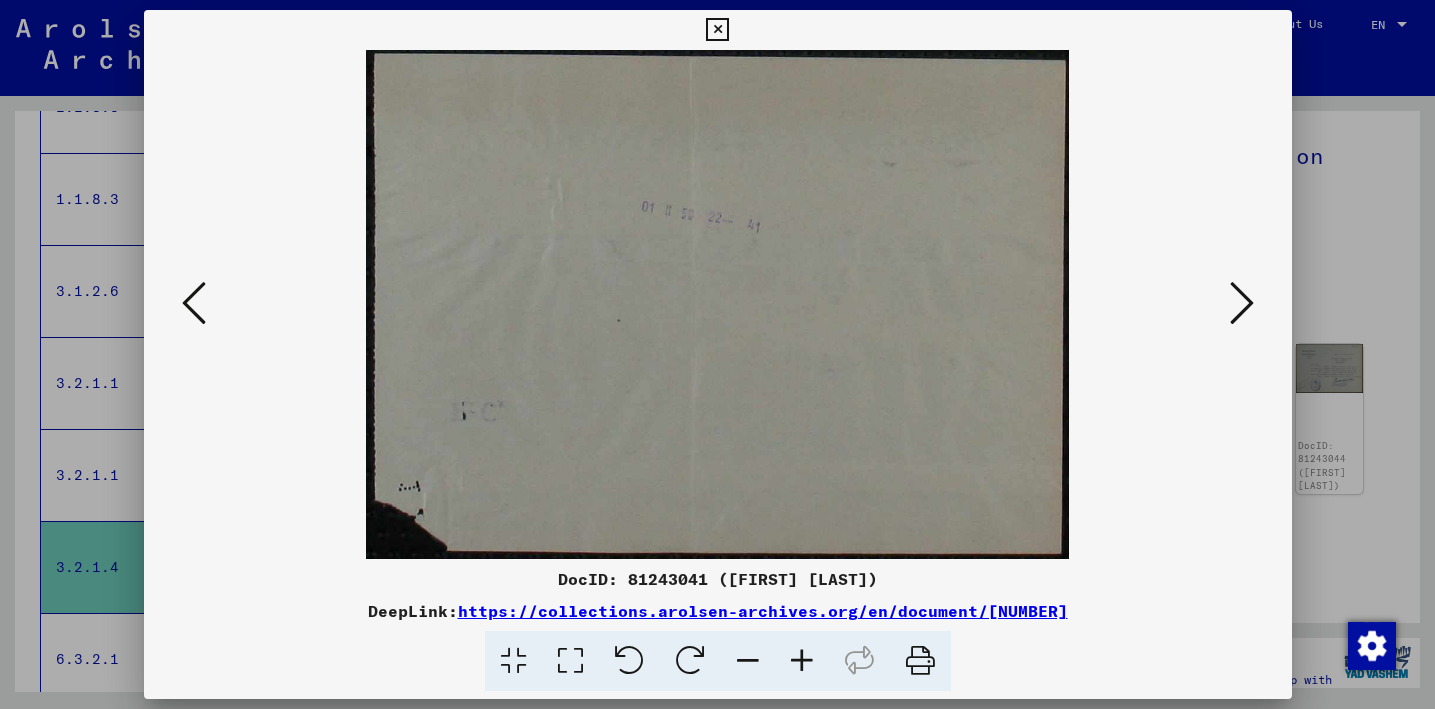 click at bounding box center (1242, 303) 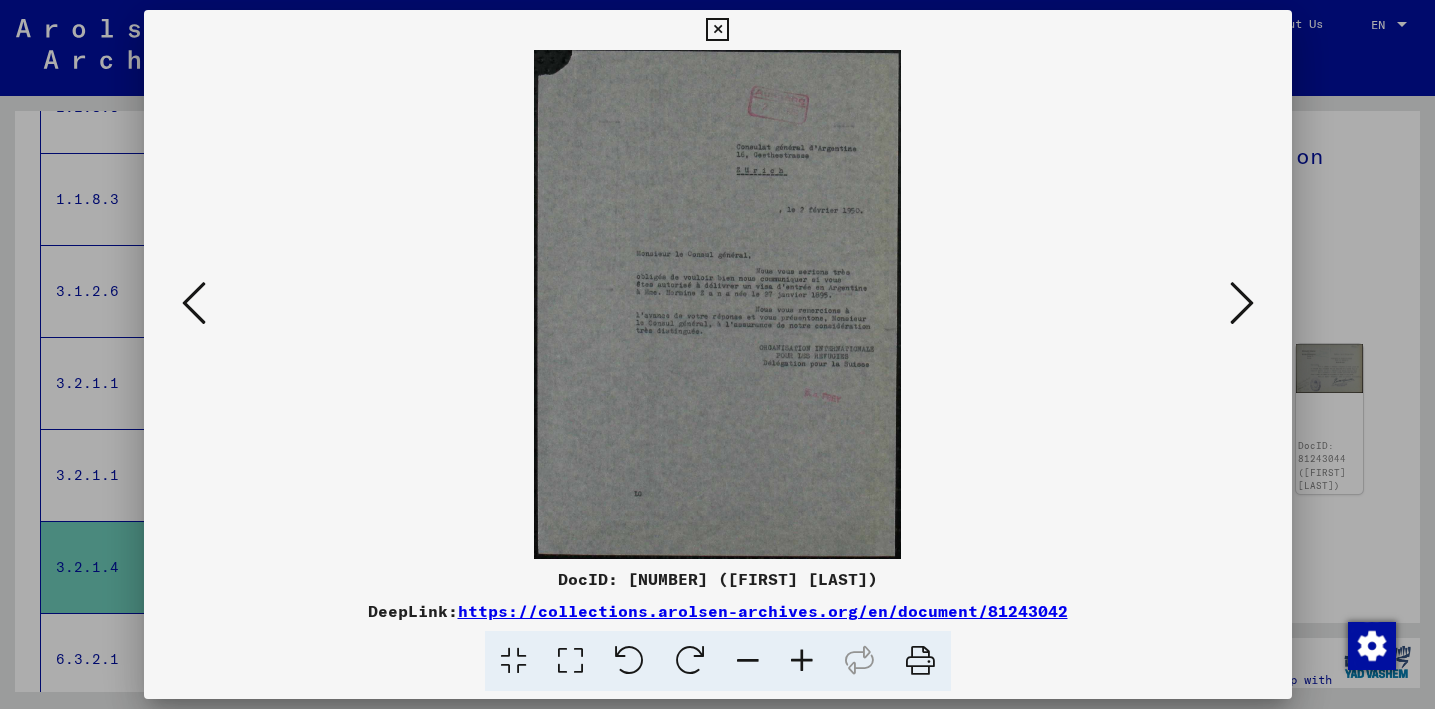 click at bounding box center [1242, 303] 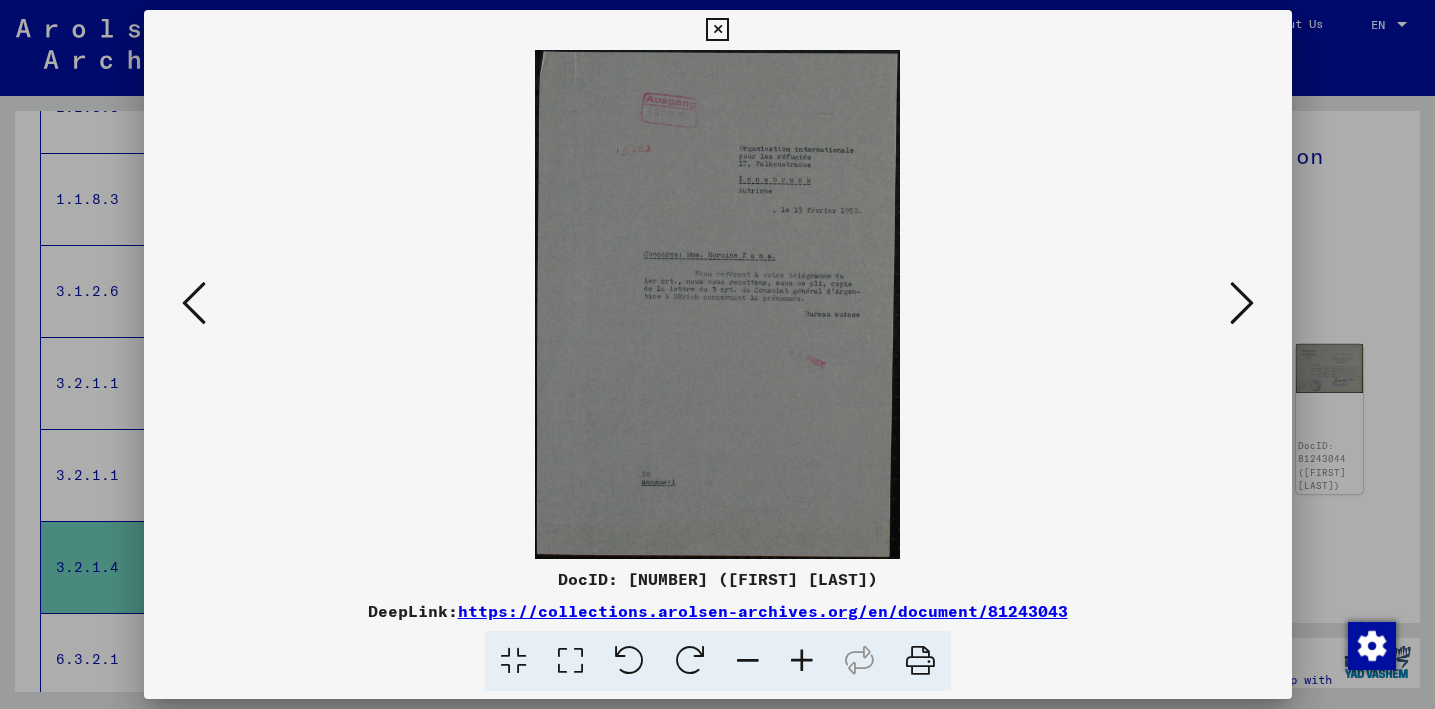 click at bounding box center (1242, 303) 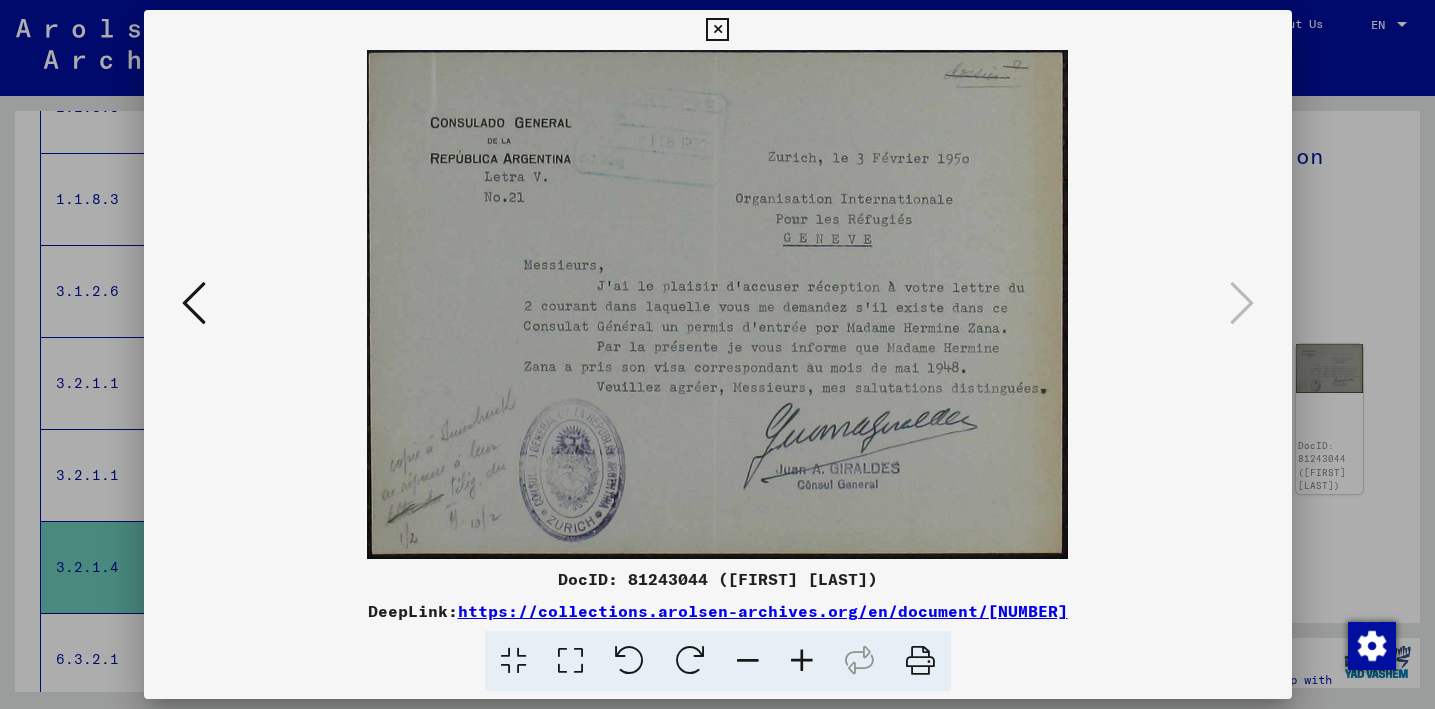 click at bounding box center (717, 30) 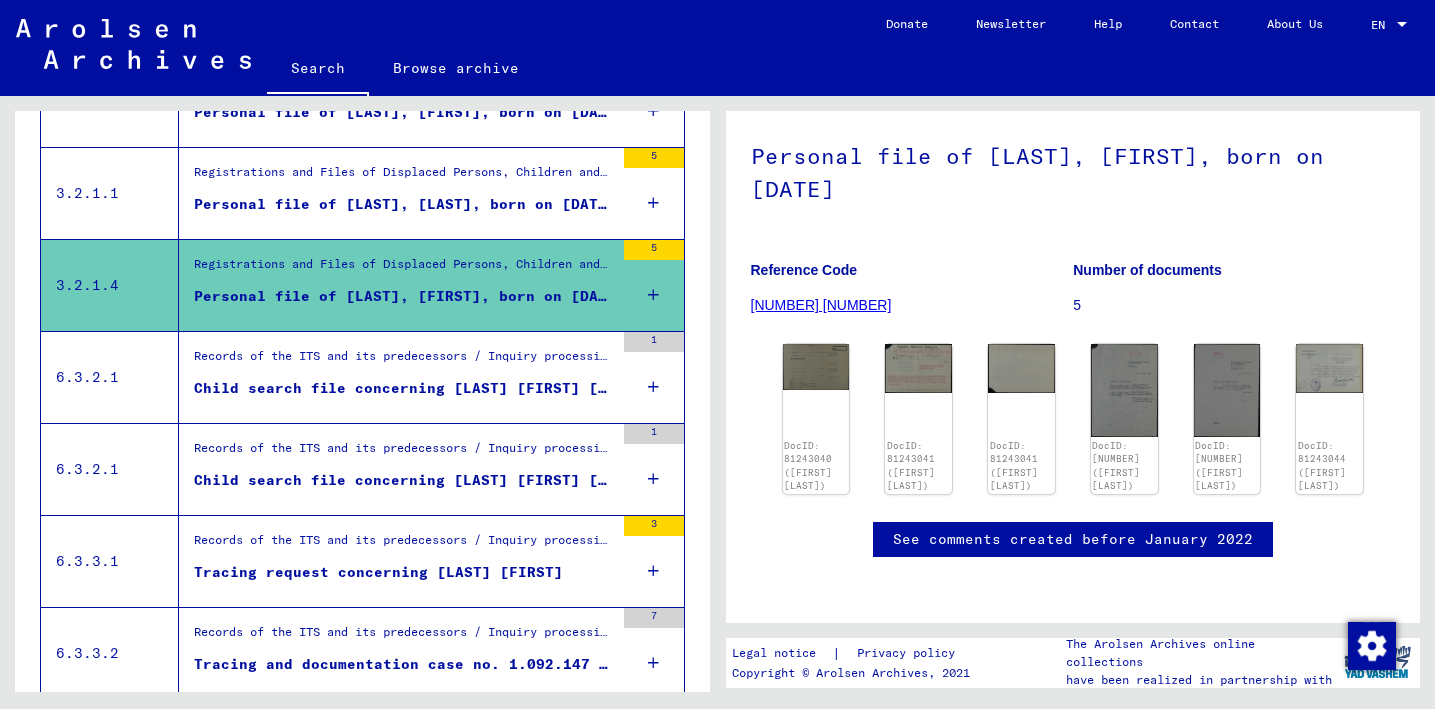 scroll, scrollTop: 1091, scrollLeft: 0, axis: vertical 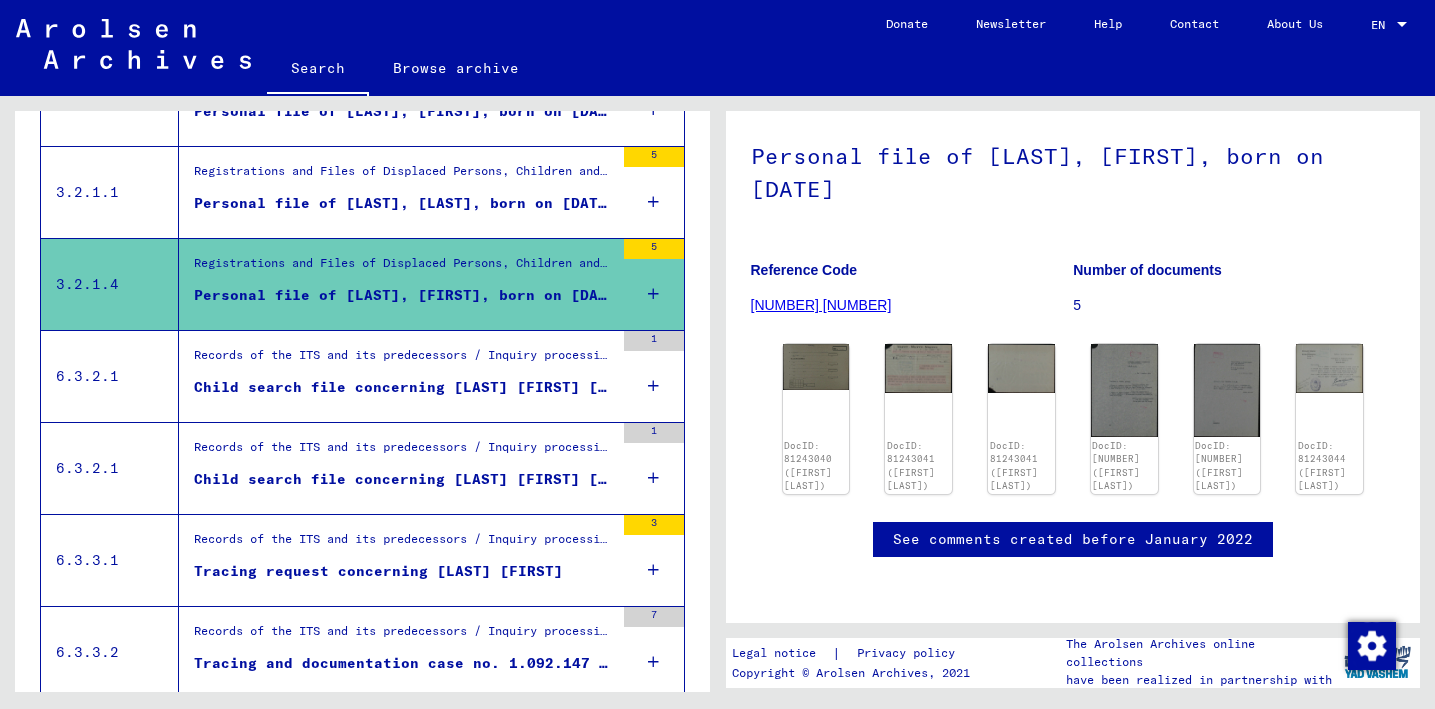 click on "Child search file concerning [LAST] [FIRST] [DATE]" at bounding box center [404, 479] 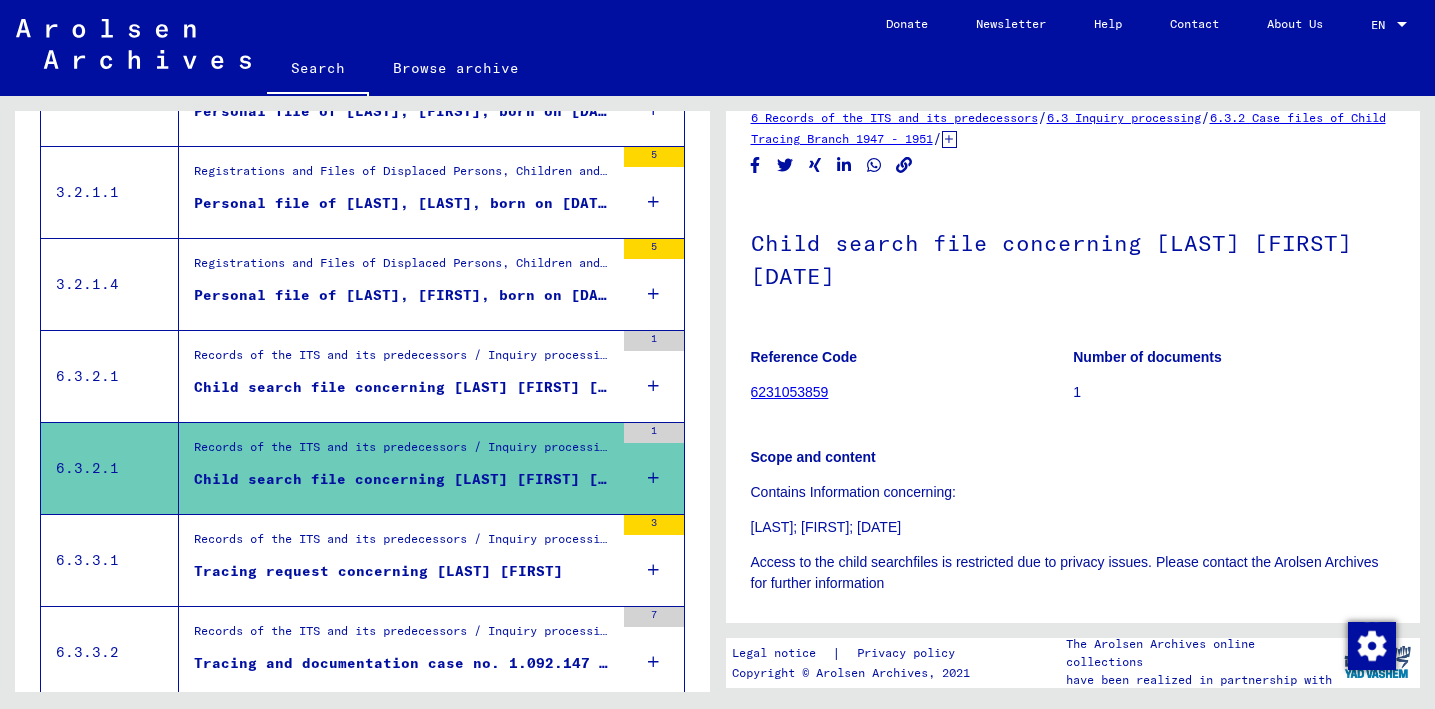 scroll, scrollTop: 4, scrollLeft: 0, axis: vertical 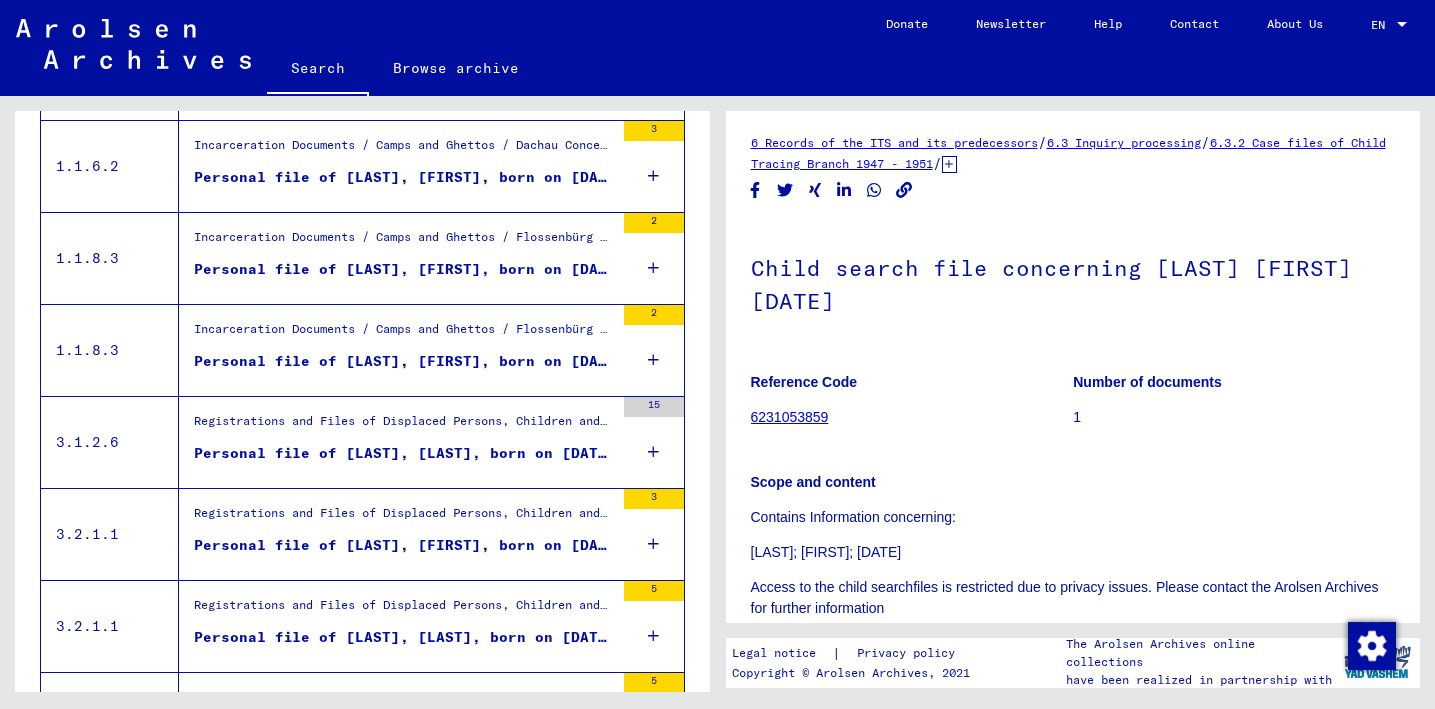 click on "Personal file of [LAST], [FIRST], born on [DATE]" at bounding box center (404, 361) 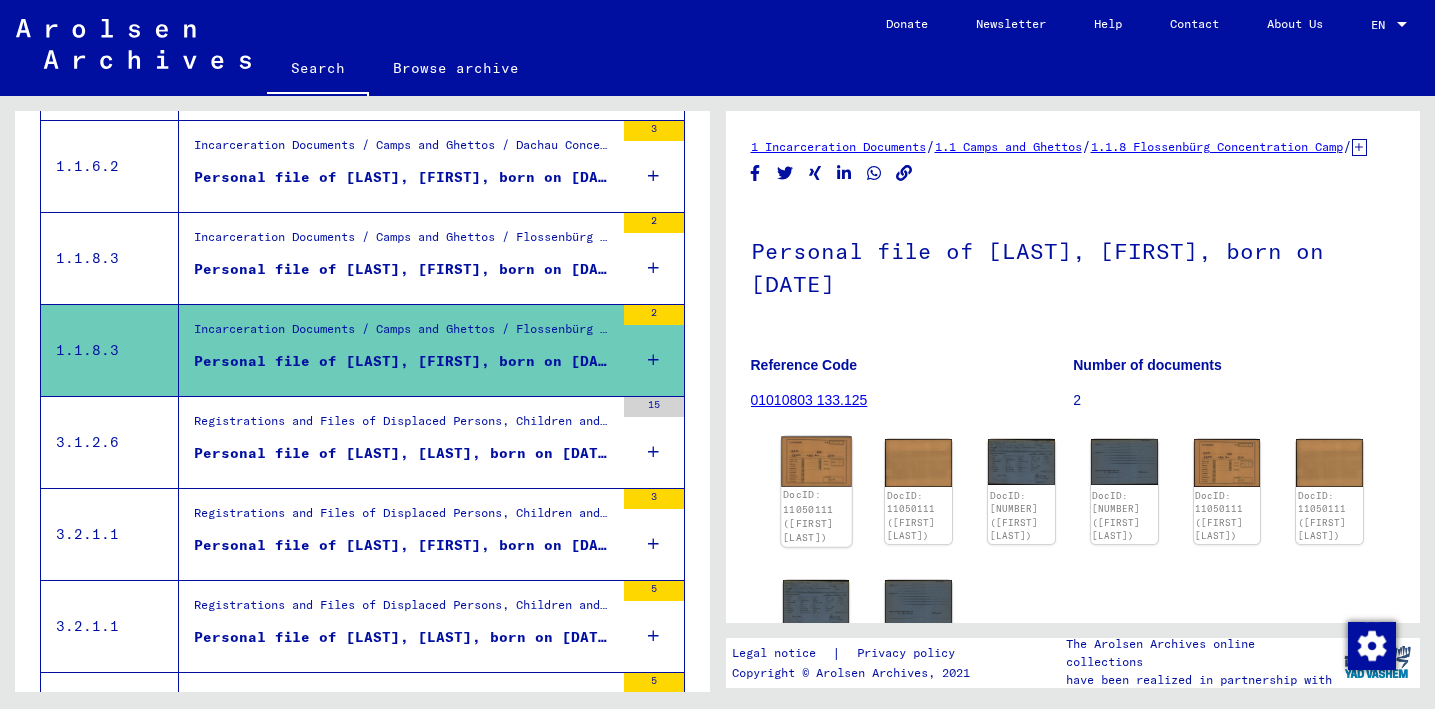 click on "DocID: 11050111 ([FIRST] [LAST])" 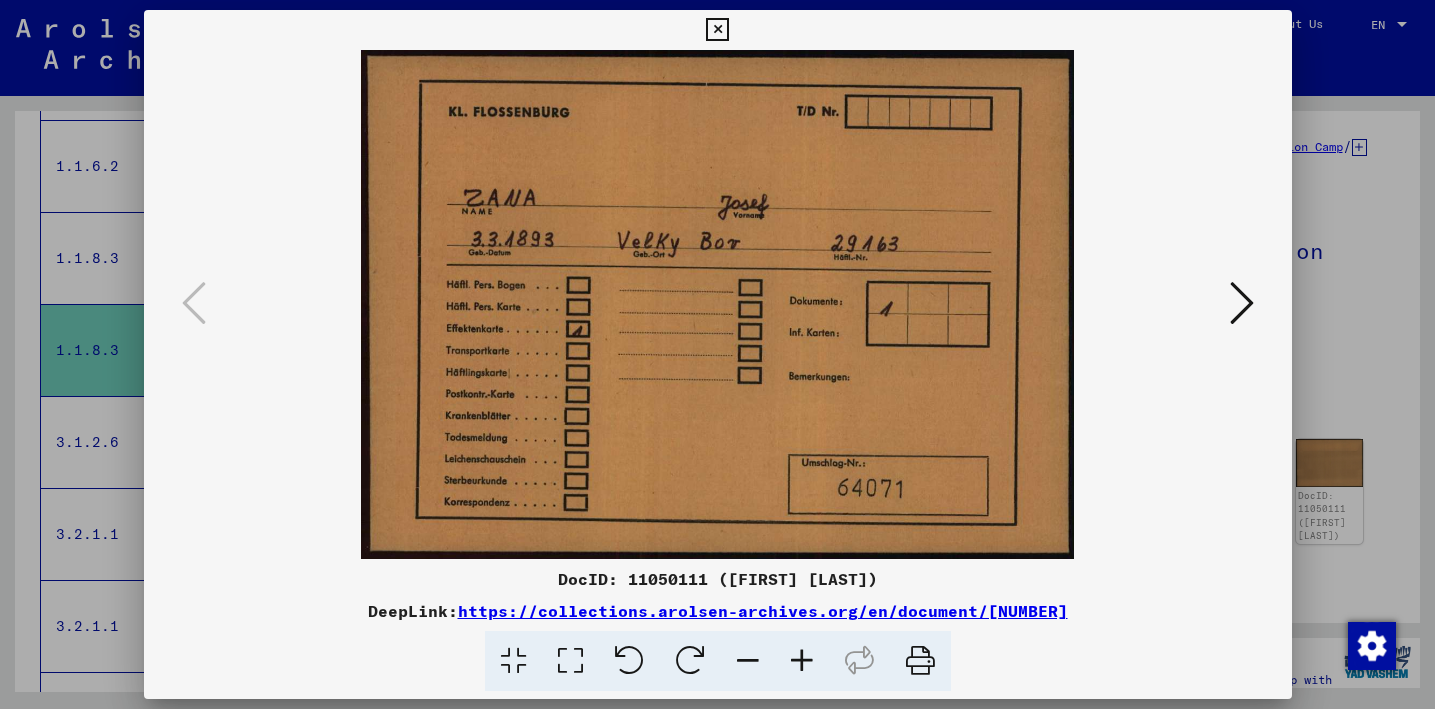 click at bounding box center [1242, 303] 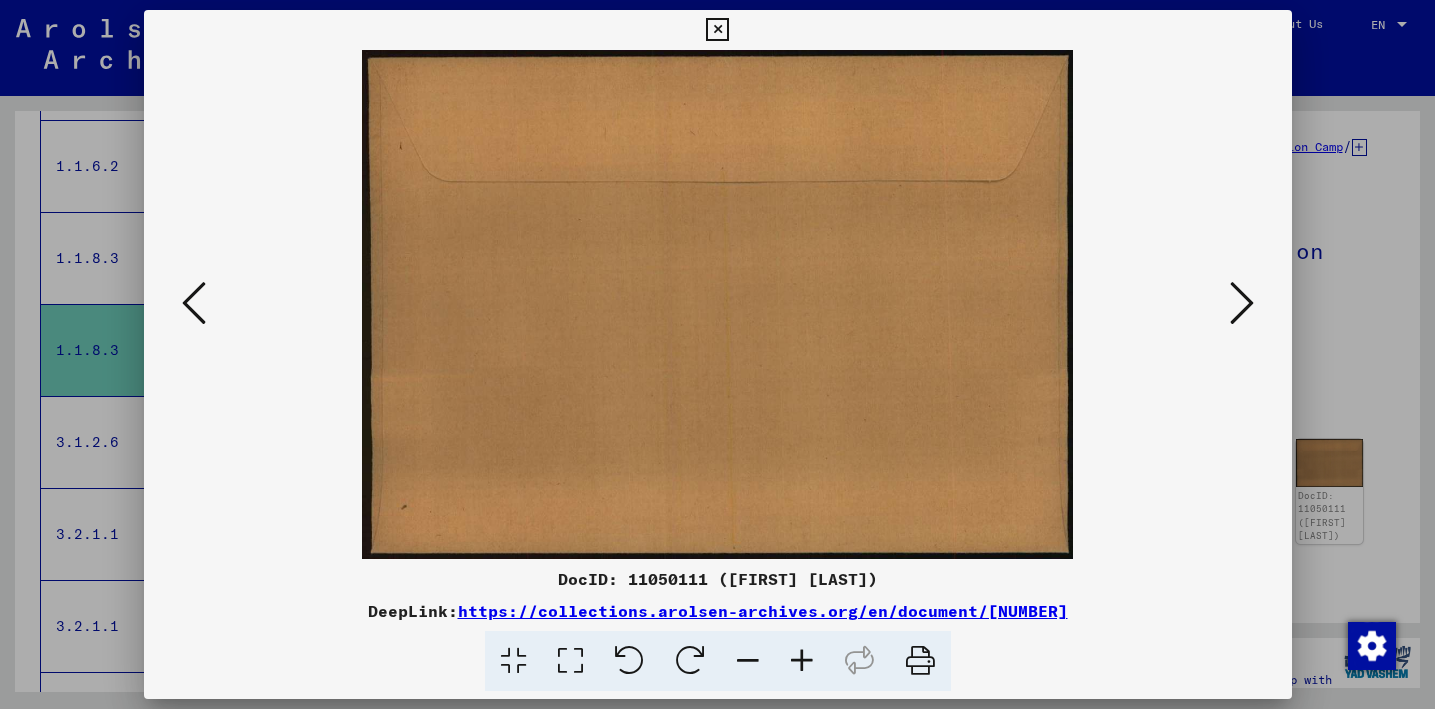 click at bounding box center [1242, 303] 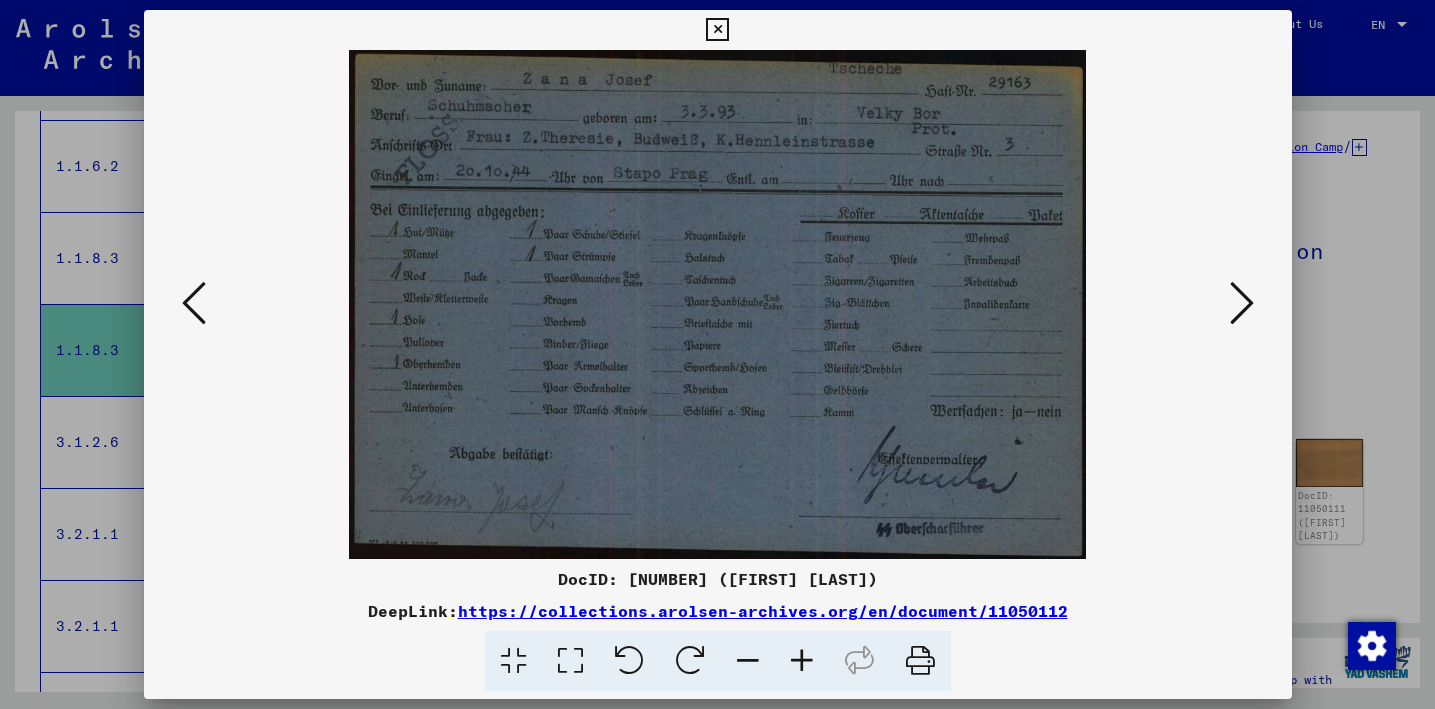 click at bounding box center (1242, 303) 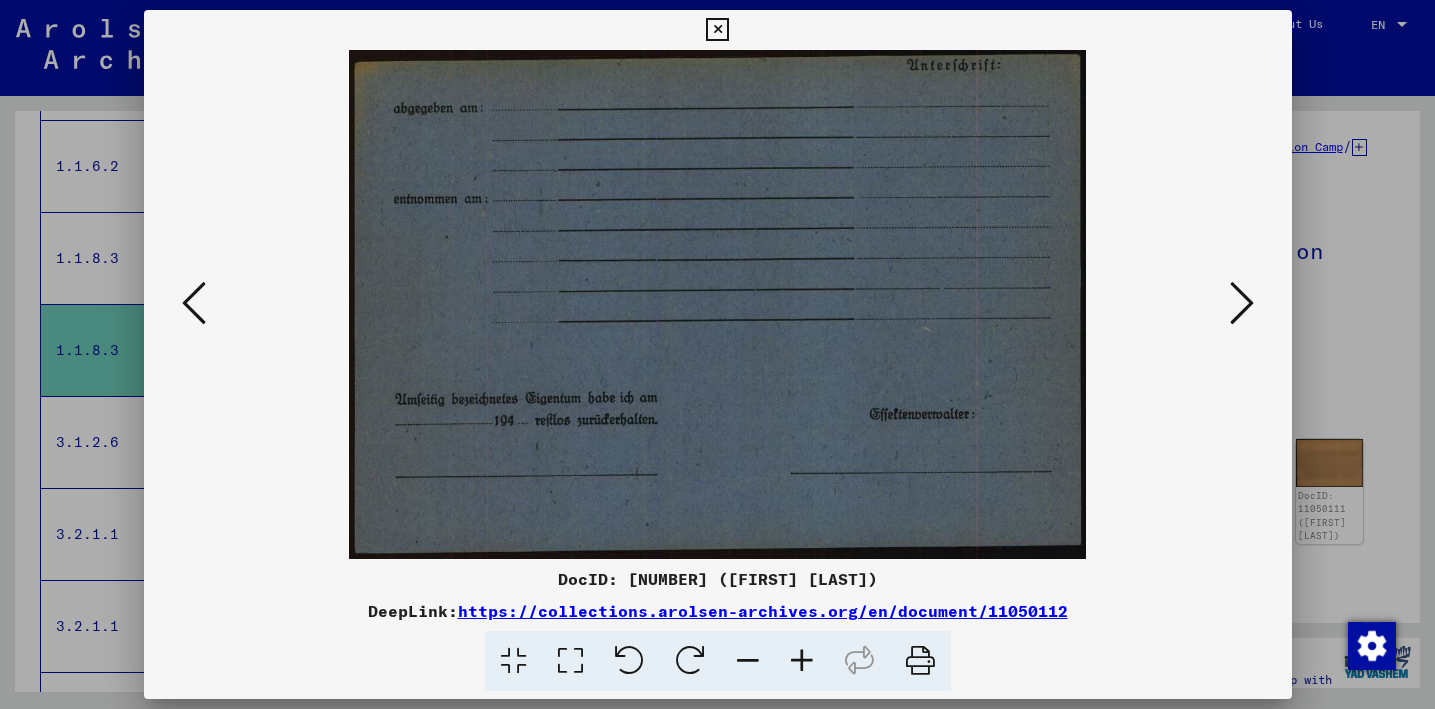 click at bounding box center [1242, 303] 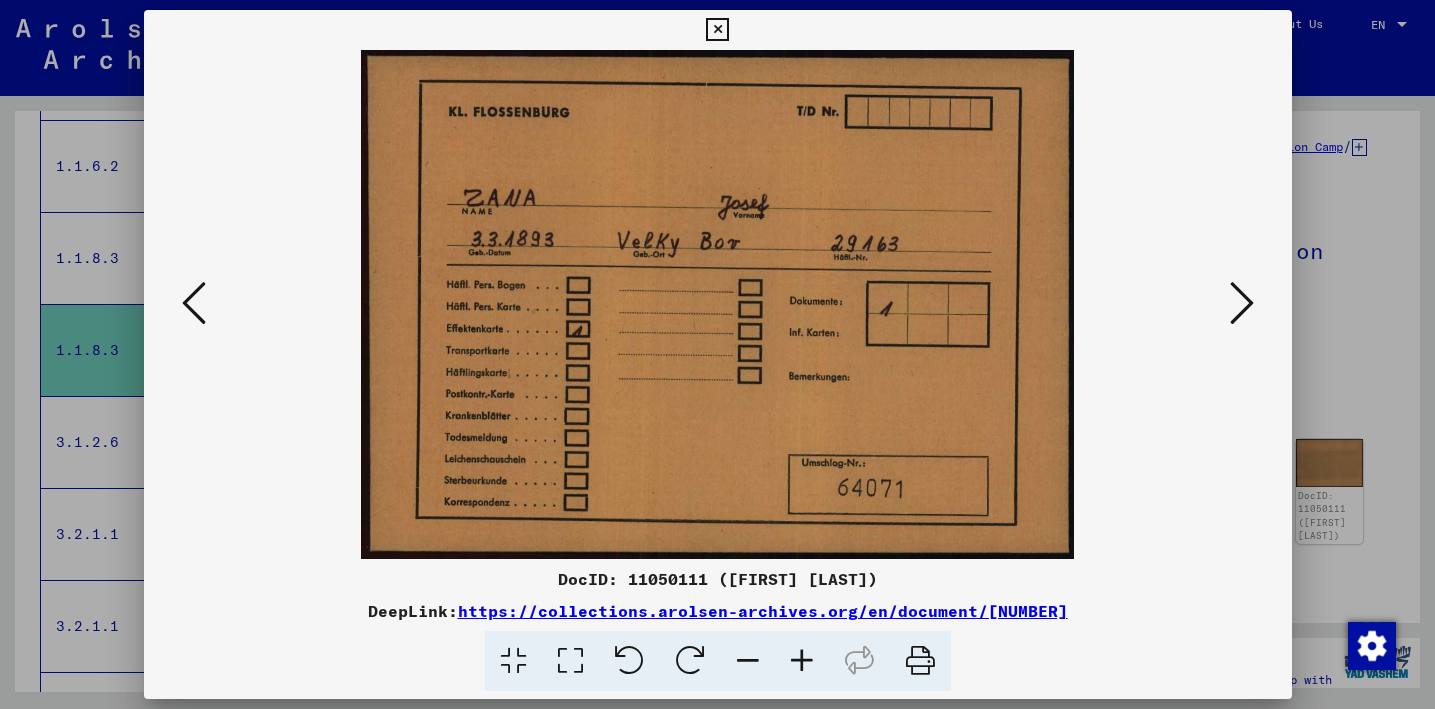 click at bounding box center (1242, 303) 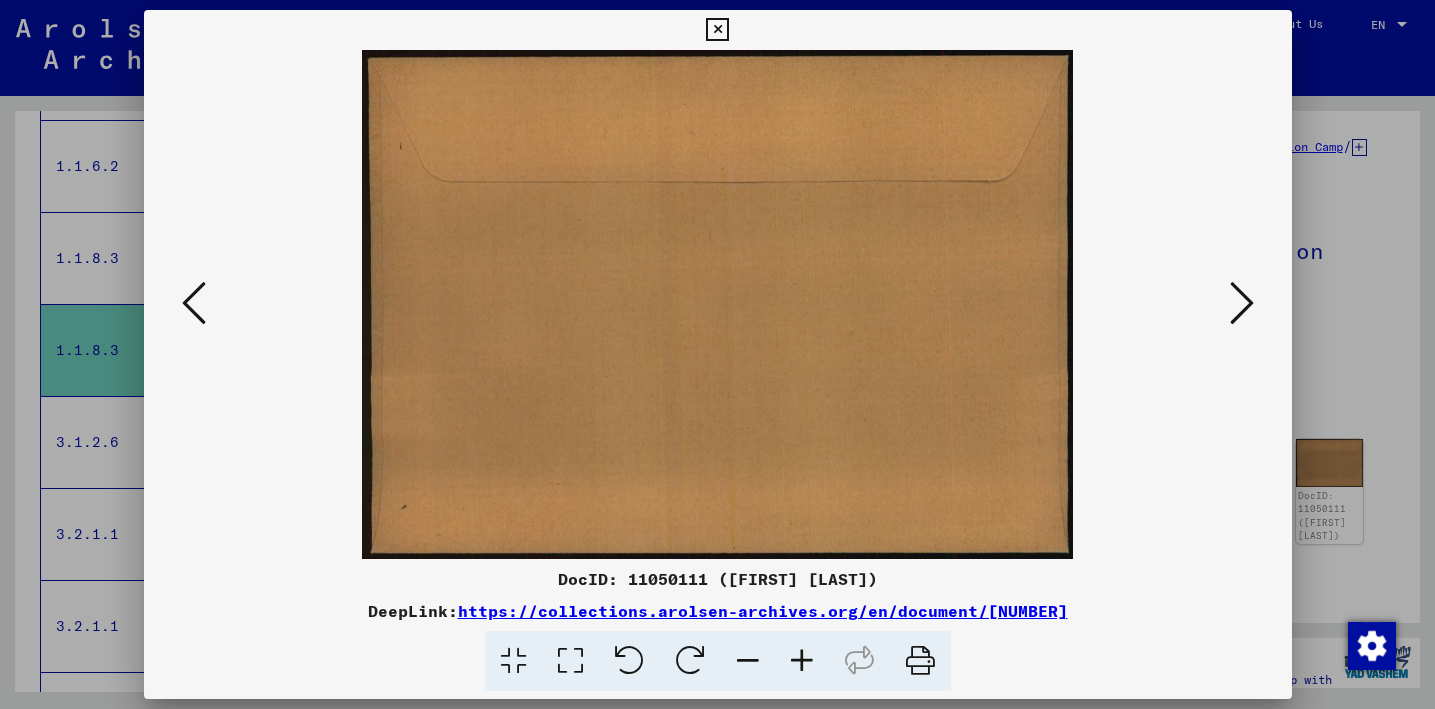click at bounding box center (1242, 303) 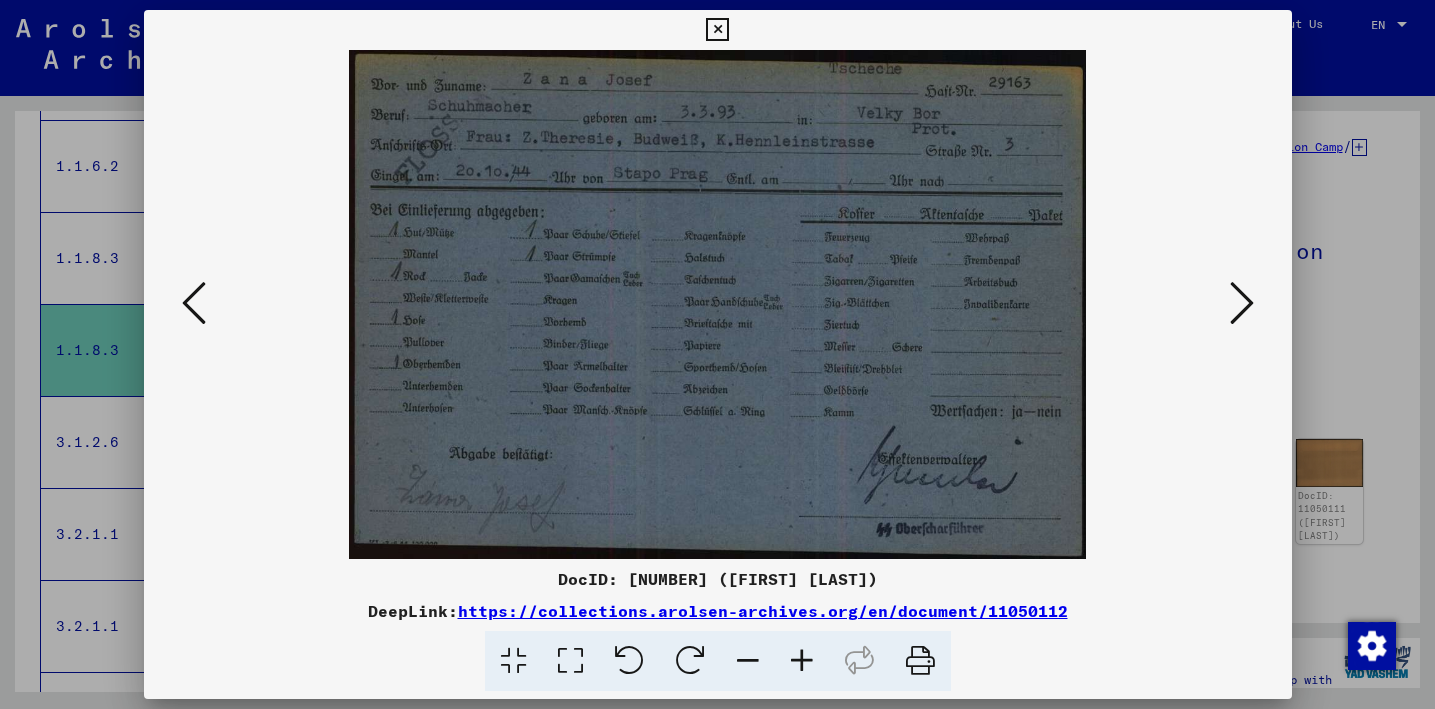 click at bounding box center [1242, 303] 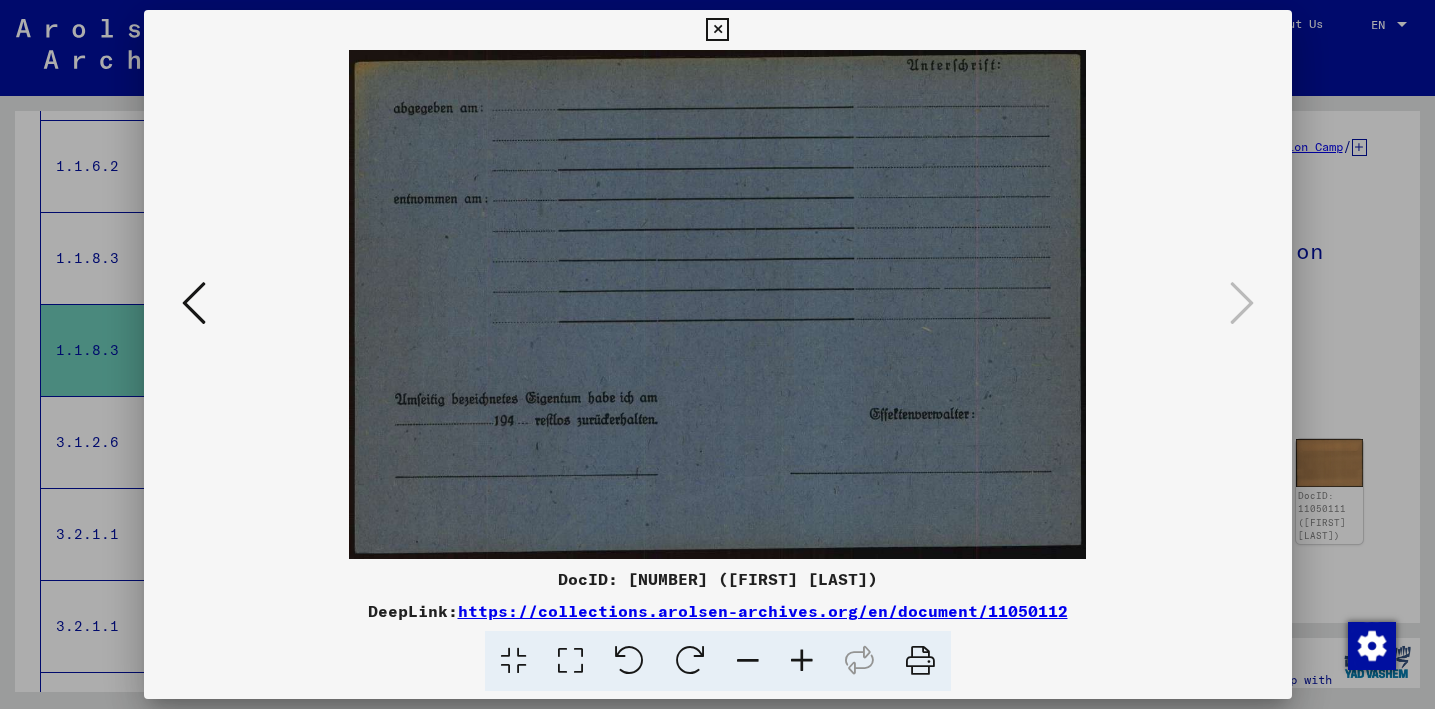 click at bounding box center [717, 354] 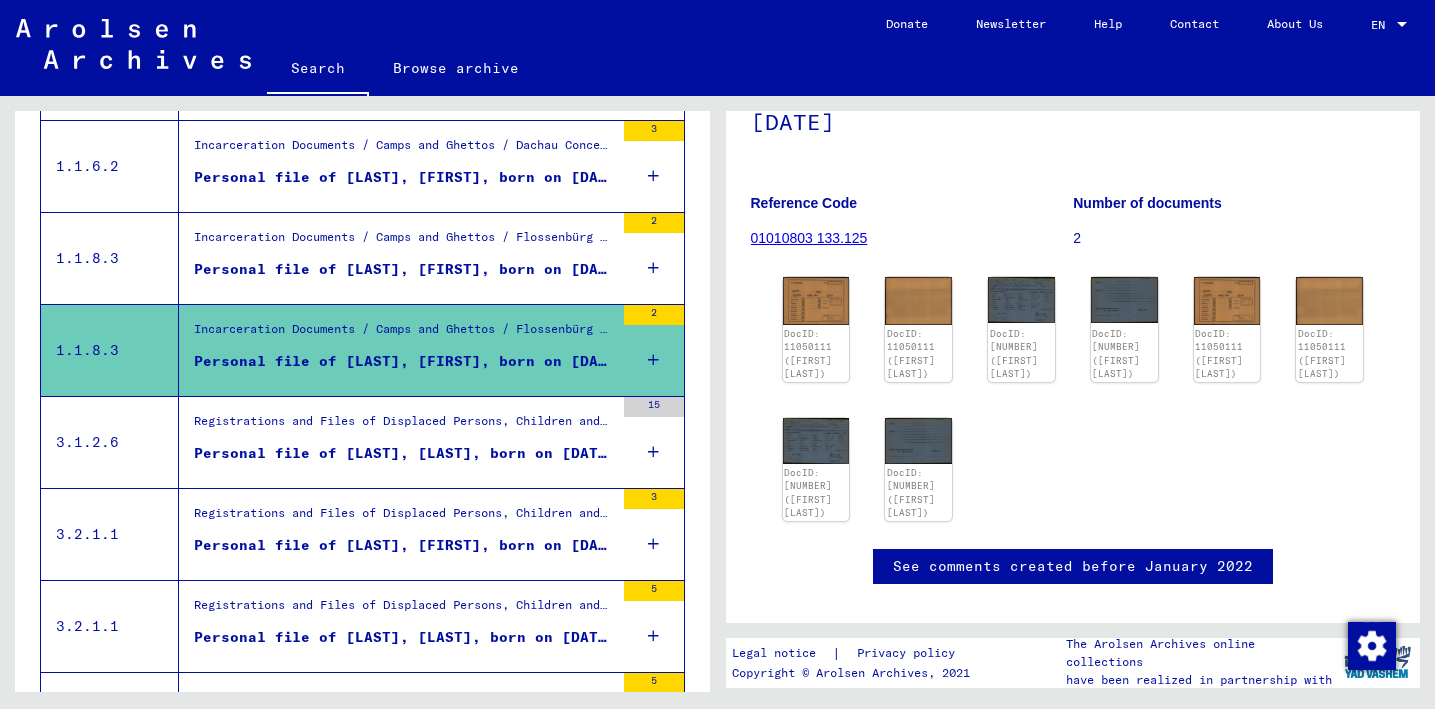 scroll, scrollTop: 222, scrollLeft: 0, axis: vertical 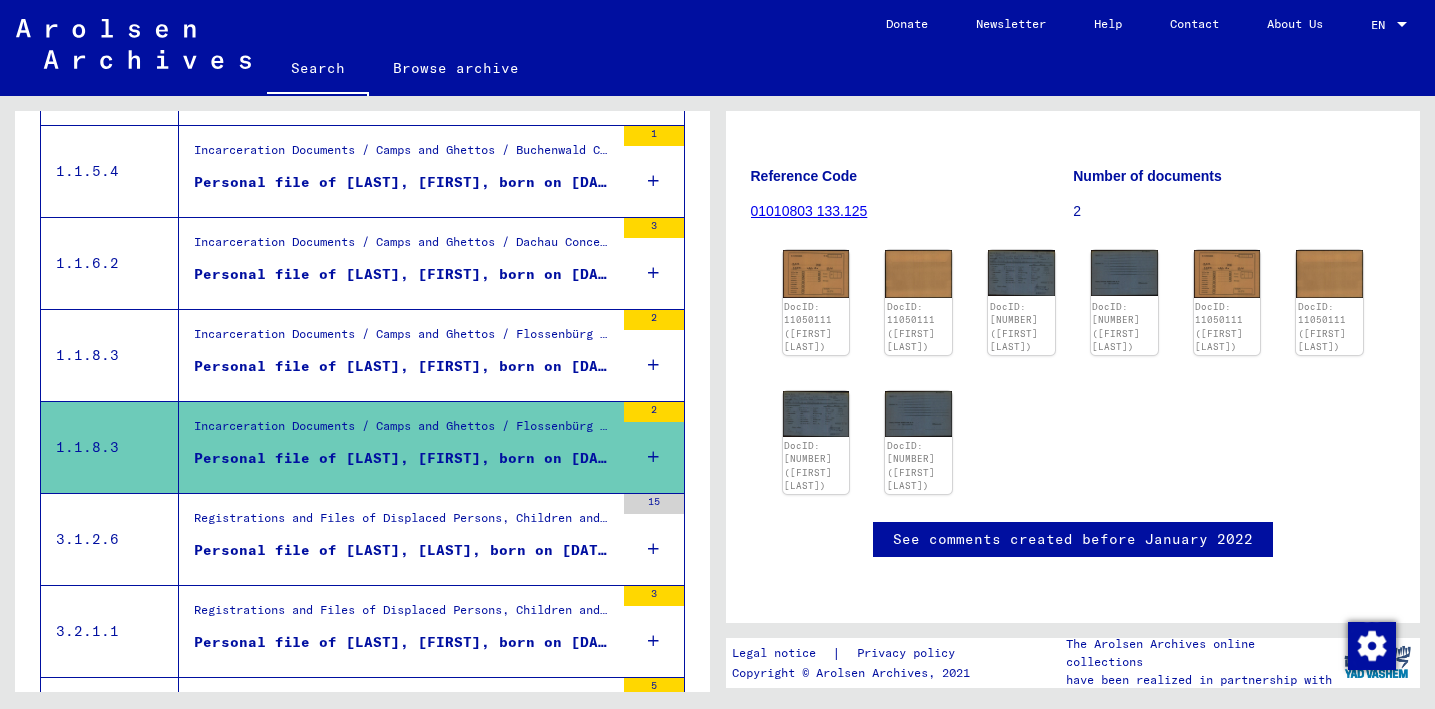 click on "Personal file of [LAST], [FIRST], born on [DATE]" at bounding box center (404, 366) 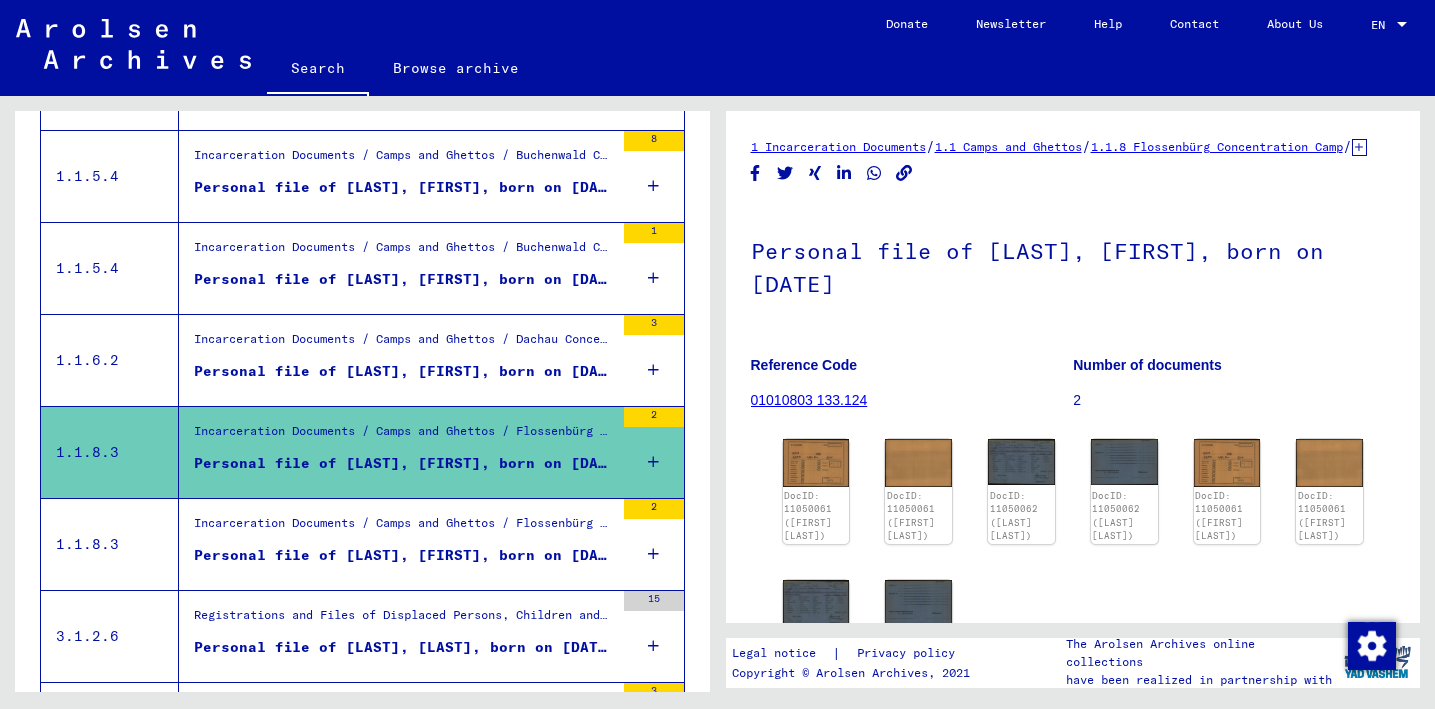 scroll, scrollTop: 462, scrollLeft: 0, axis: vertical 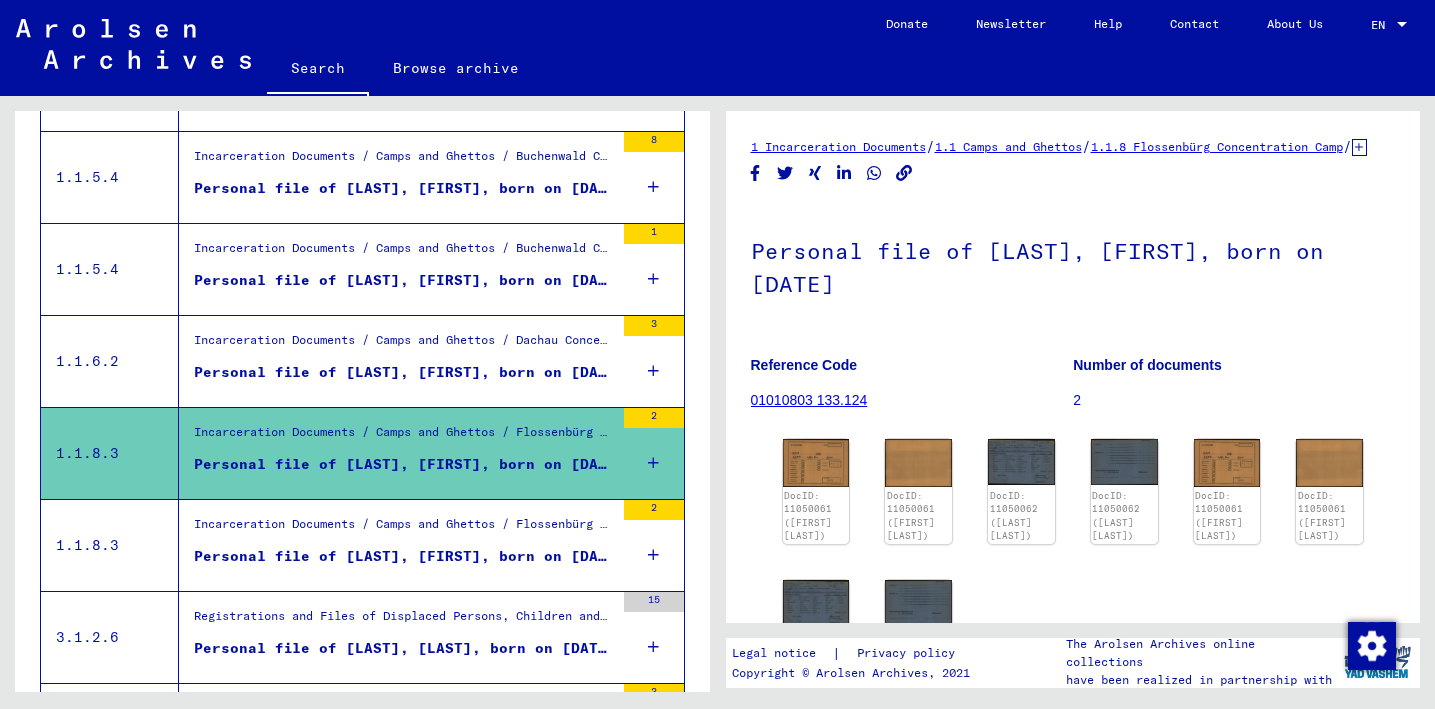 click on "Personal file of [LAST], [FIRST], born on [DATE]" at bounding box center (404, 372) 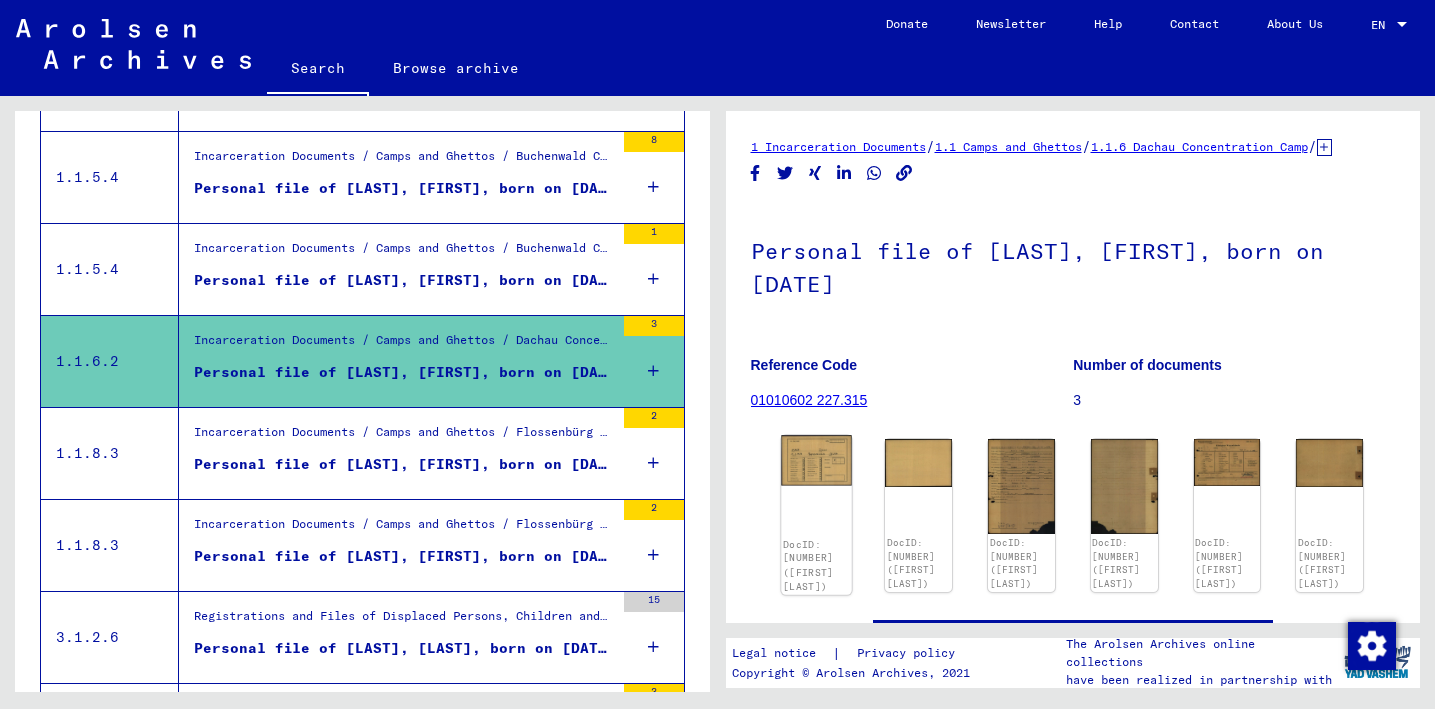 click 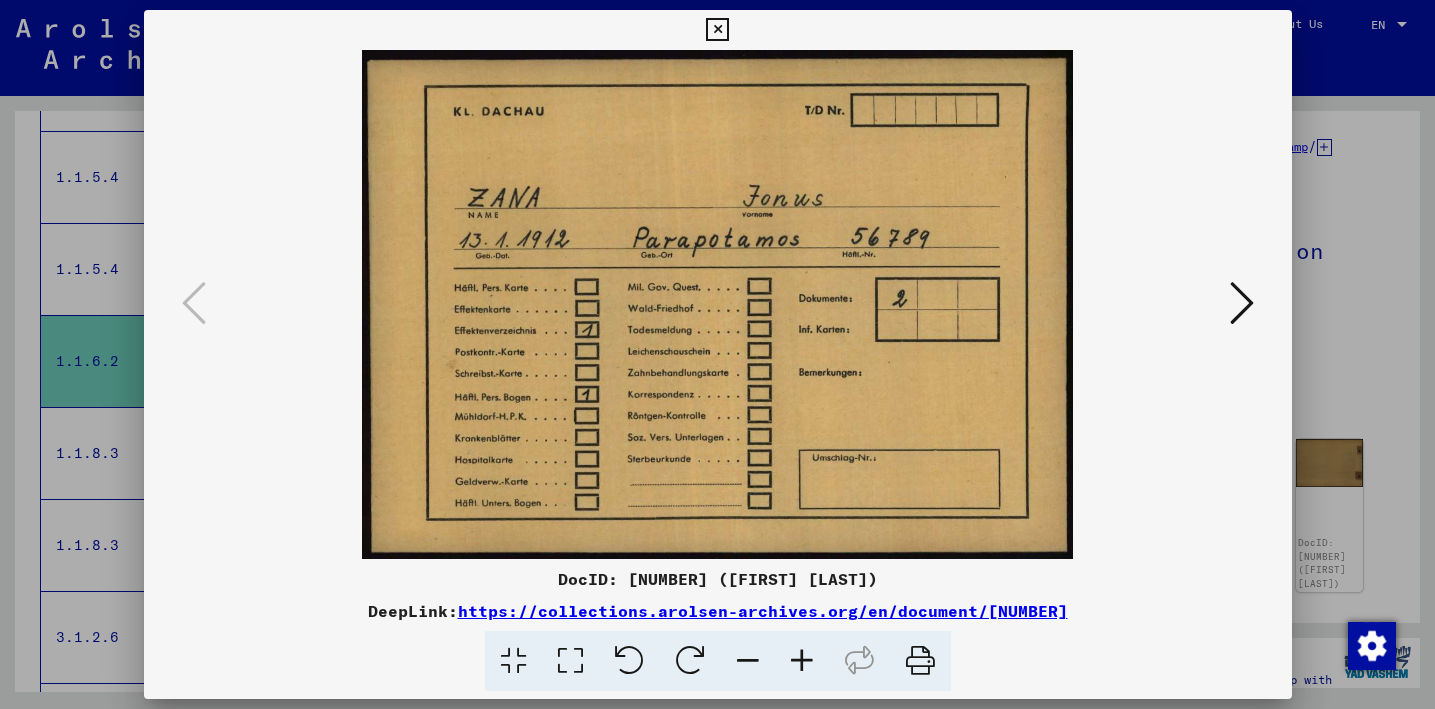 click at bounding box center (1242, 303) 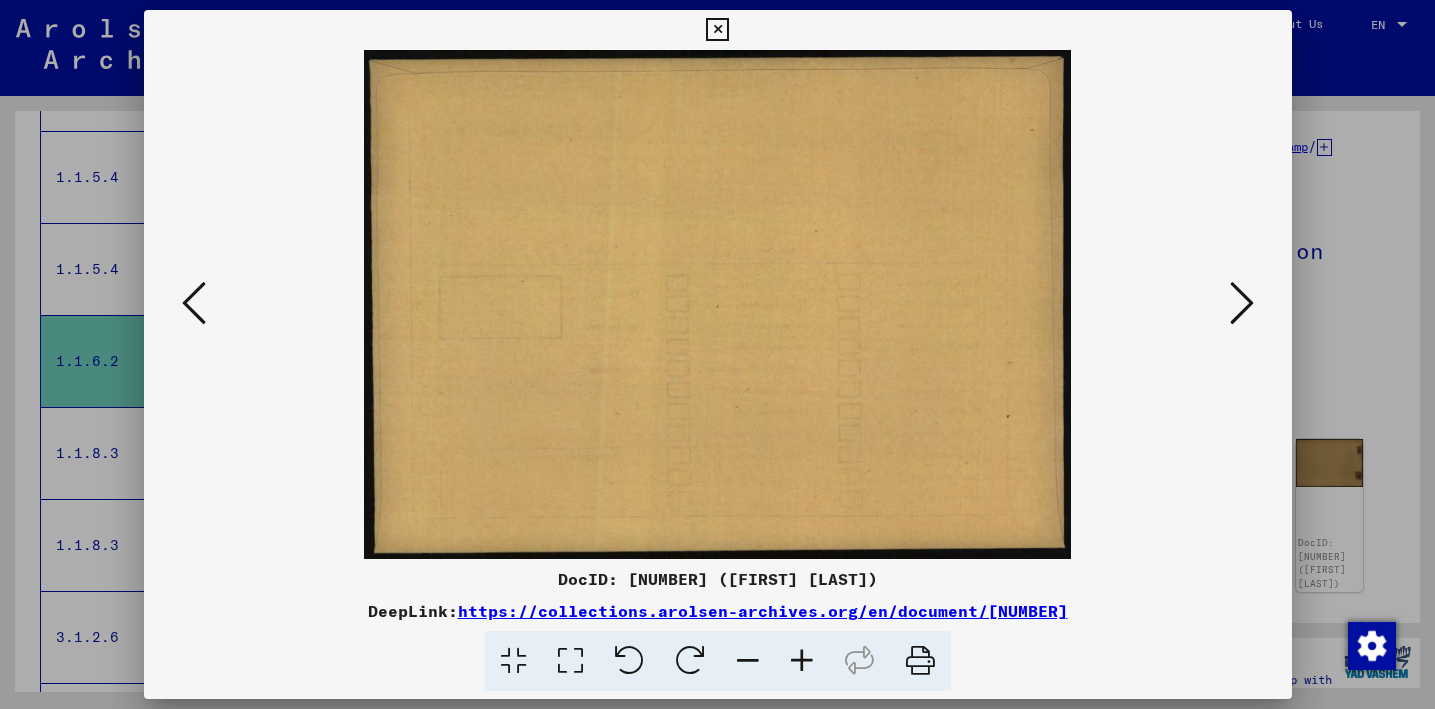 click at bounding box center [1242, 303] 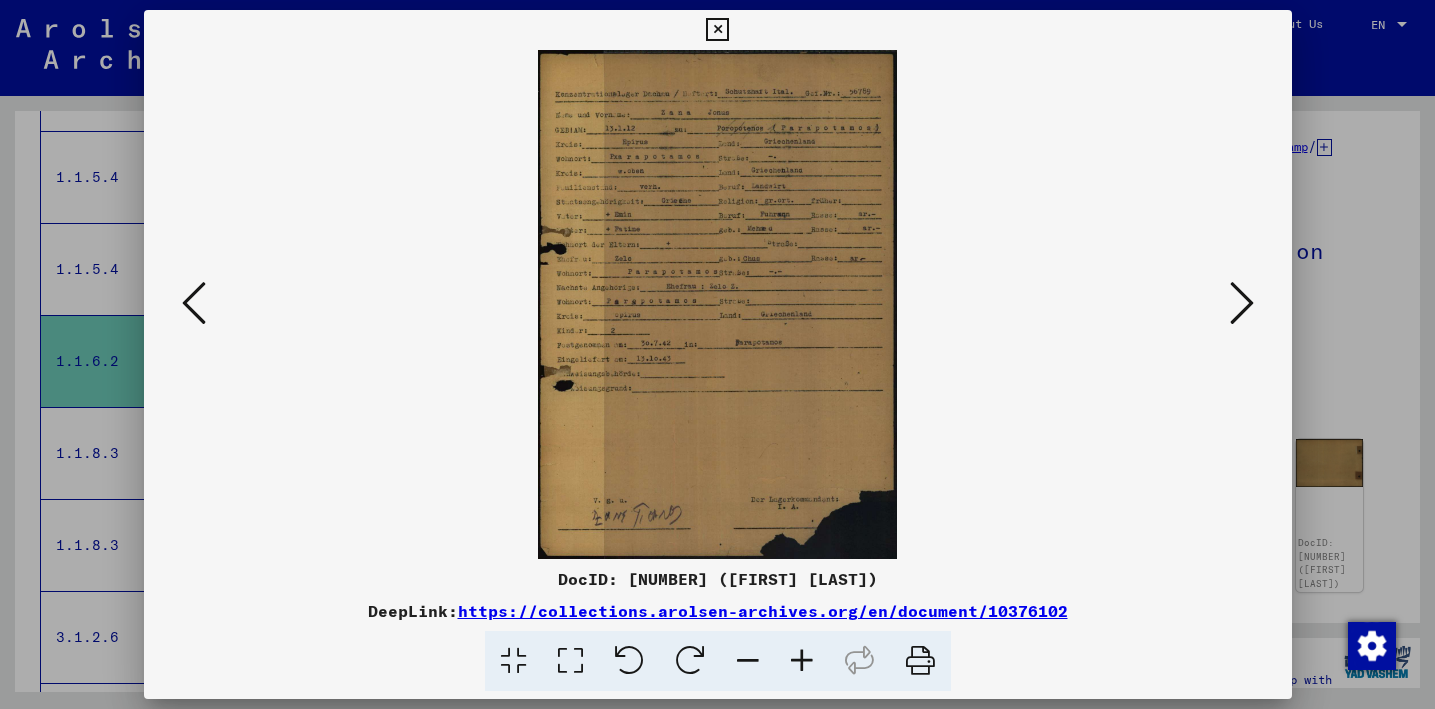click at bounding box center (1242, 303) 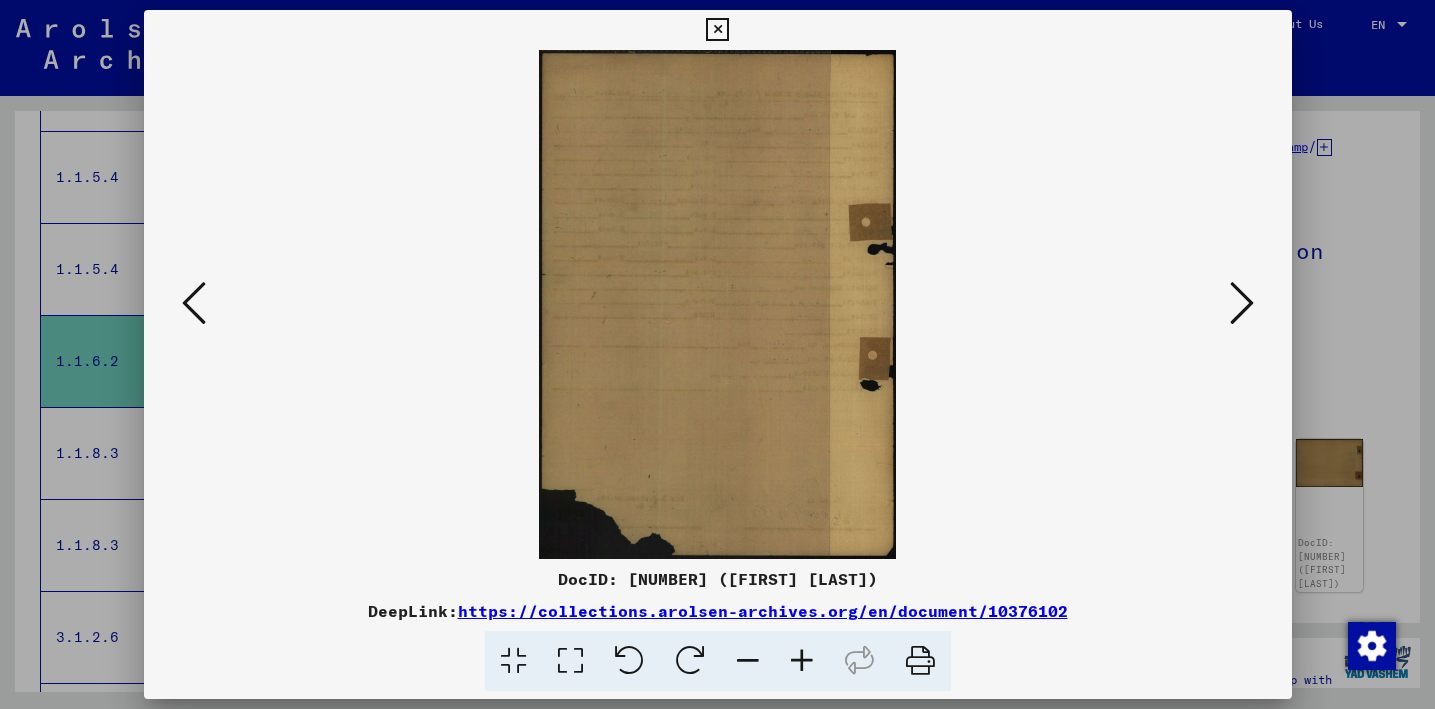 click at bounding box center (1242, 303) 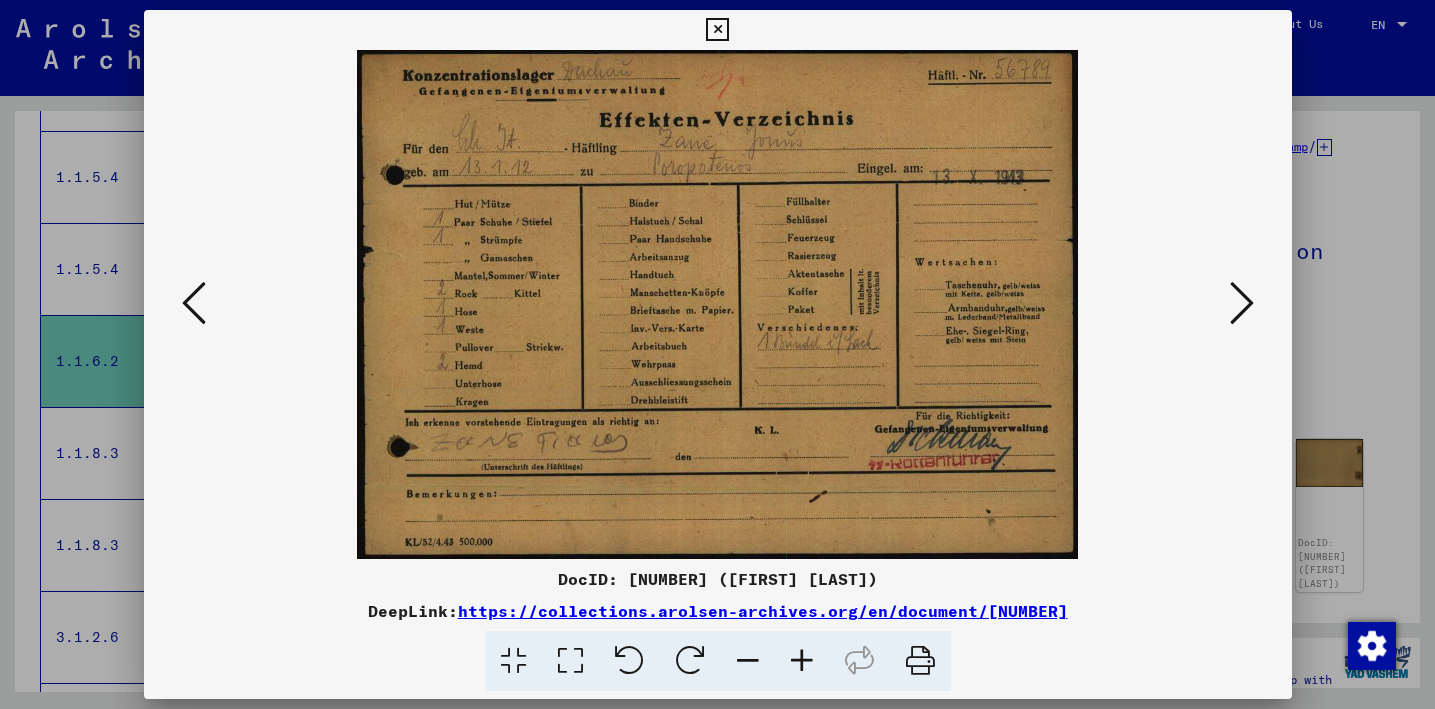 click at bounding box center [1242, 303] 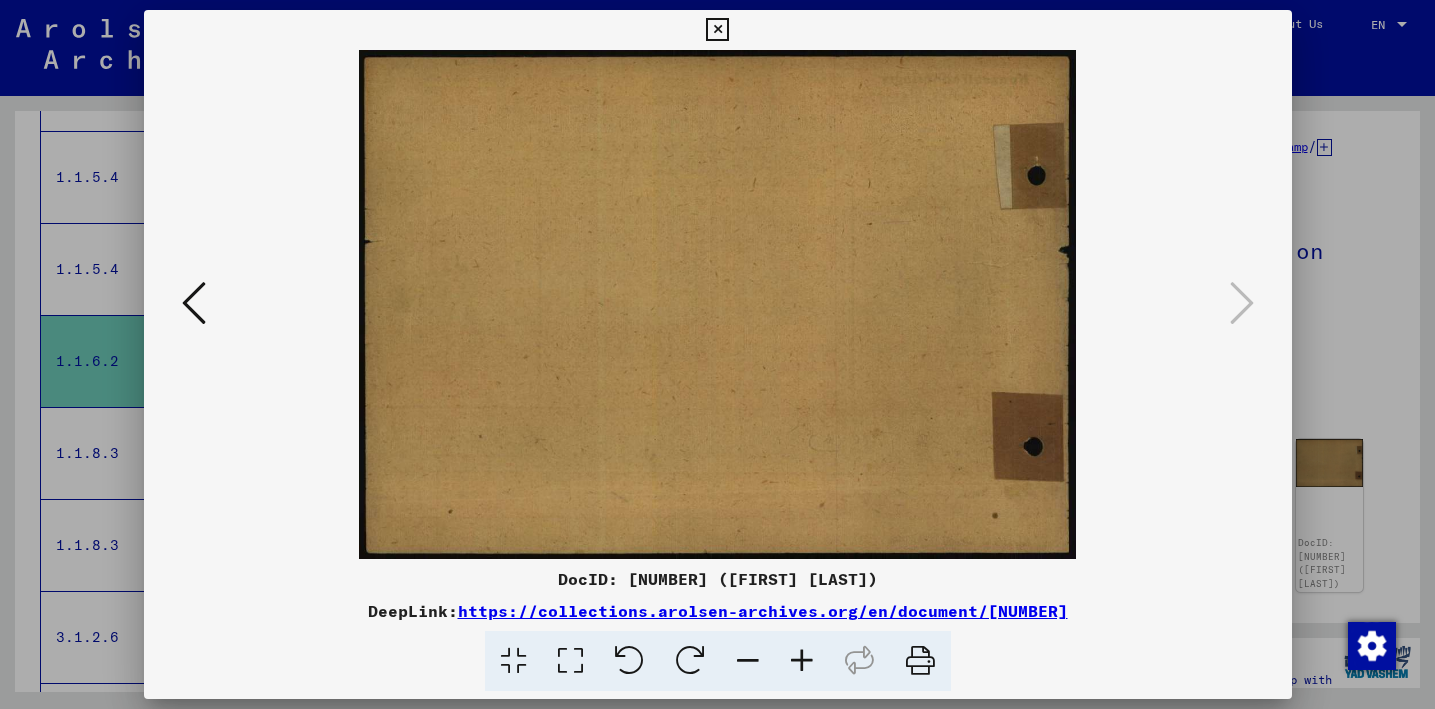 click at bounding box center (717, 30) 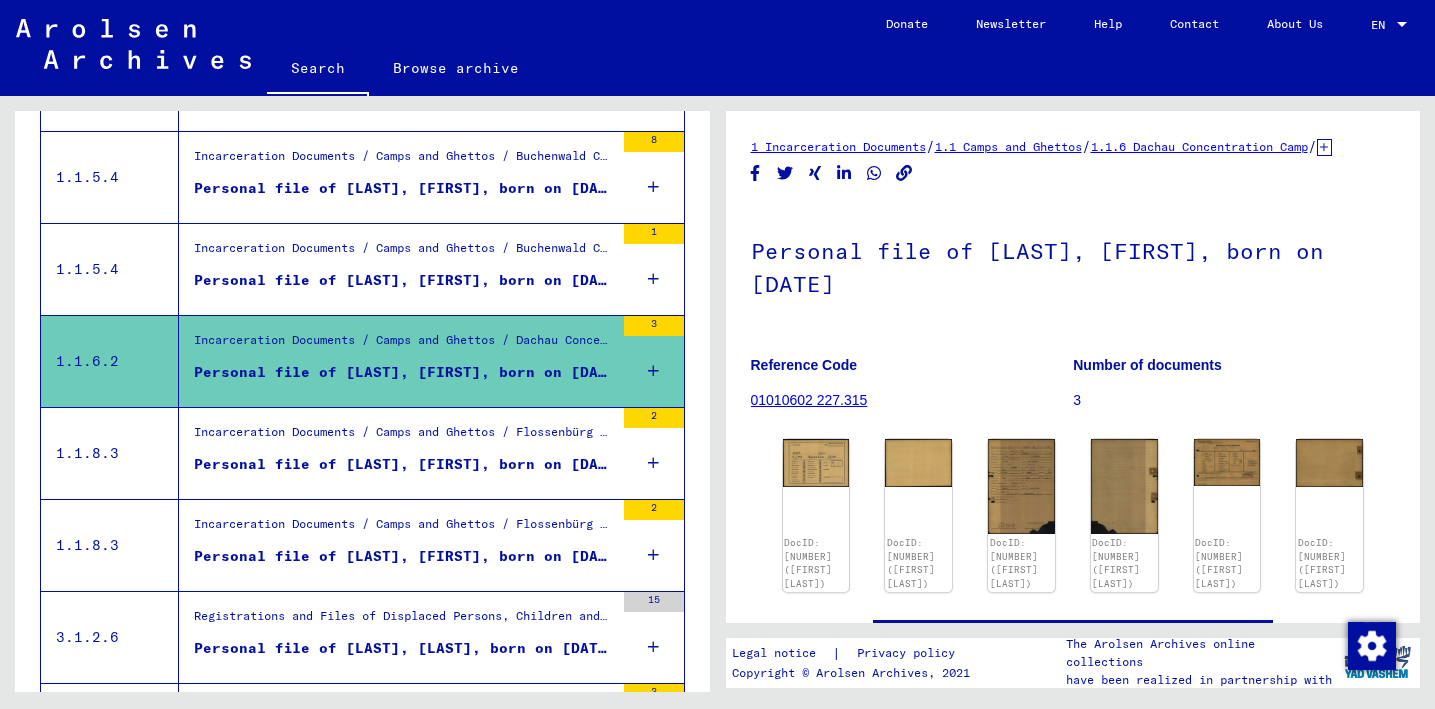 click on "Personal file of [LAST], [FIRST], born on [DATE]" at bounding box center [404, 372] 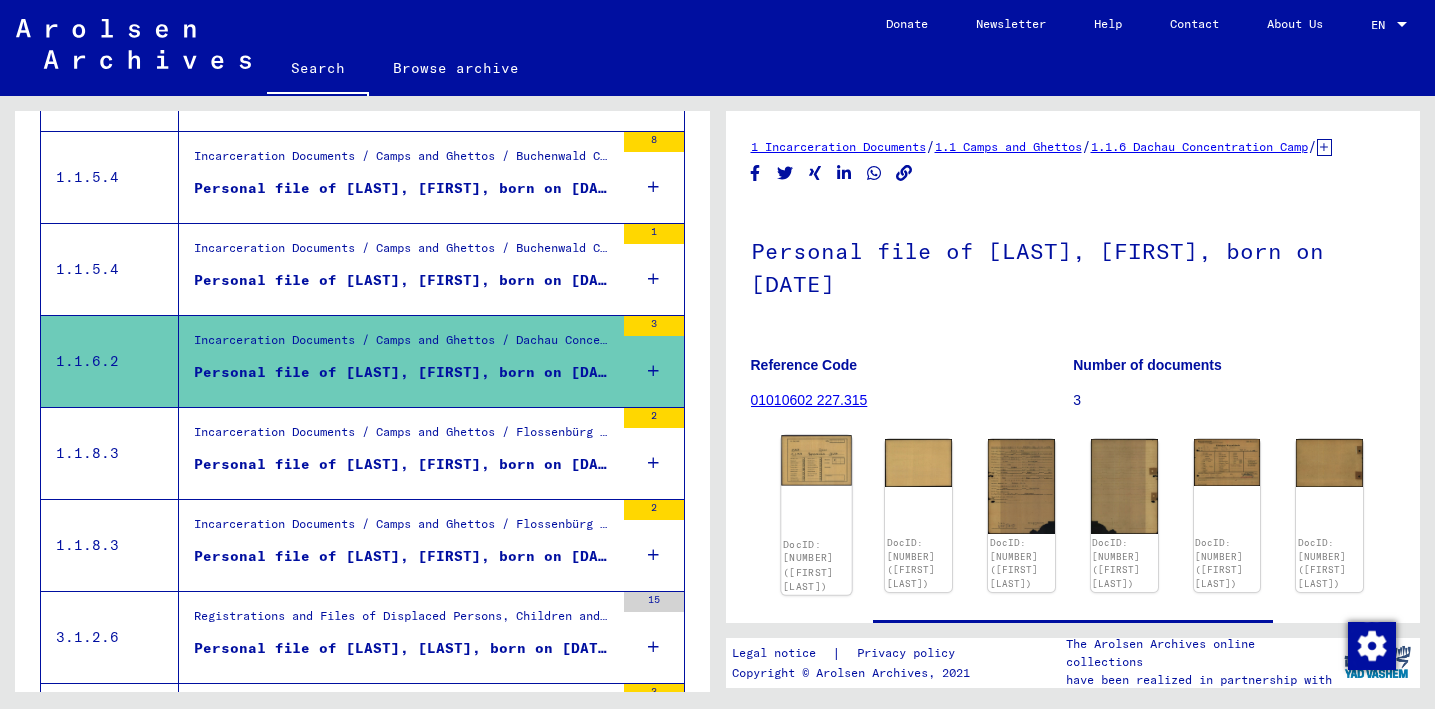 click 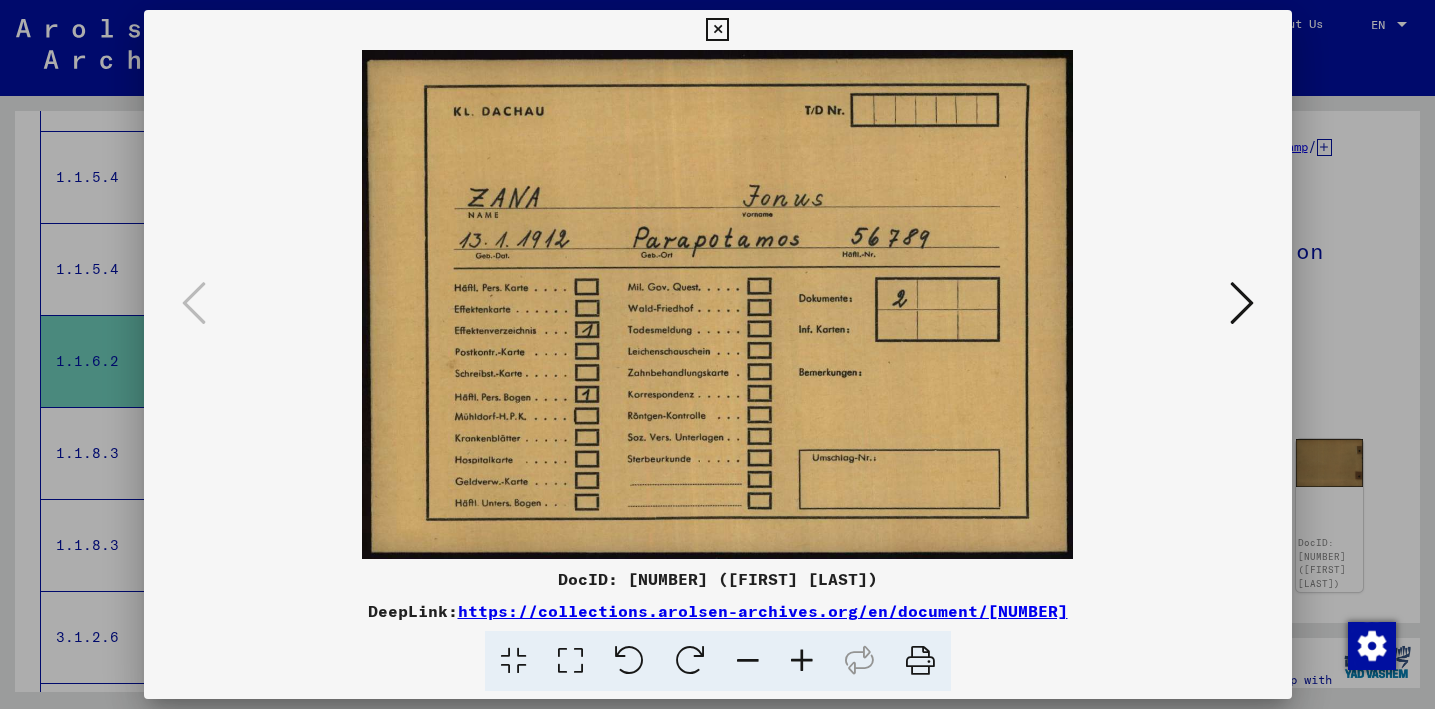 click at bounding box center [717, 354] 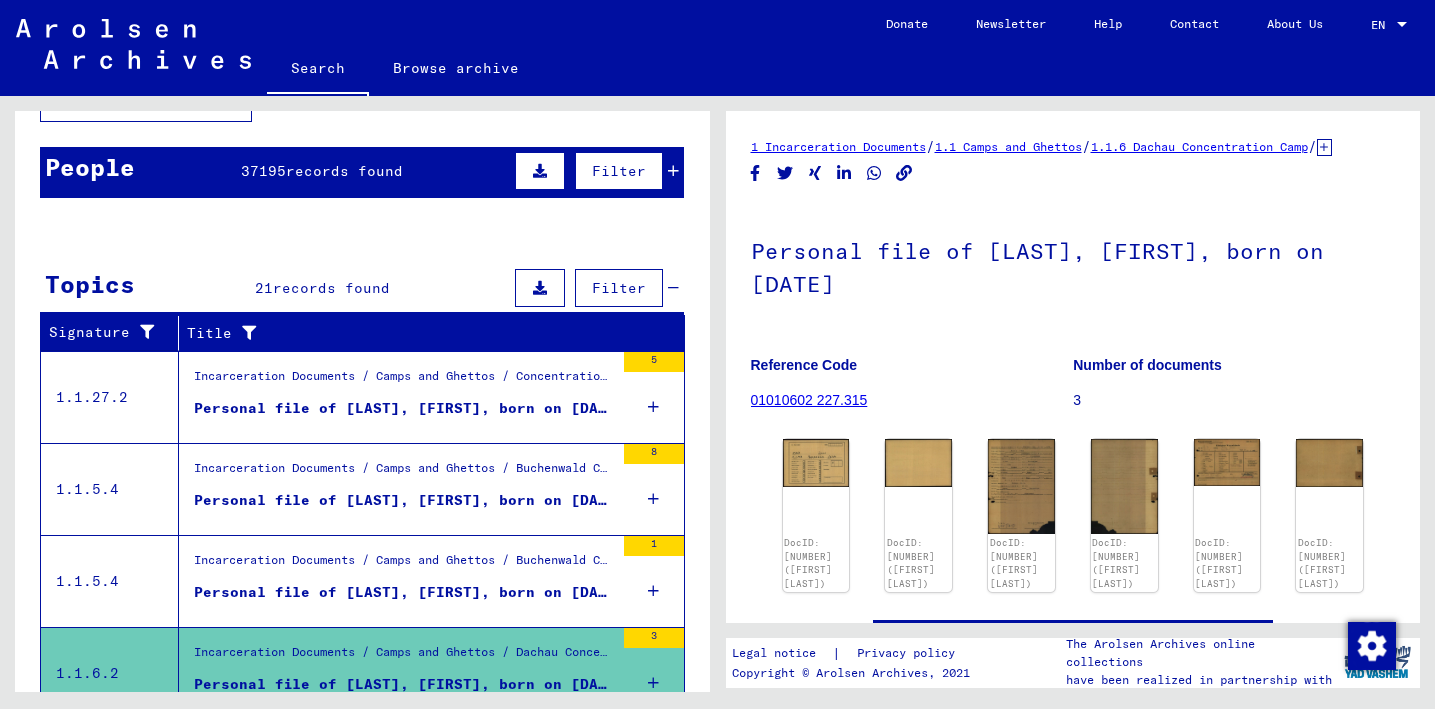 scroll, scrollTop: 0, scrollLeft: 0, axis: both 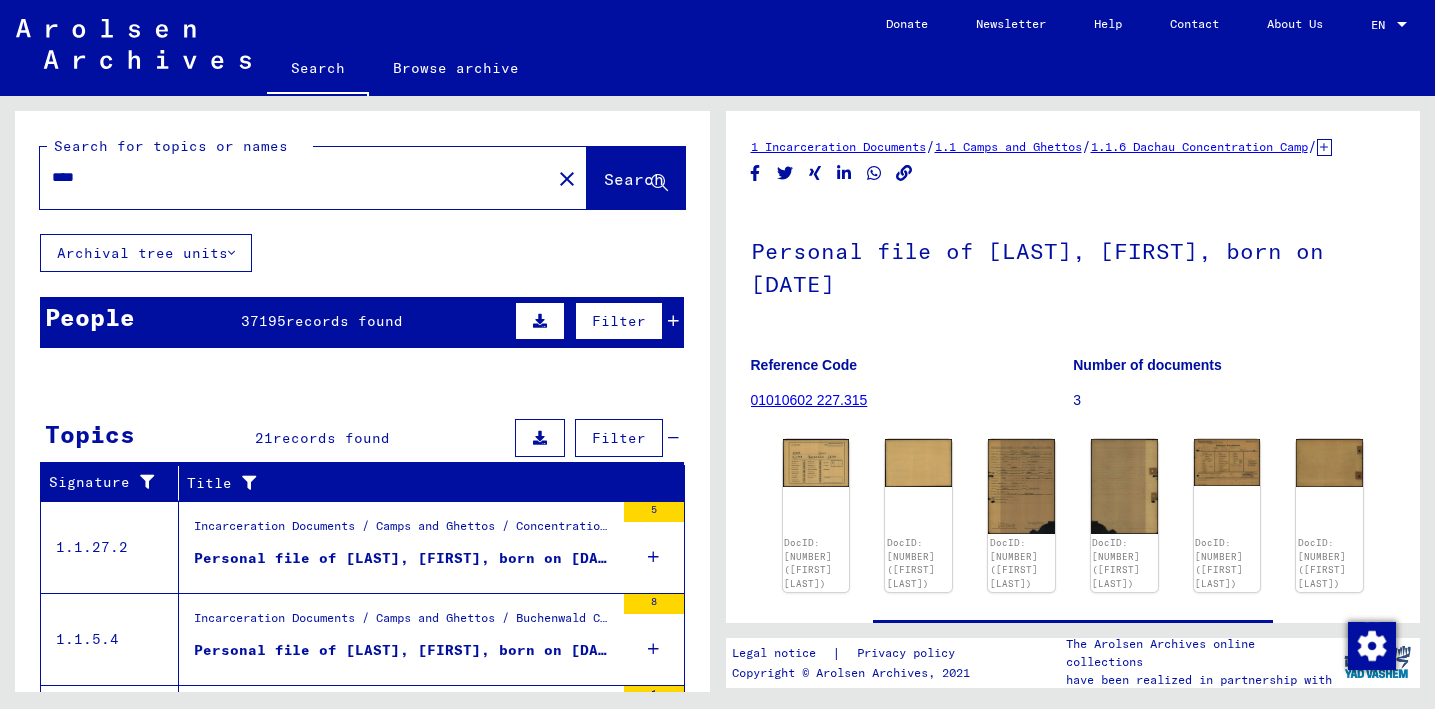 click on "****" at bounding box center (295, 177) 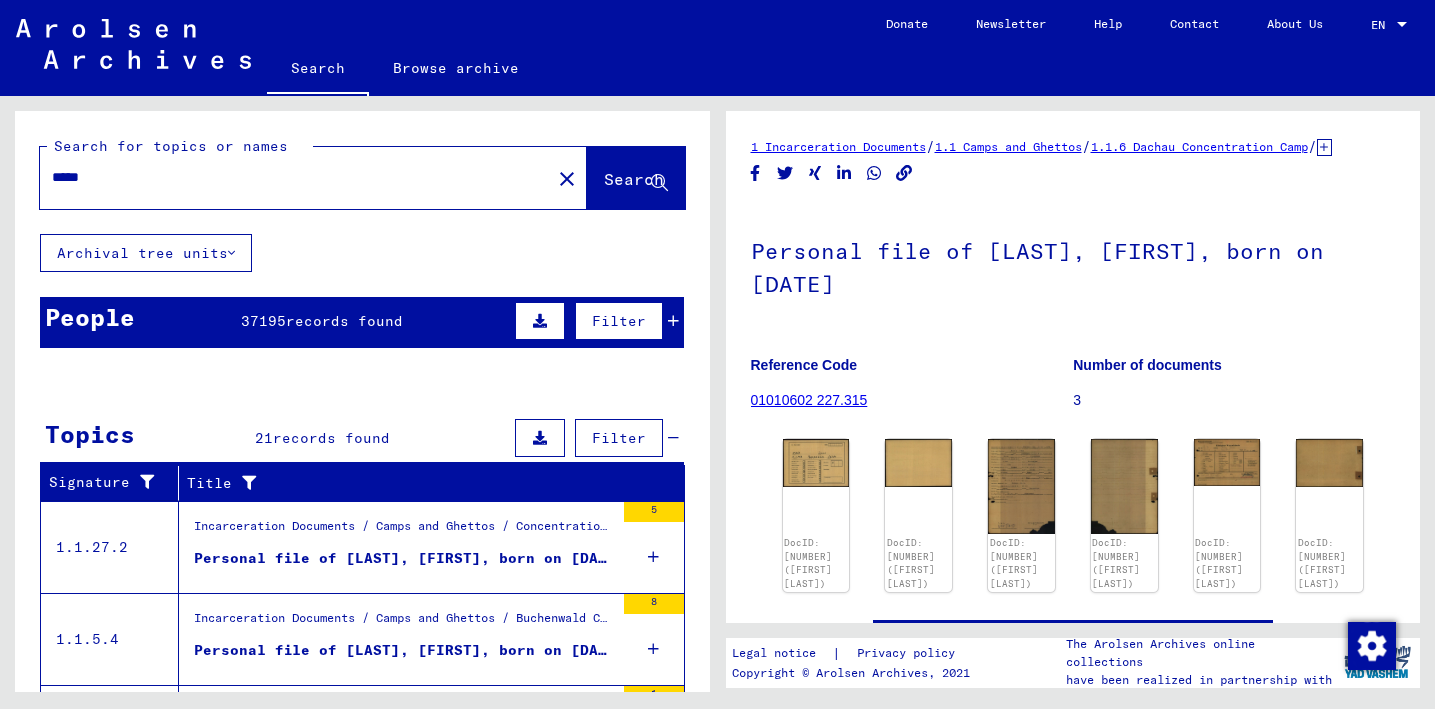 type on "*****" 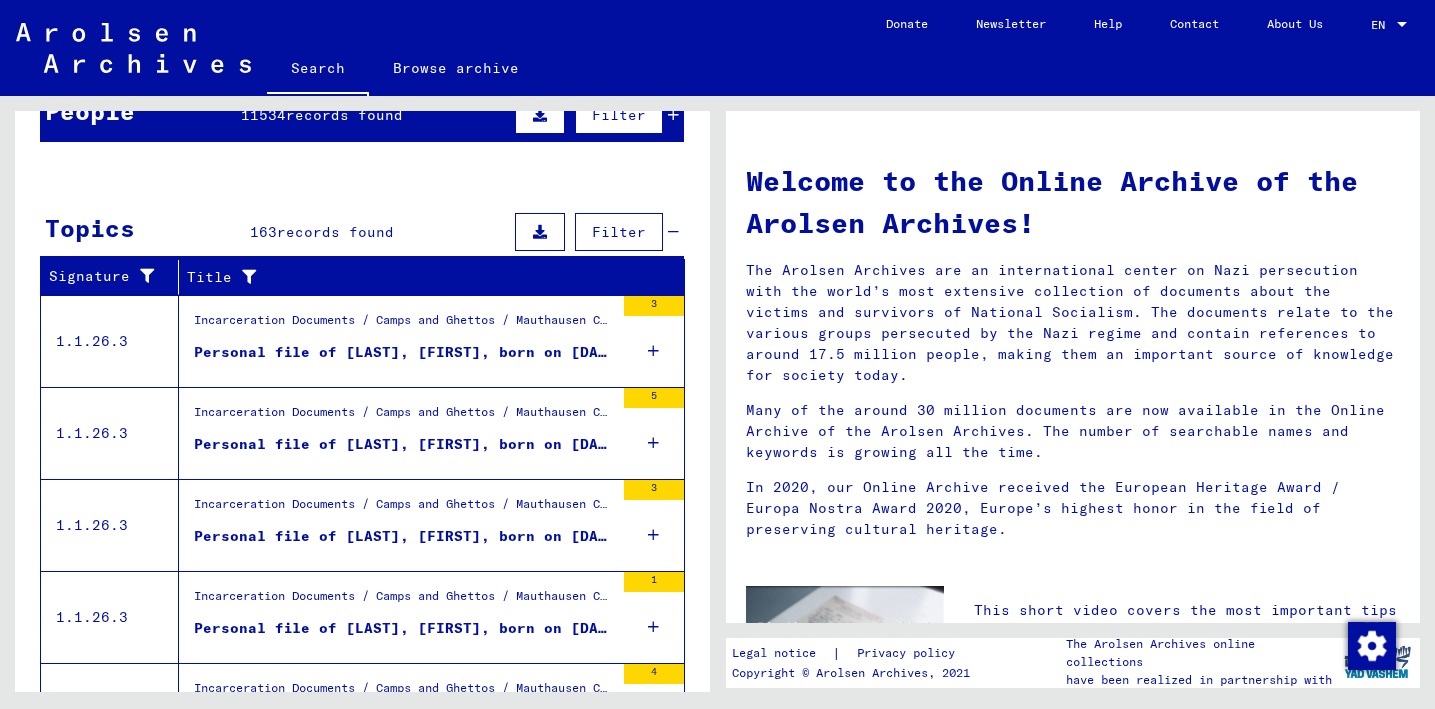 scroll, scrollTop: 210, scrollLeft: 0, axis: vertical 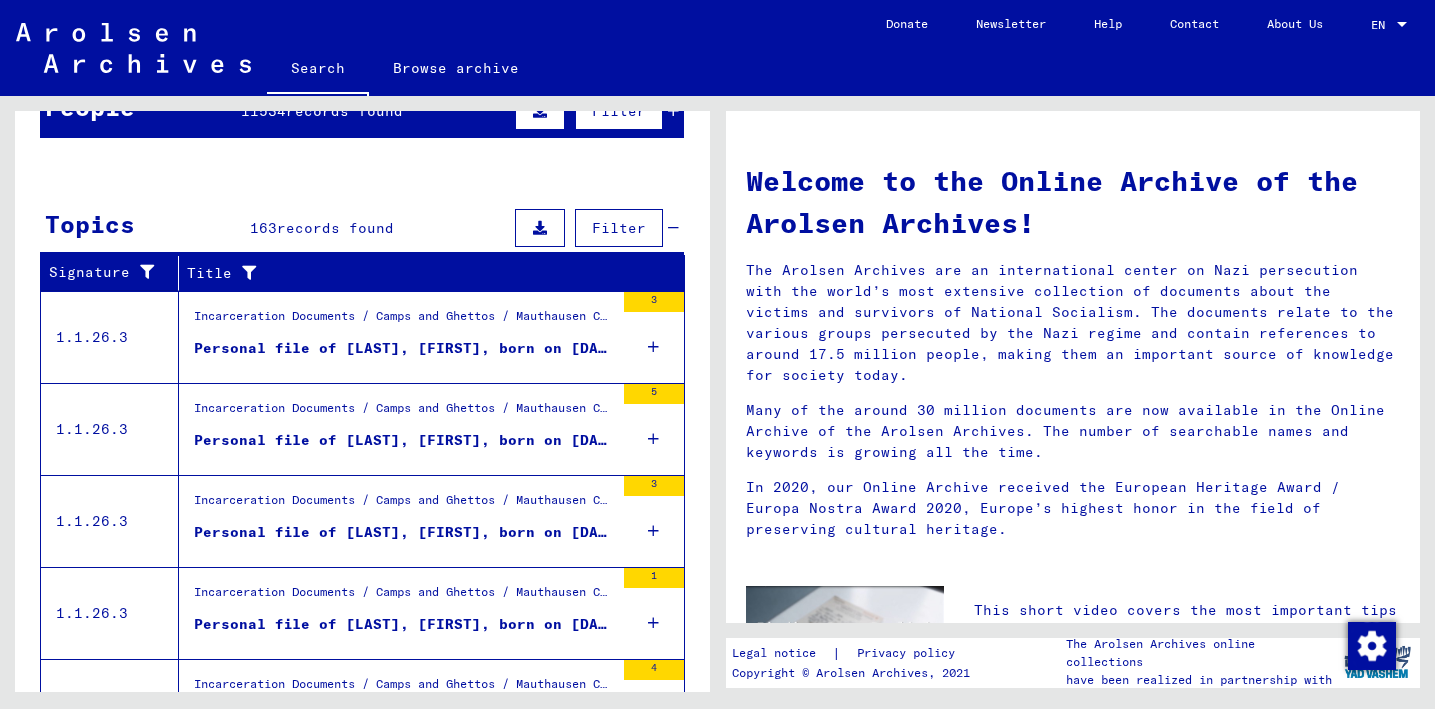 click on "Incarceration Documents / Camps and Ghettos / Mauthausen Concentration Camp / Individual Documents Regarding Male Detainees Mauthausen / Personal Files (male) - Concentration Camp Mauthausen / Files with names from BEIGEL" at bounding box center (404, 321) 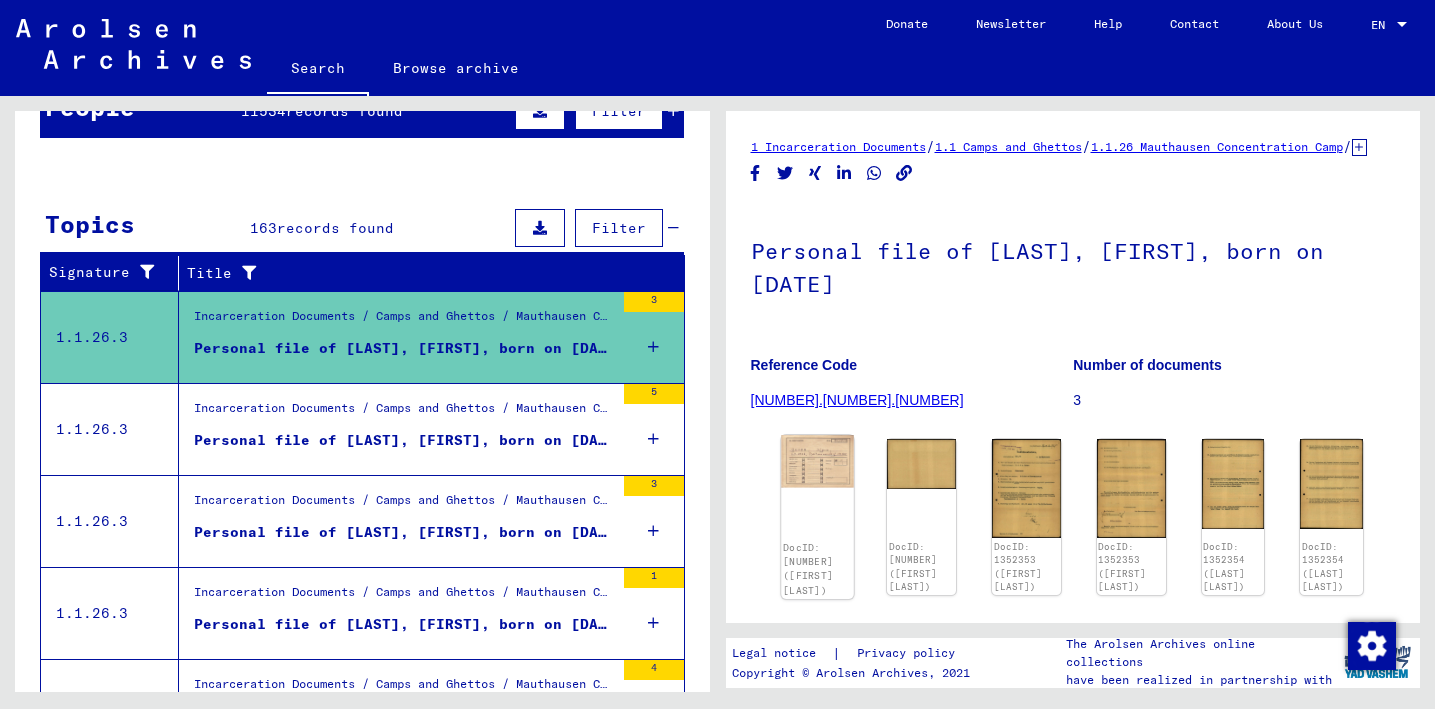 click 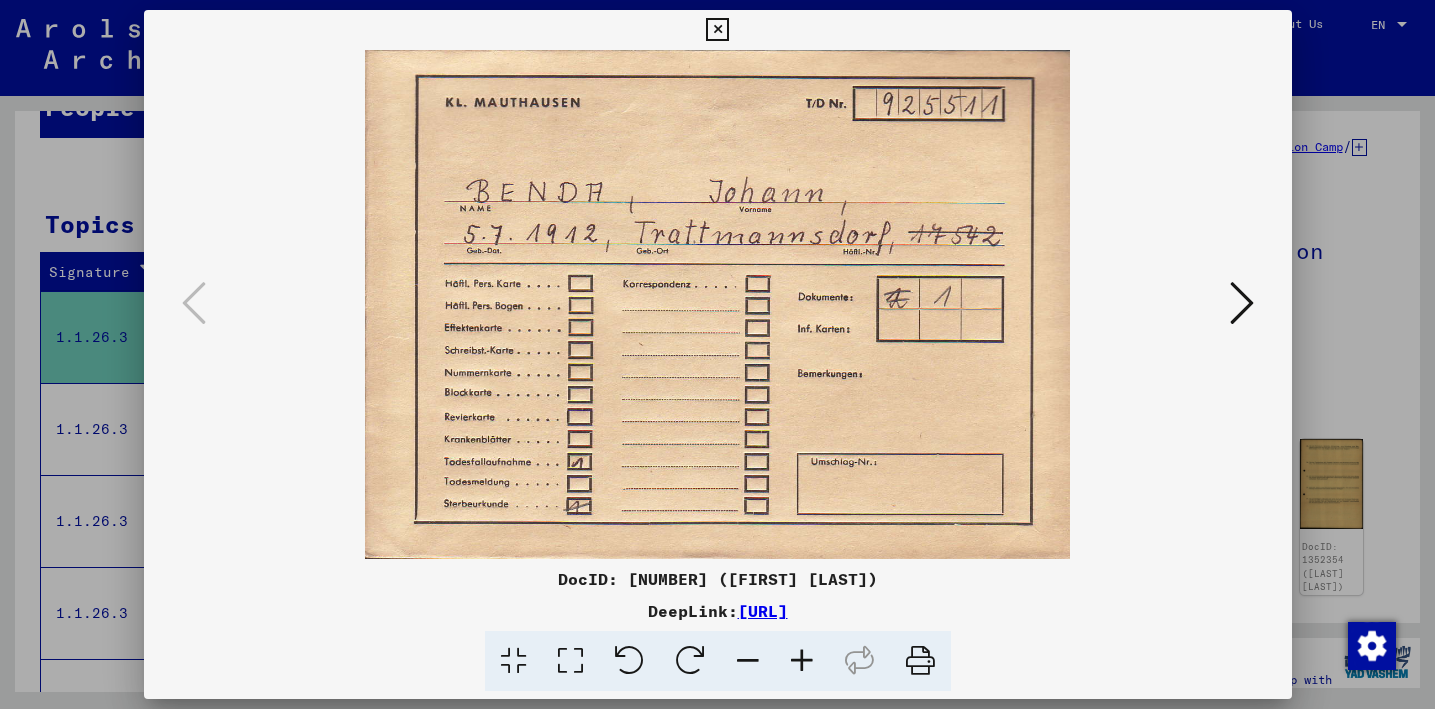 click at bounding box center (1242, 303) 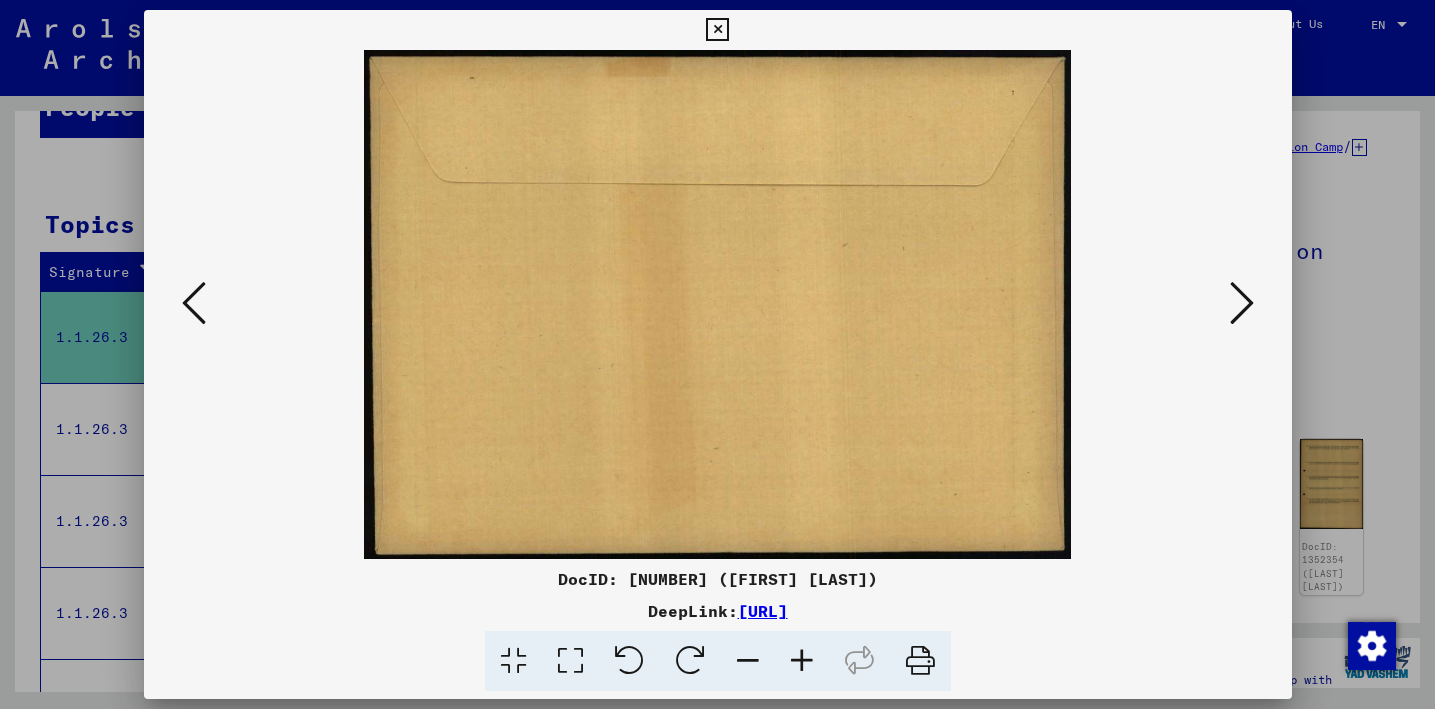 click at bounding box center [1242, 303] 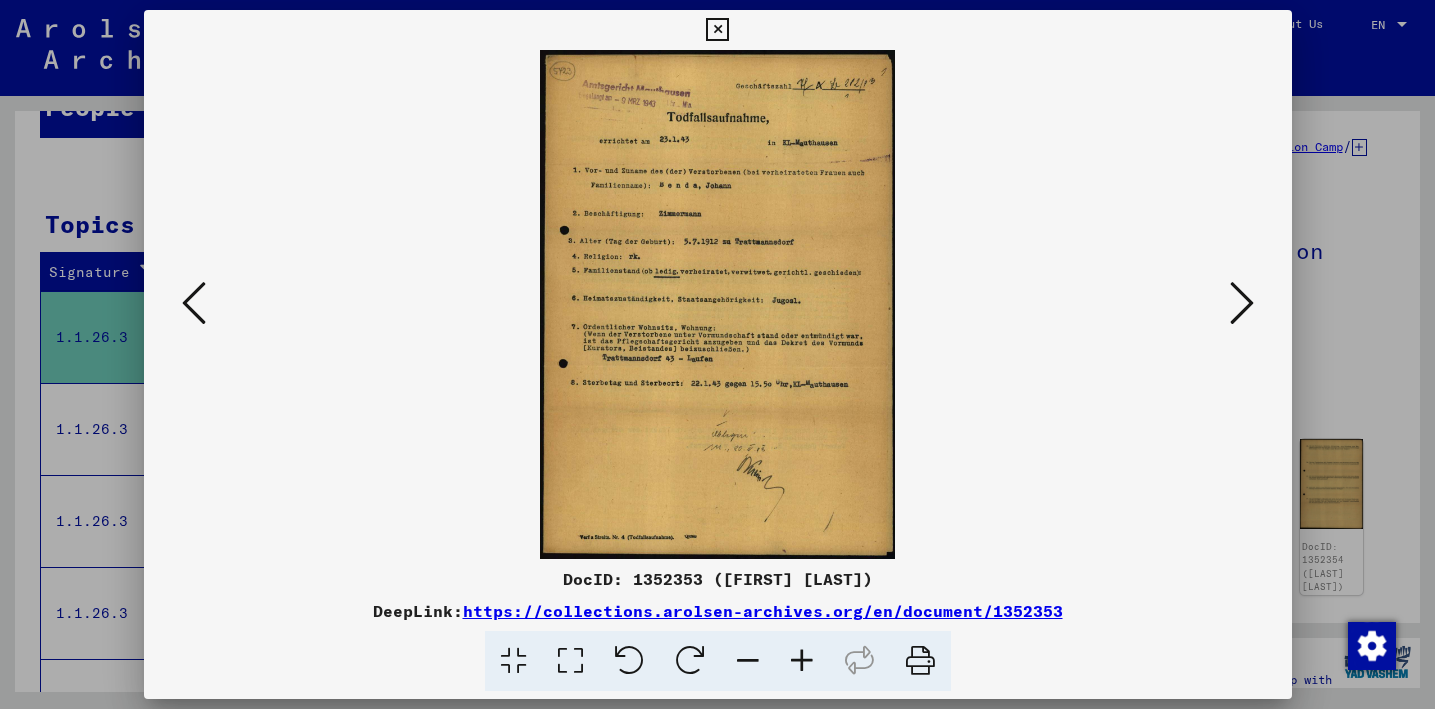 click at bounding box center (1242, 303) 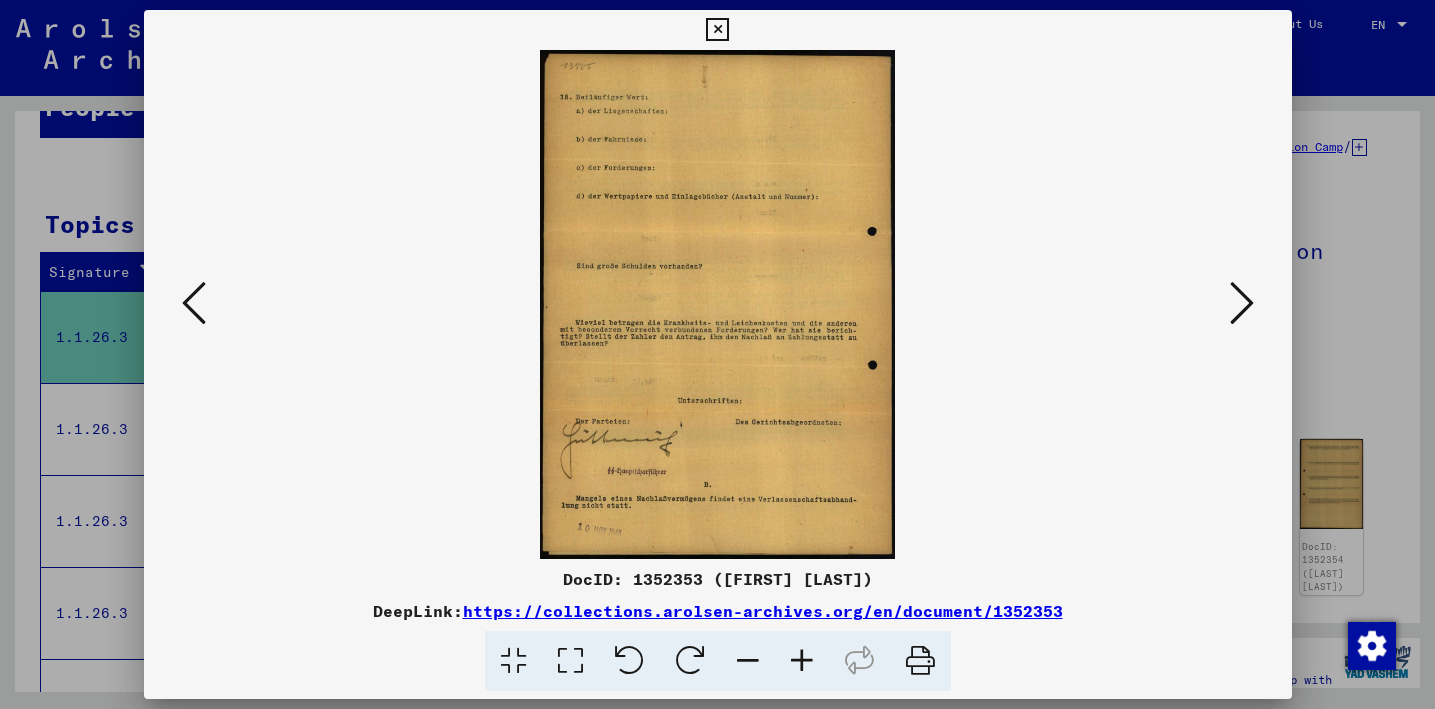 click at bounding box center (1242, 303) 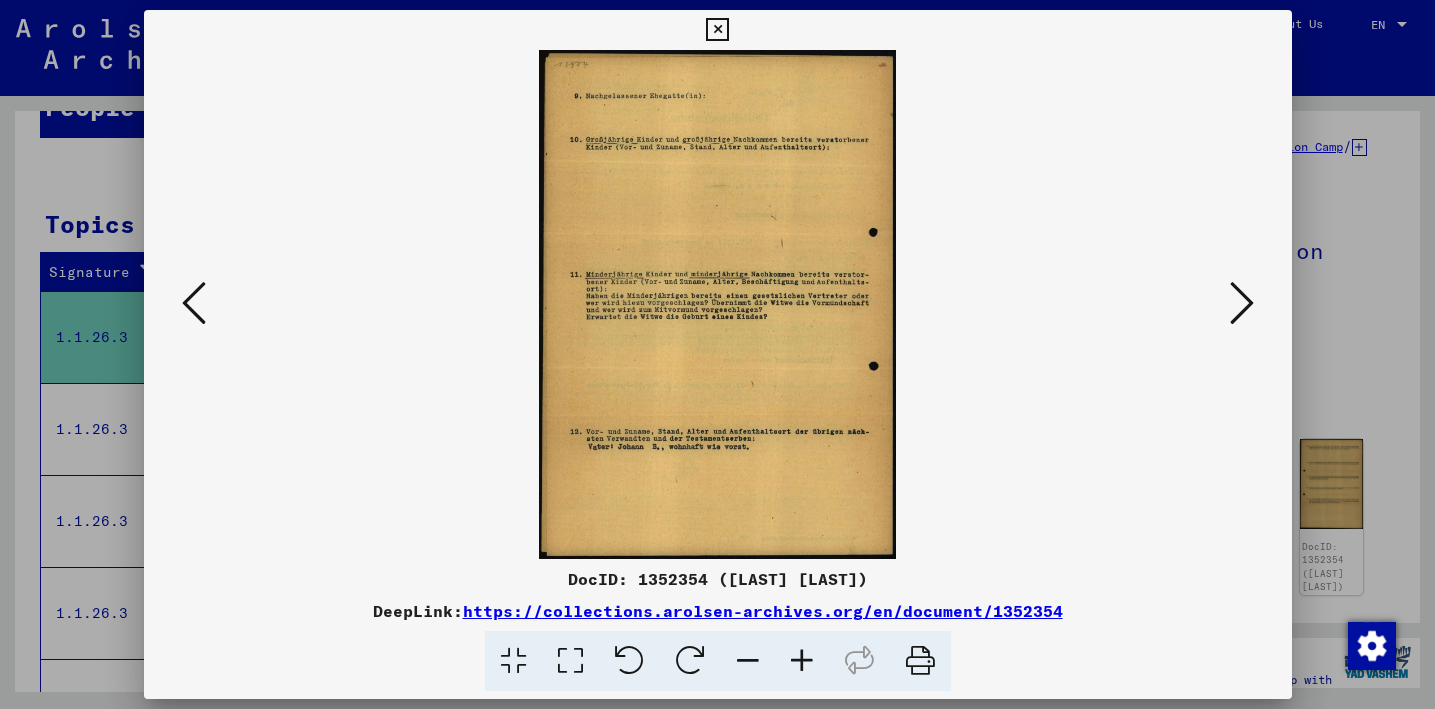 click at bounding box center (1242, 303) 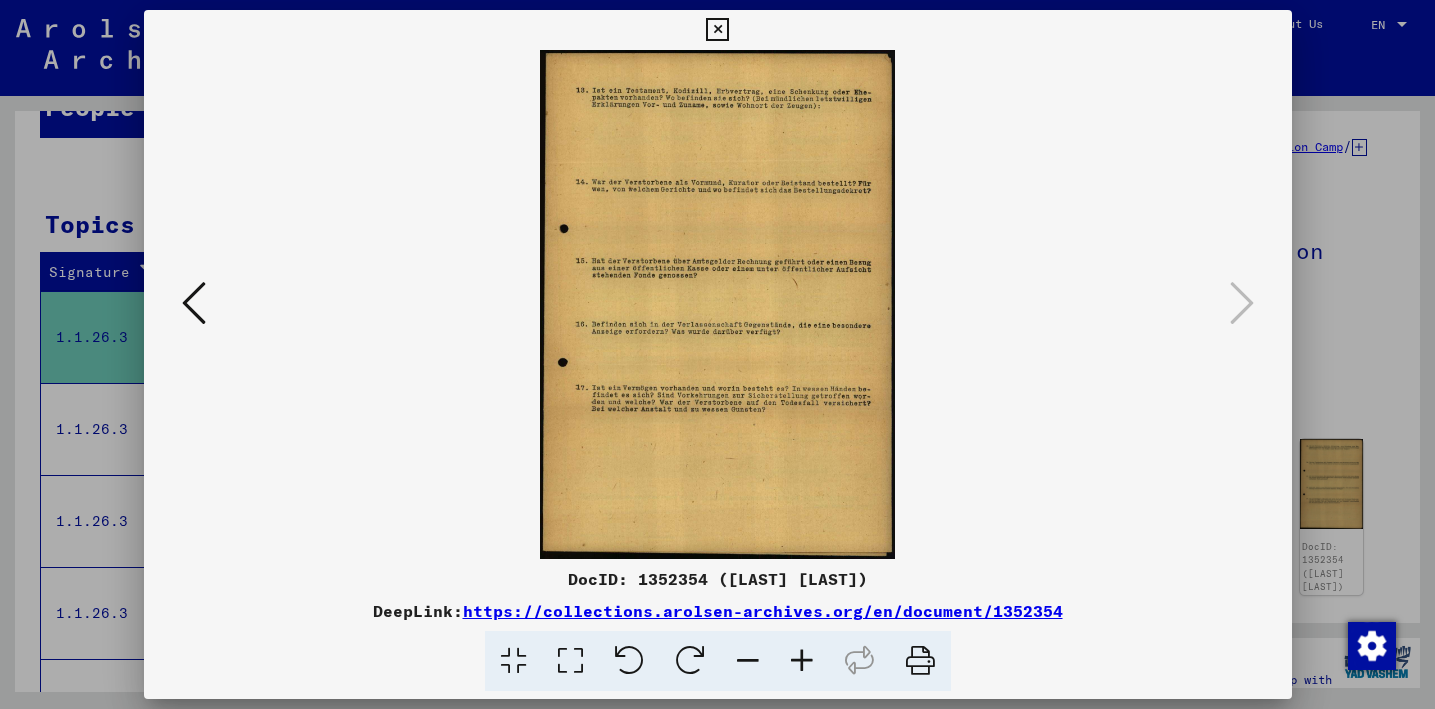 click at bounding box center (717, 354) 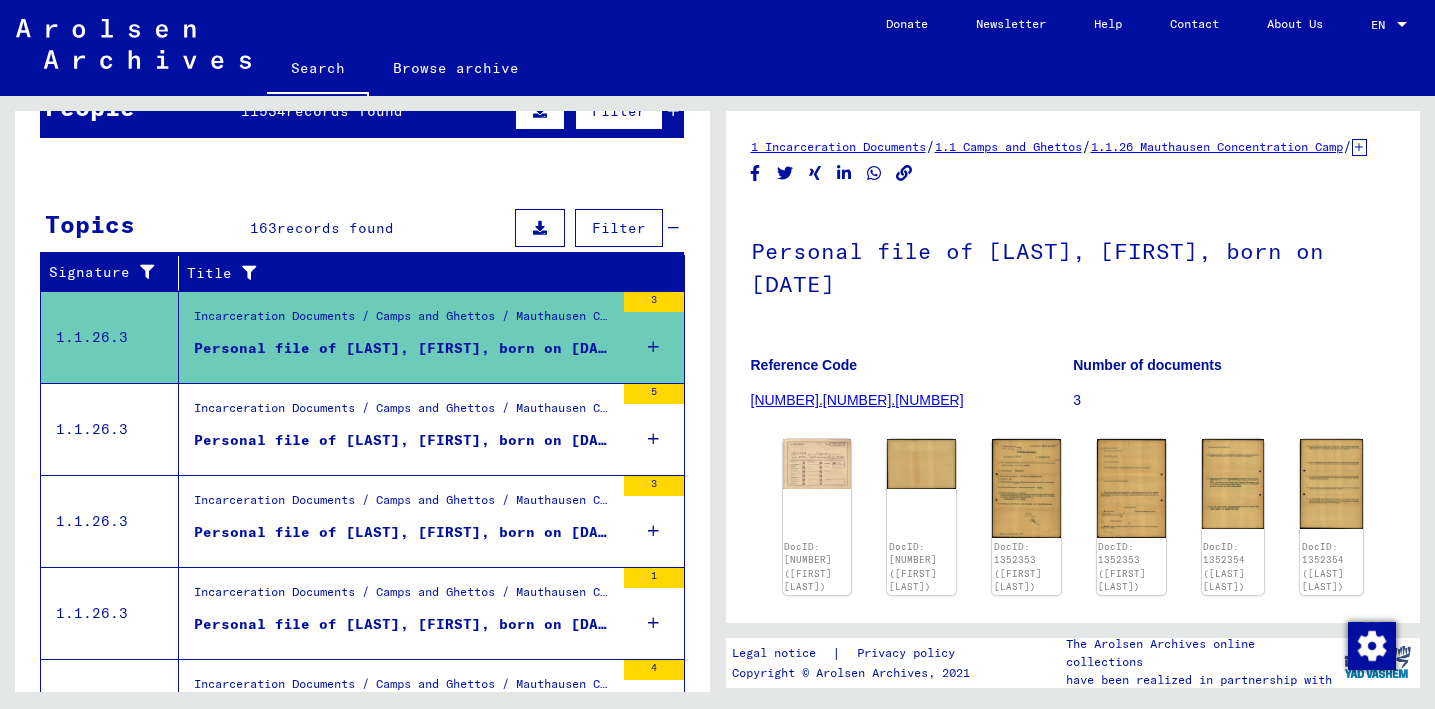 click on "Incarceration Documents / Camps and Ghettos / Mauthausen Concentration Camp / Individual Documents Regarding Male Detainees Mauthausen / Personal Files (male) - Concentration Camp Mauthausen / Files with names from BEIGEL" at bounding box center [404, 413] 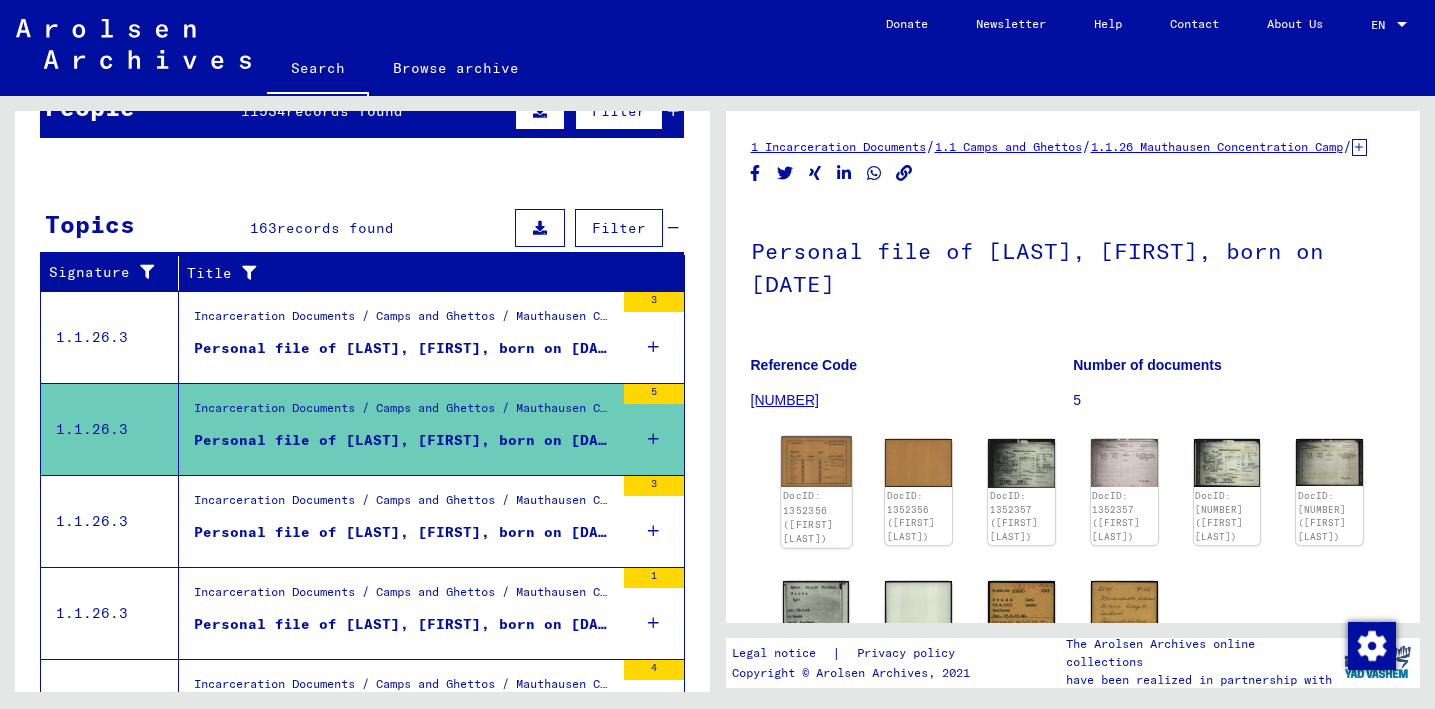 click 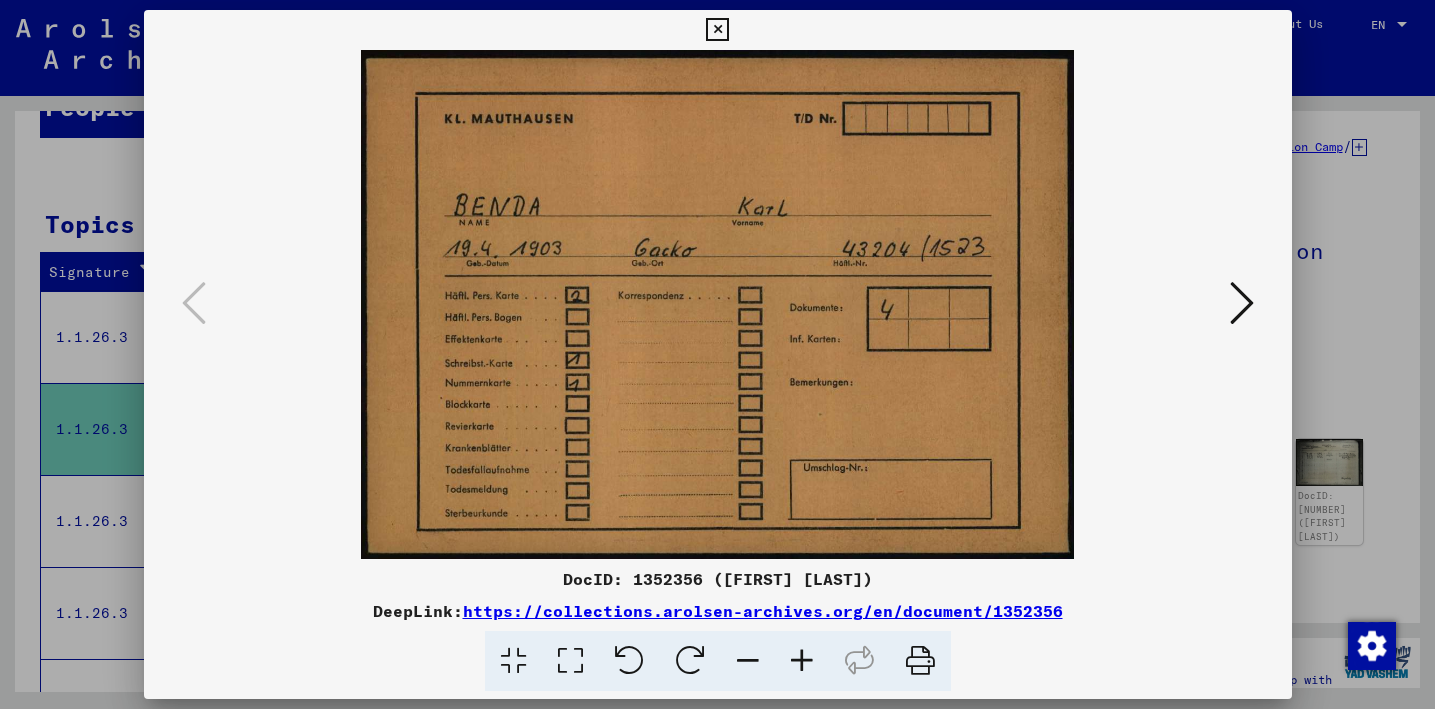 click at bounding box center [1242, 303] 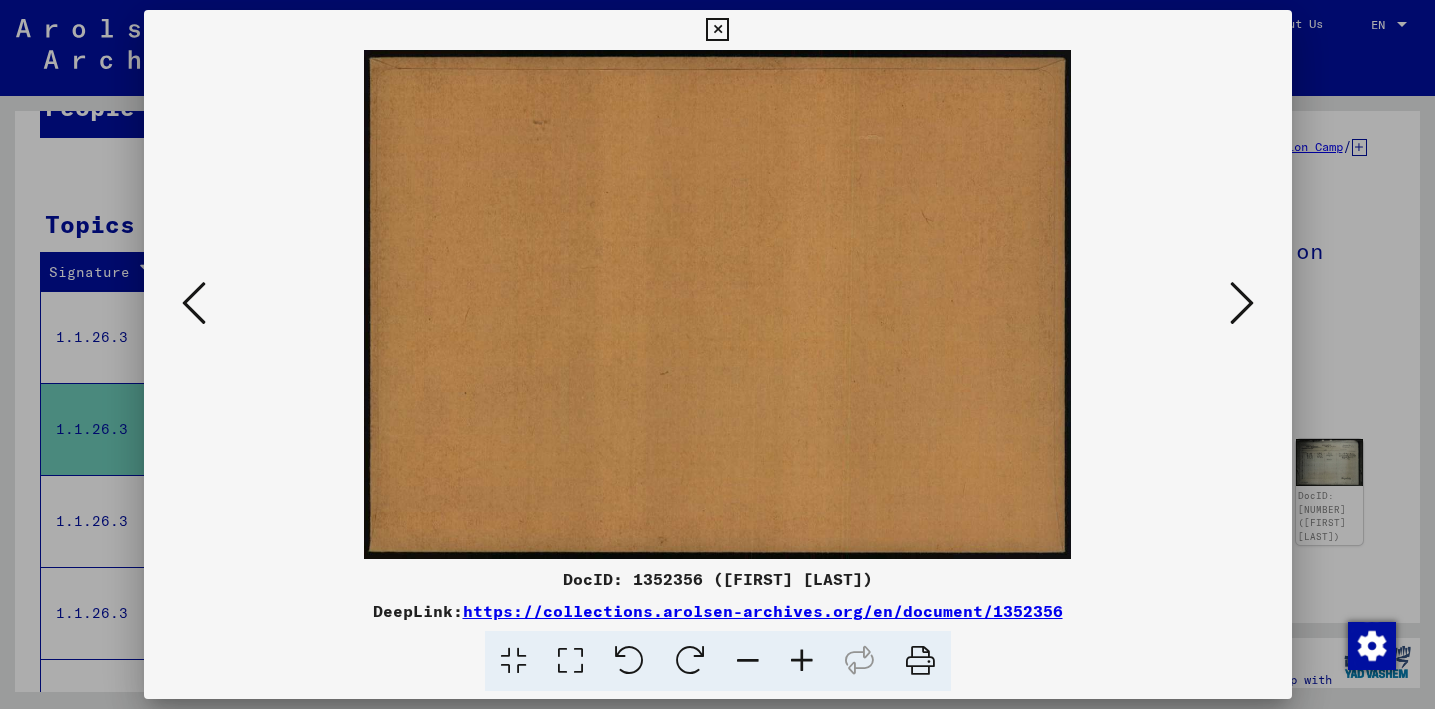 click at bounding box center [1242, 303] 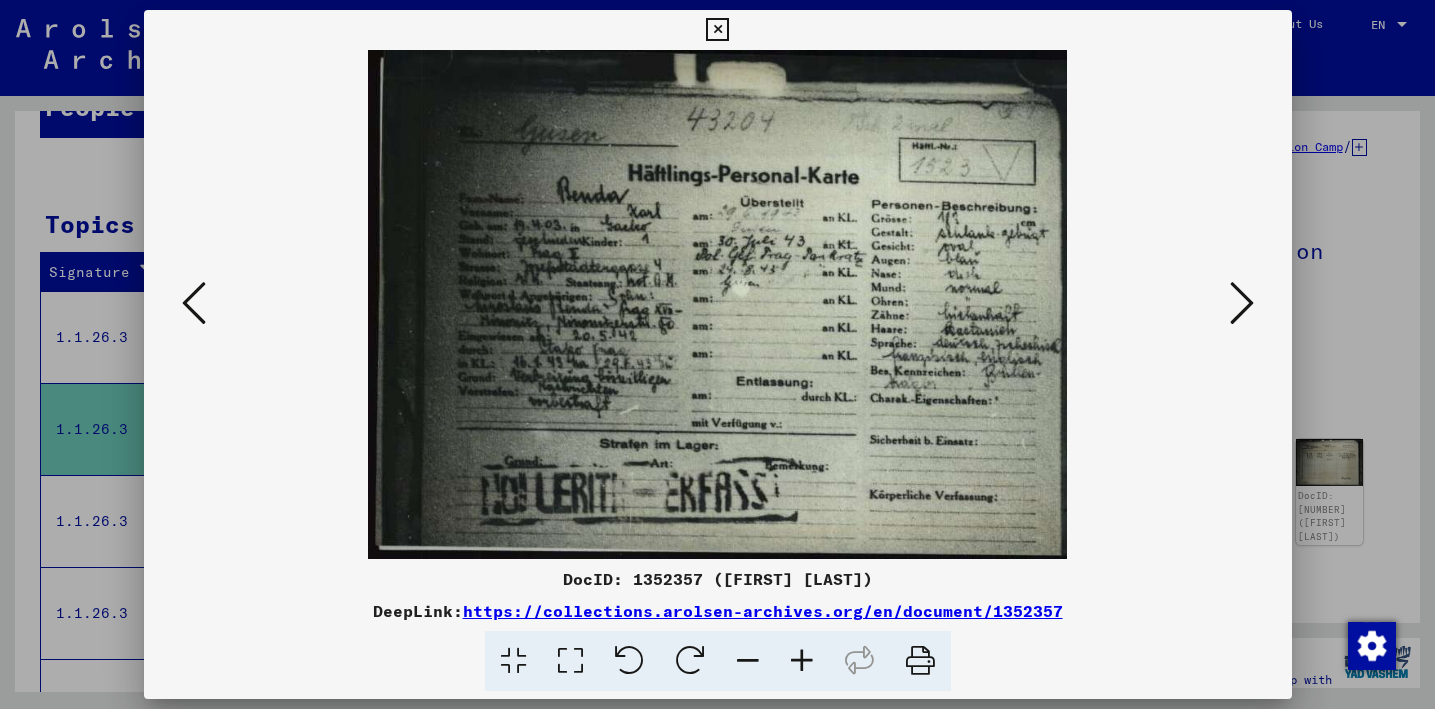 click at bounding box center (1242, 303) 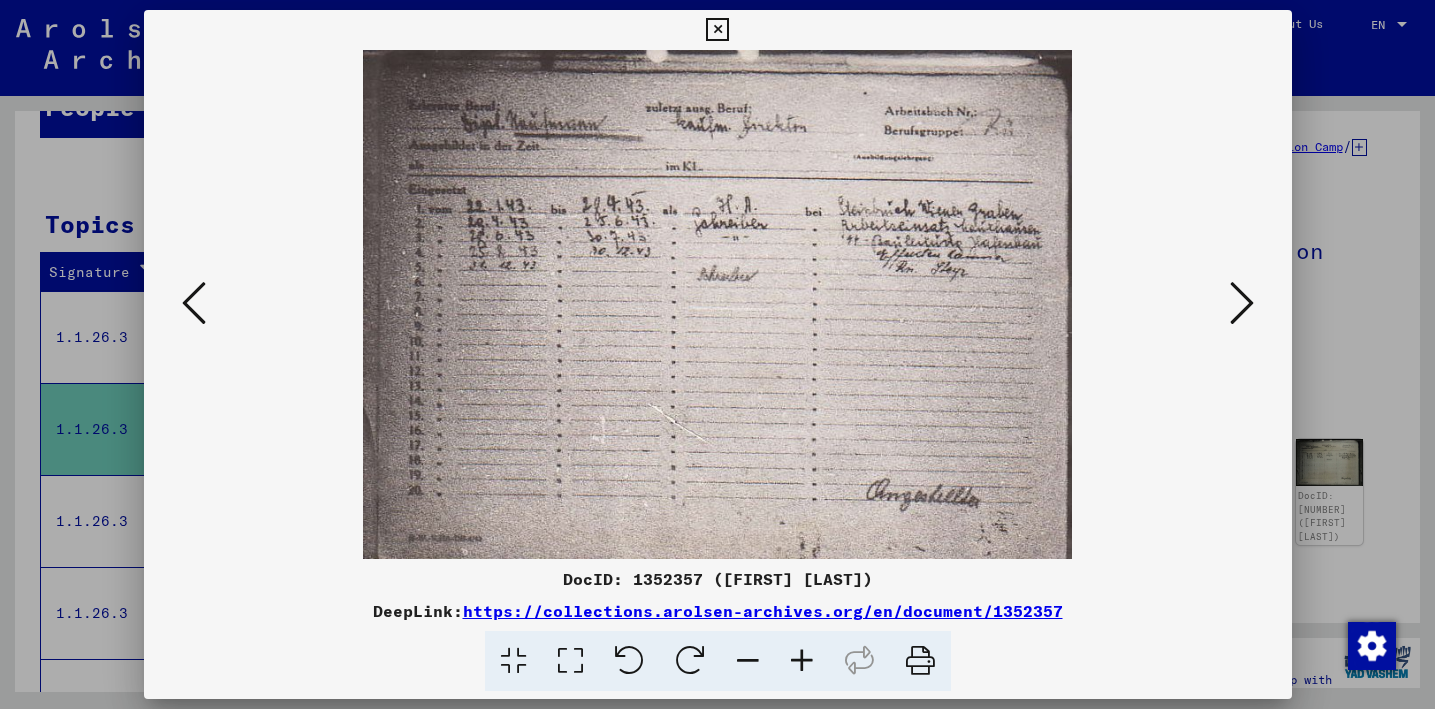 click at bounding box center (1242, 303) 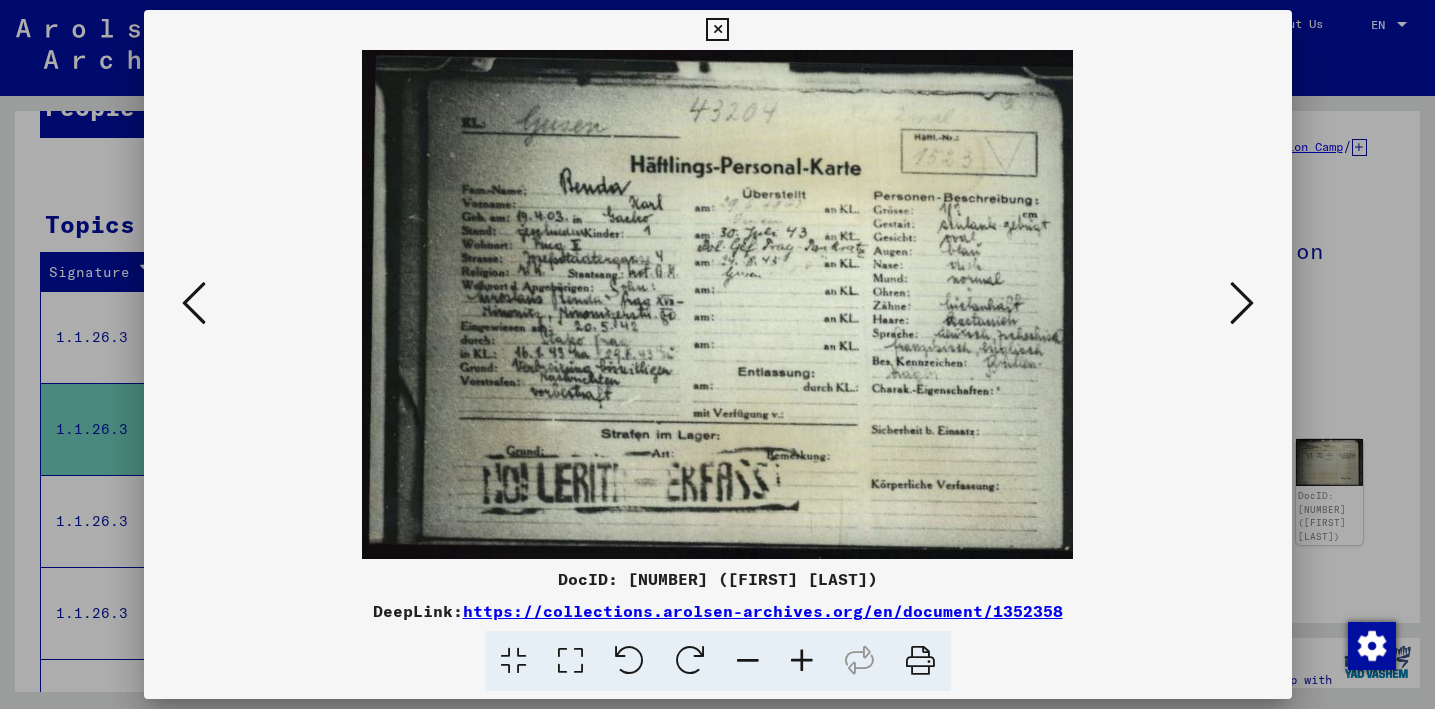 click at bounding box center [1242, 303] 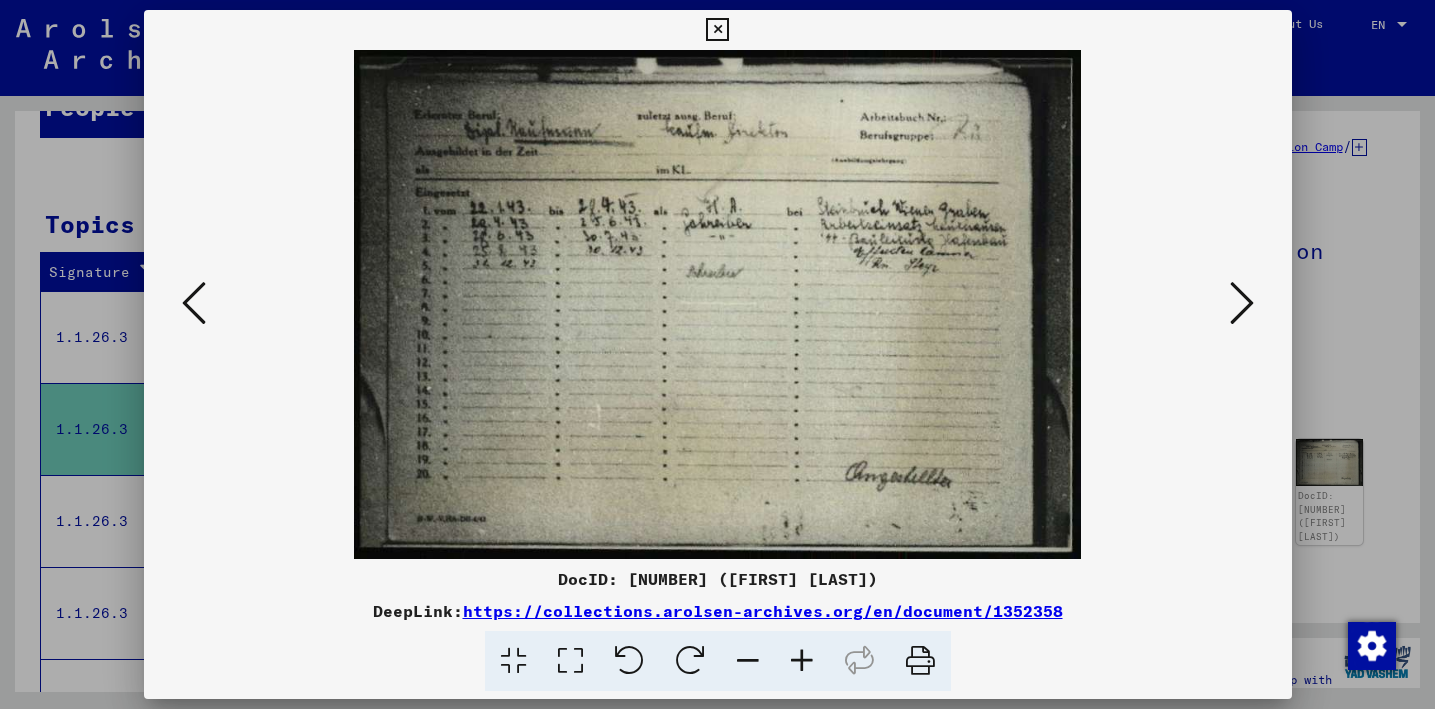 click at bounding box center [1242, 303] 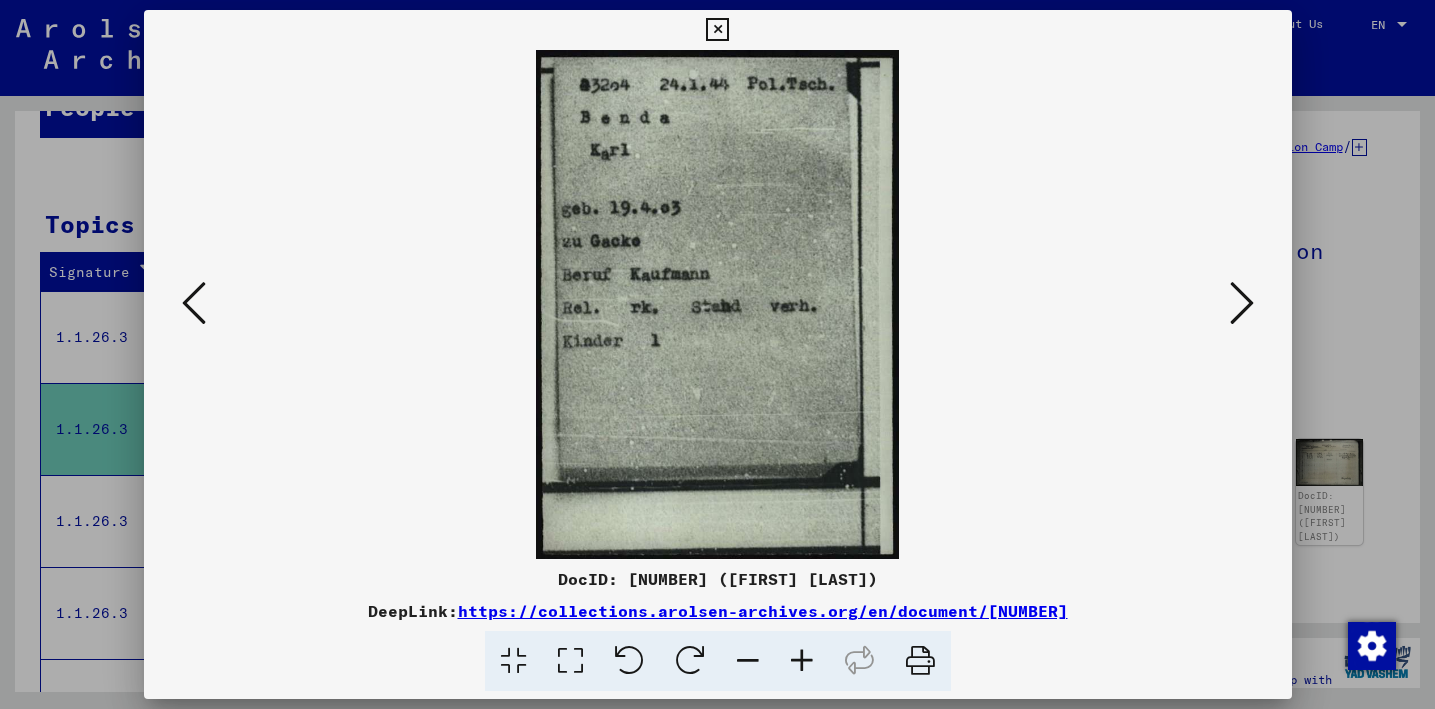 click at bounding box center (1242, 303) 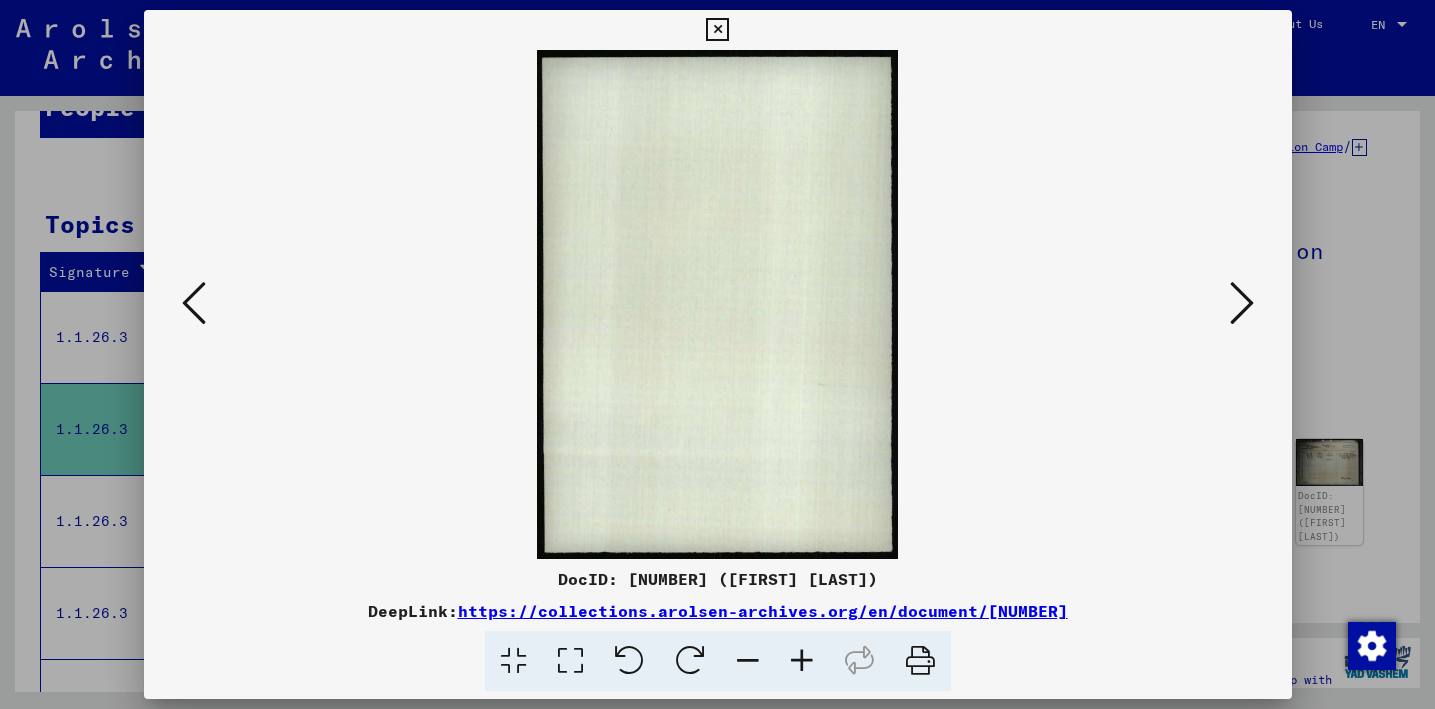 click at bounding box center (1242, 303) 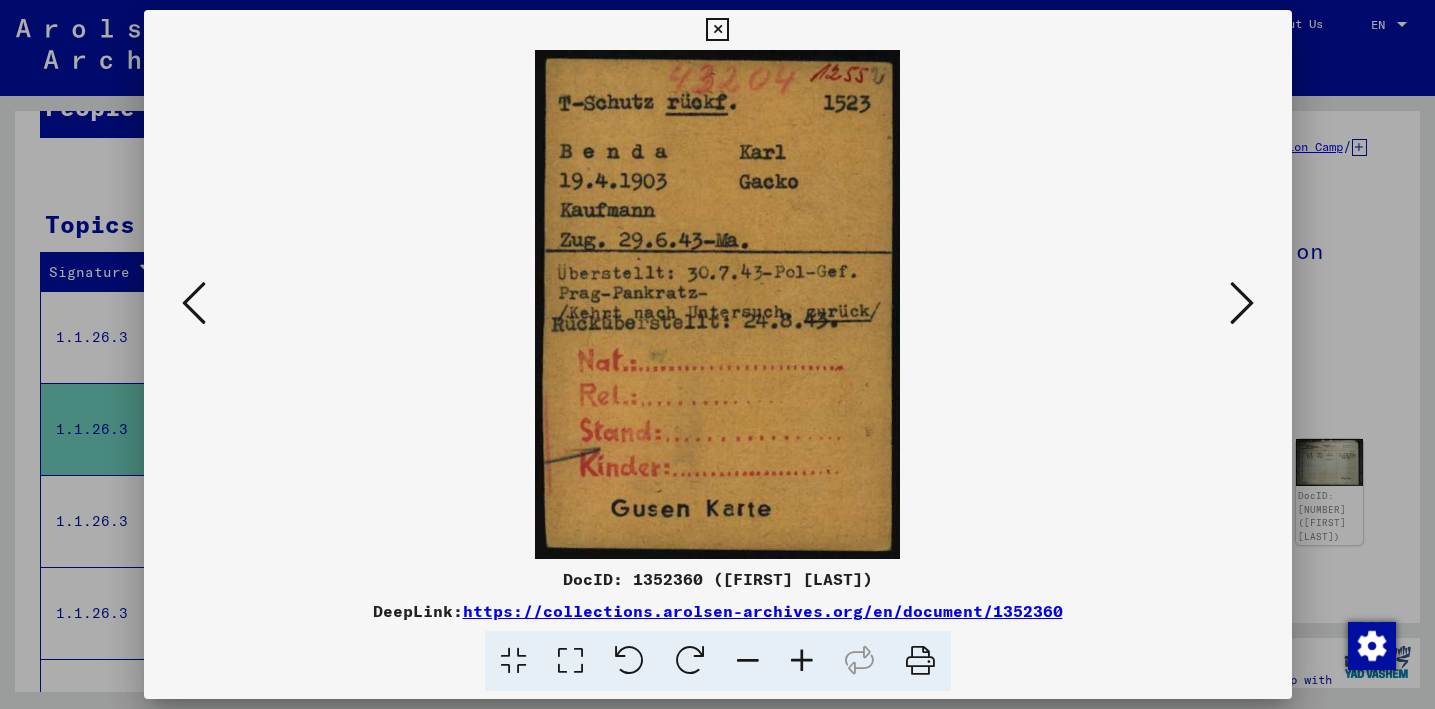 click at bounding box center [1242, 303] 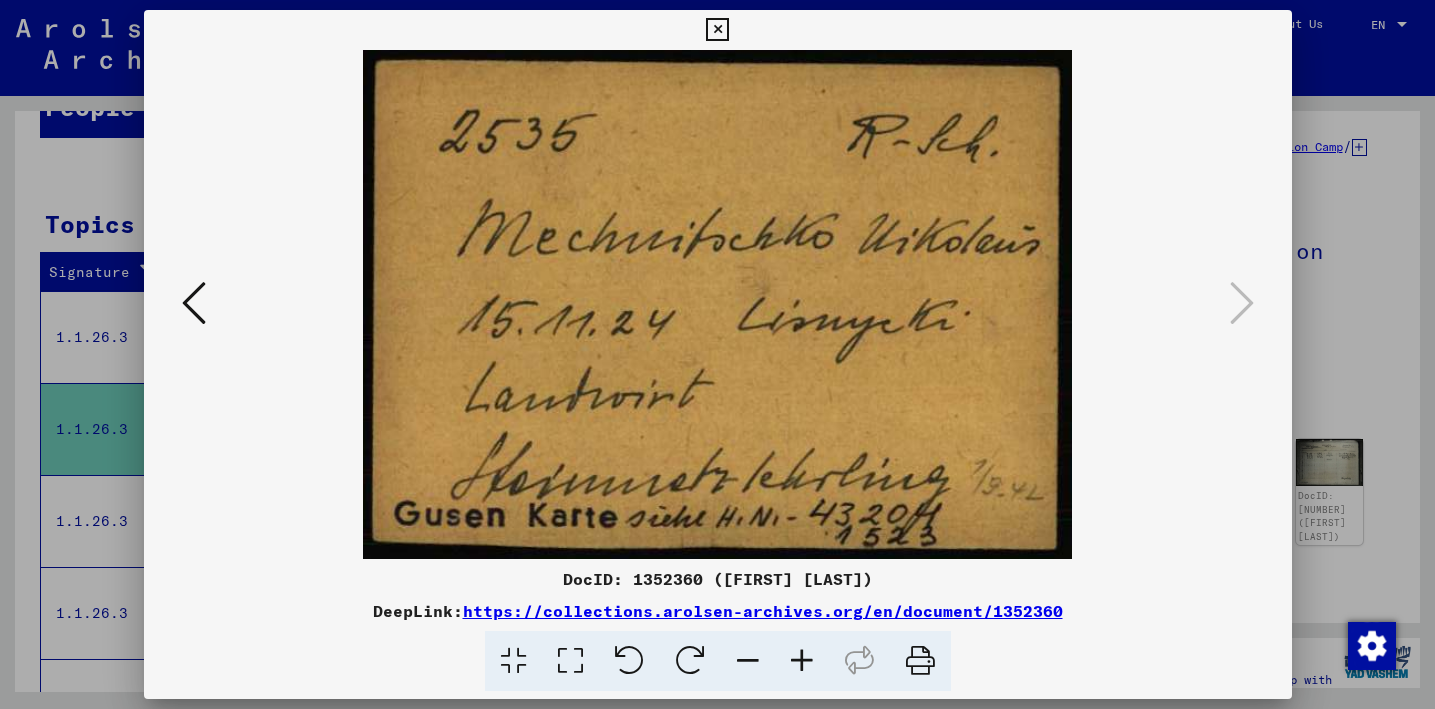 click at bounding box center [717, 354] 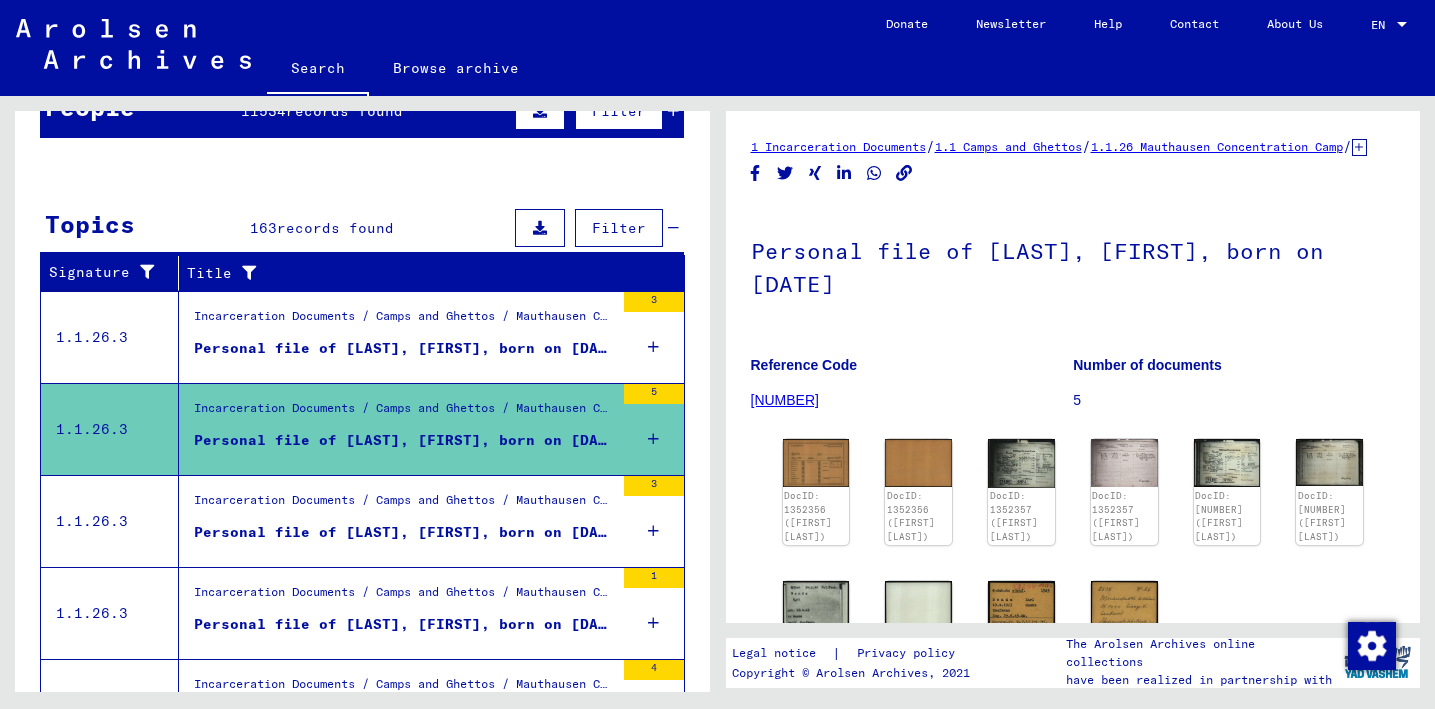 click on "Incarceration Documents / Camps and Ghettos / Mauthausen Concentration Camp / Individual Documents Regarding Male Detainees Mauthausen / Personal Files (male) - Concentration Camp Mauthausen / Files with names from [LAST] Personal file of [LAST], [LAST], born on [DATE]" at bounding box center (404, 521) 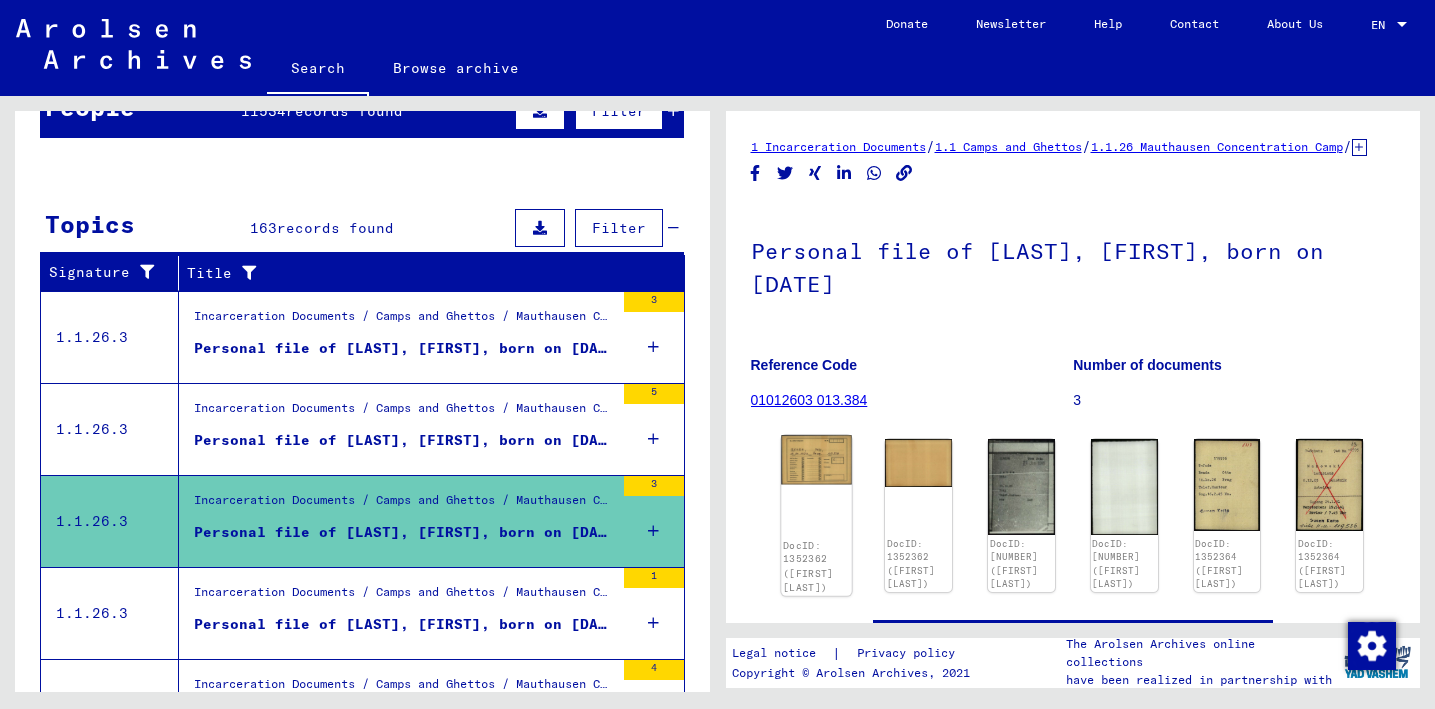 click 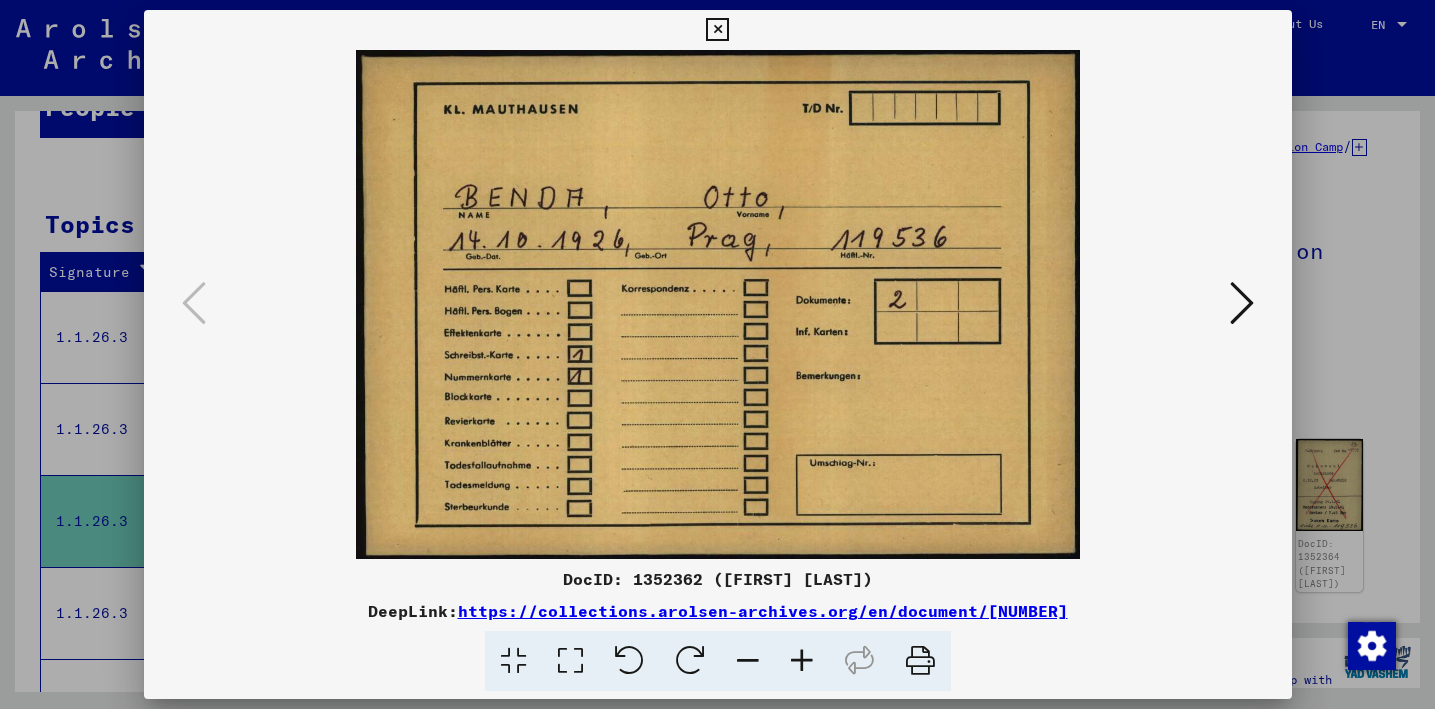 click at bounding box center (1242, 303) 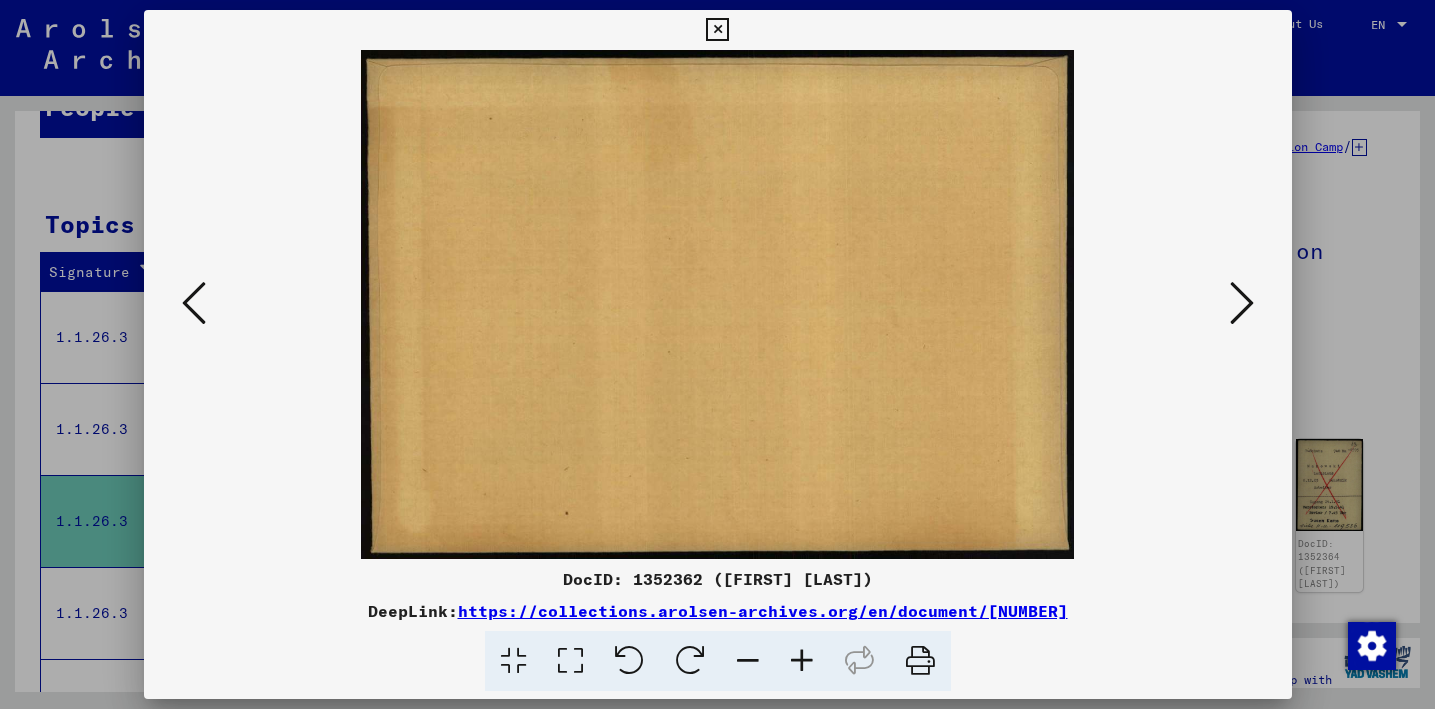 click at bounding box center (1242, 303) 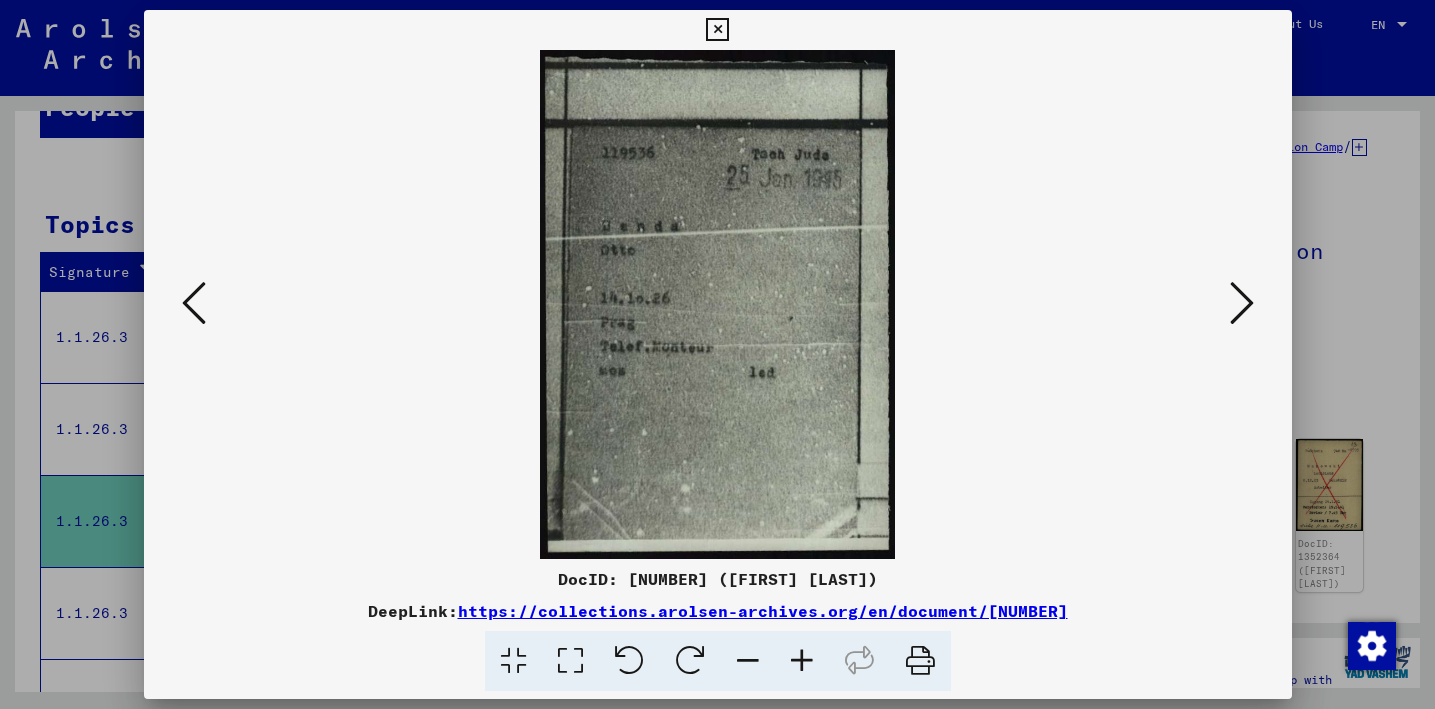click at bounding box center (1242, 303) 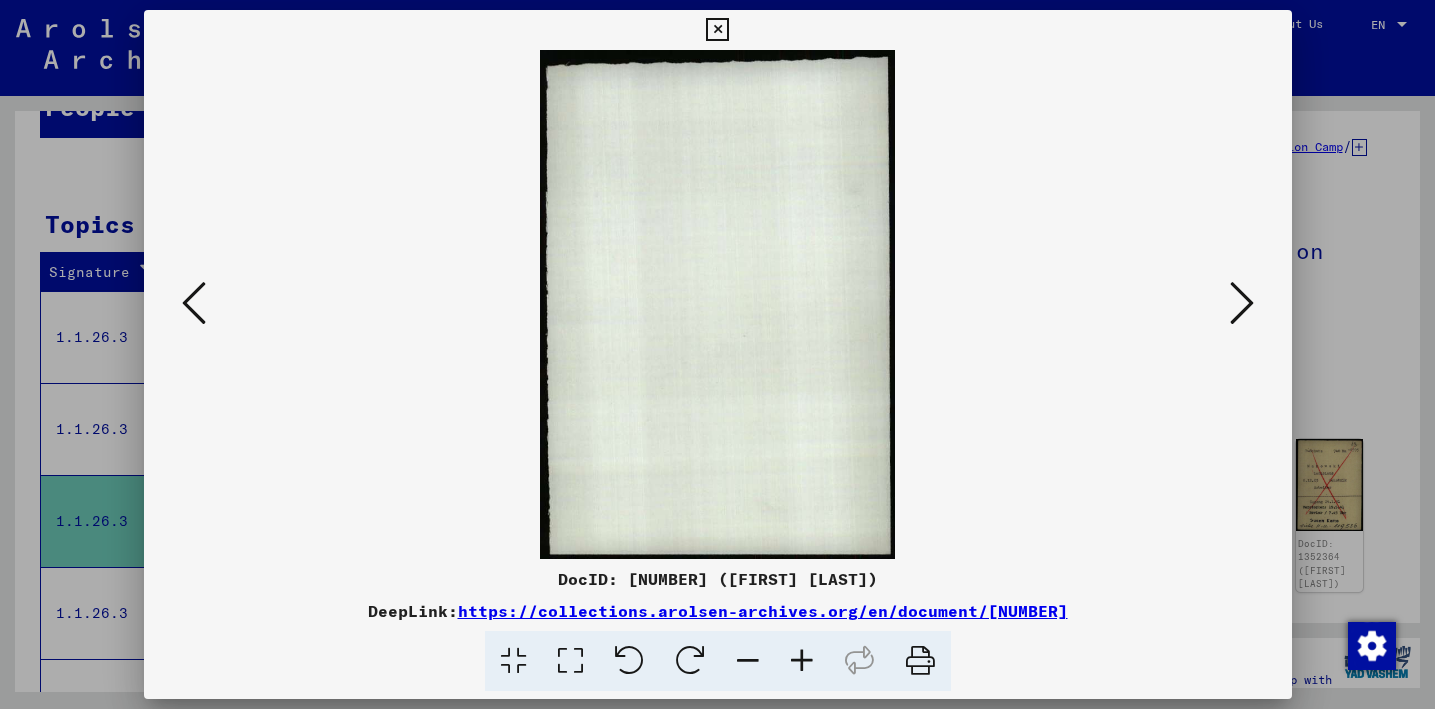 click at bounding box center (1242, 303) 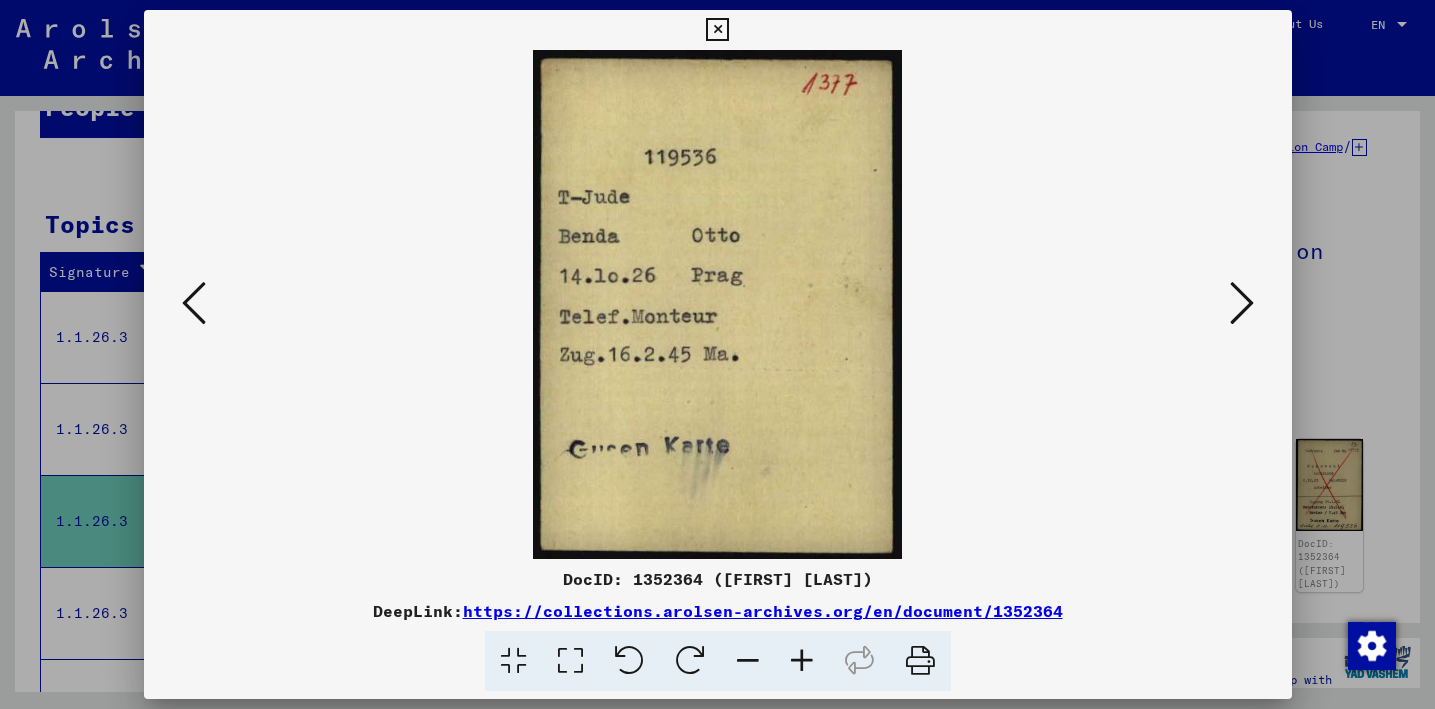 click at bounding box center [1242, 303] 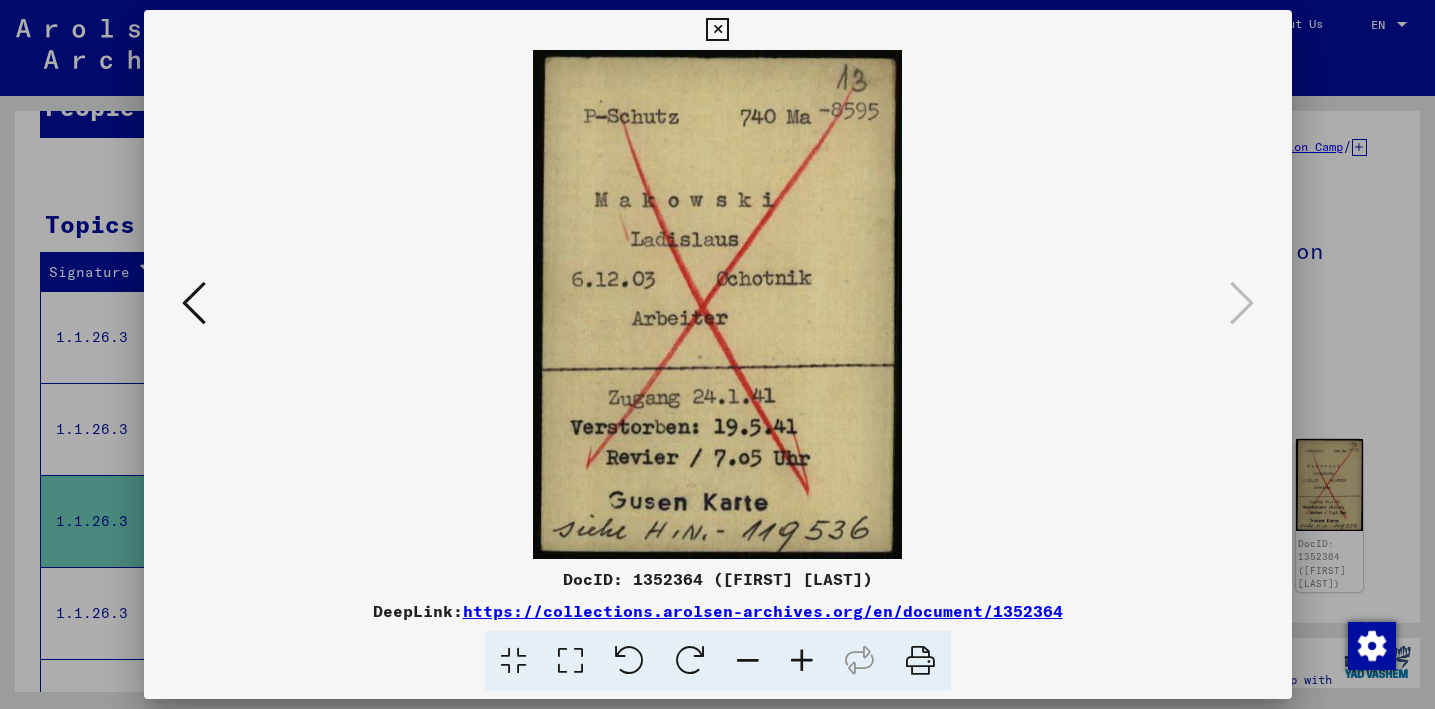 click at bounding box center [717, 354] 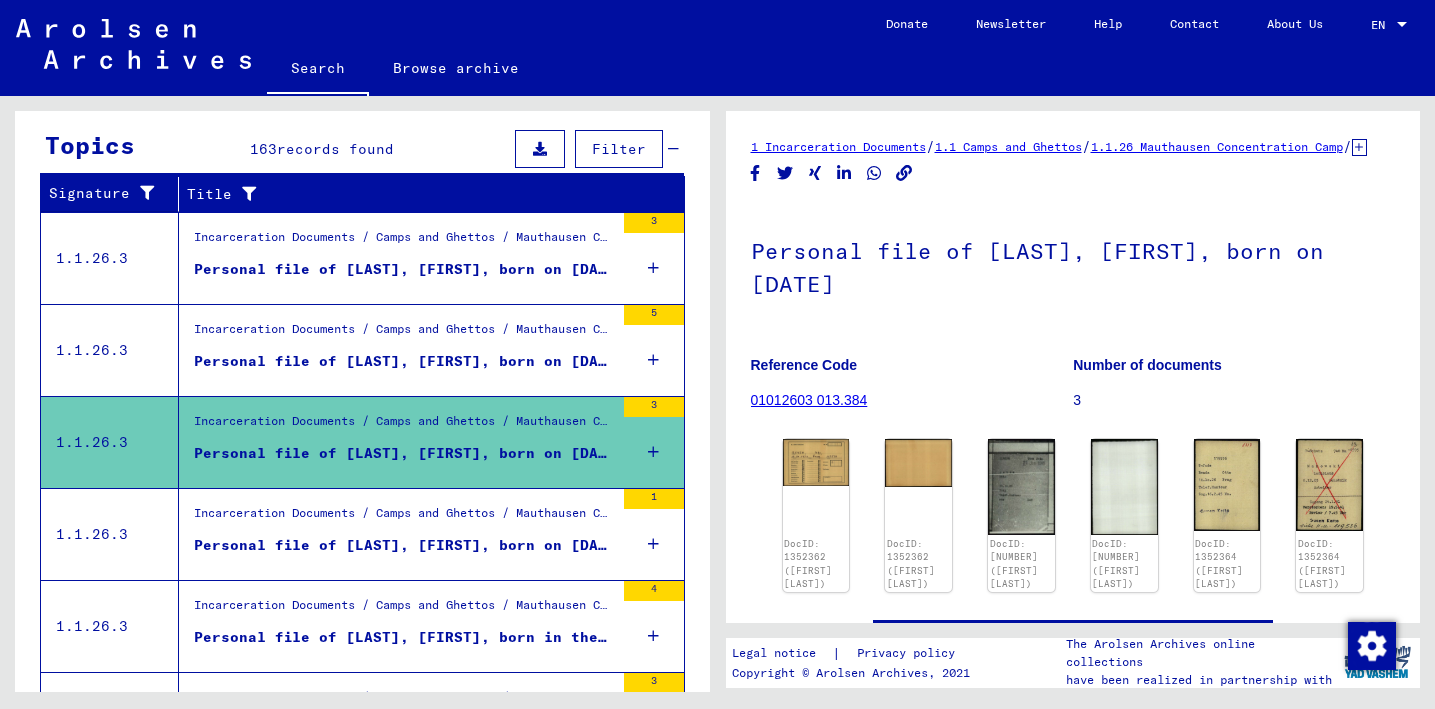 scroll, scrollTop: 320, scrollLeft: 0, axis: vertical 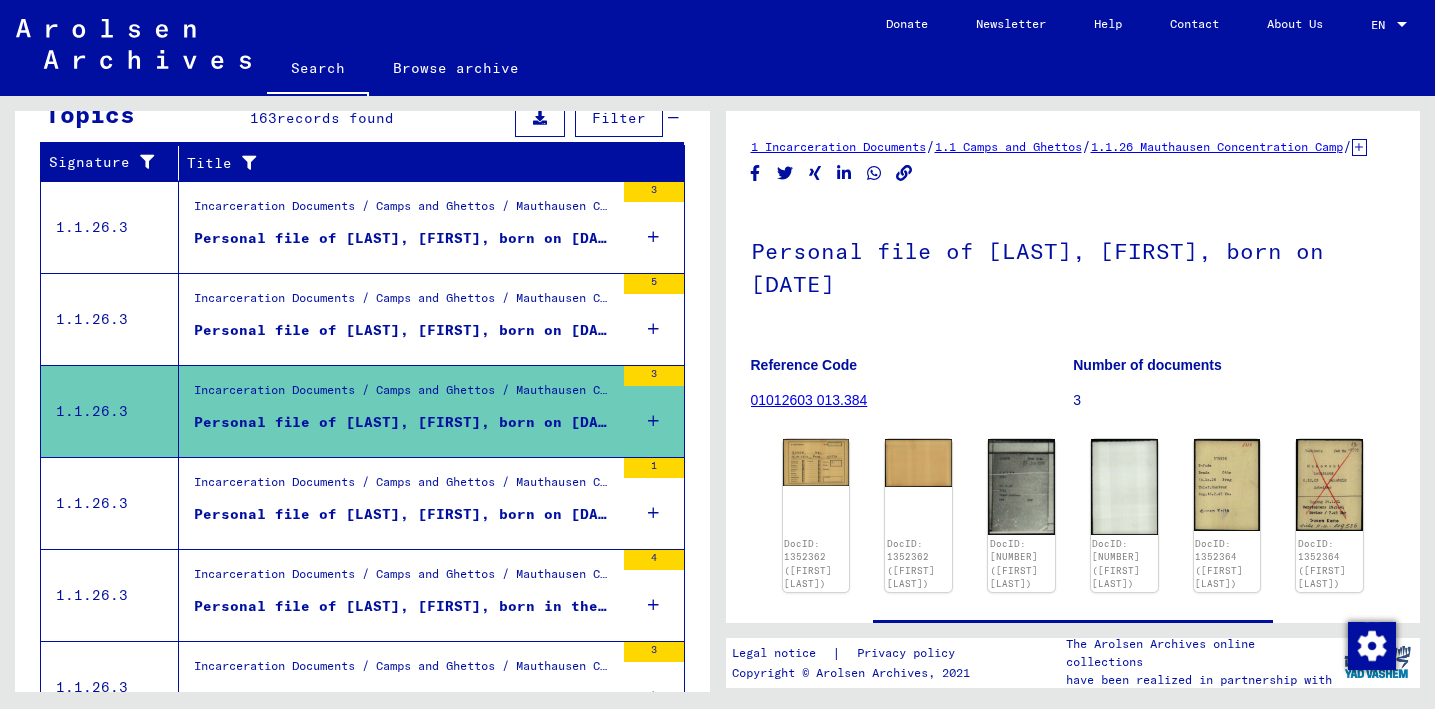 click on "Personal file of [LAST], [FIRST], born on [DATE]" at bounding box center [404, 514] 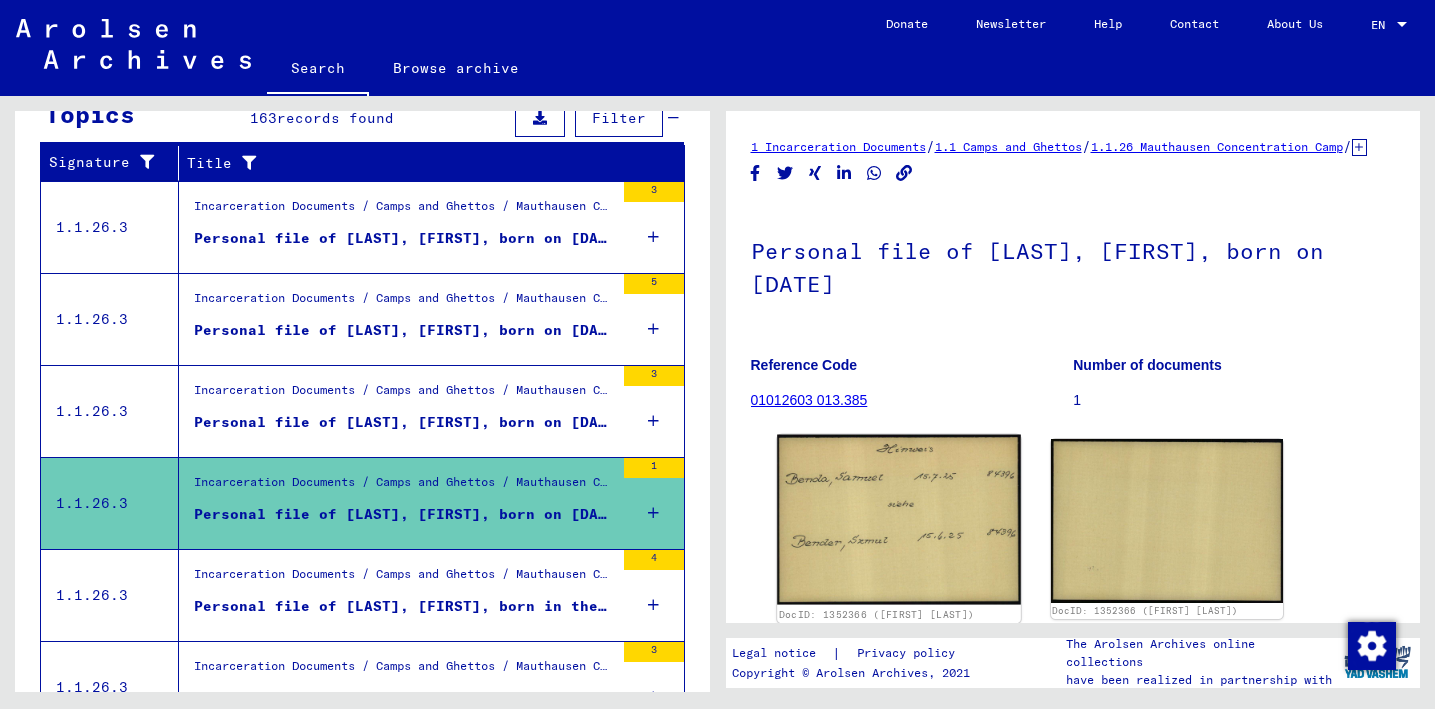 click 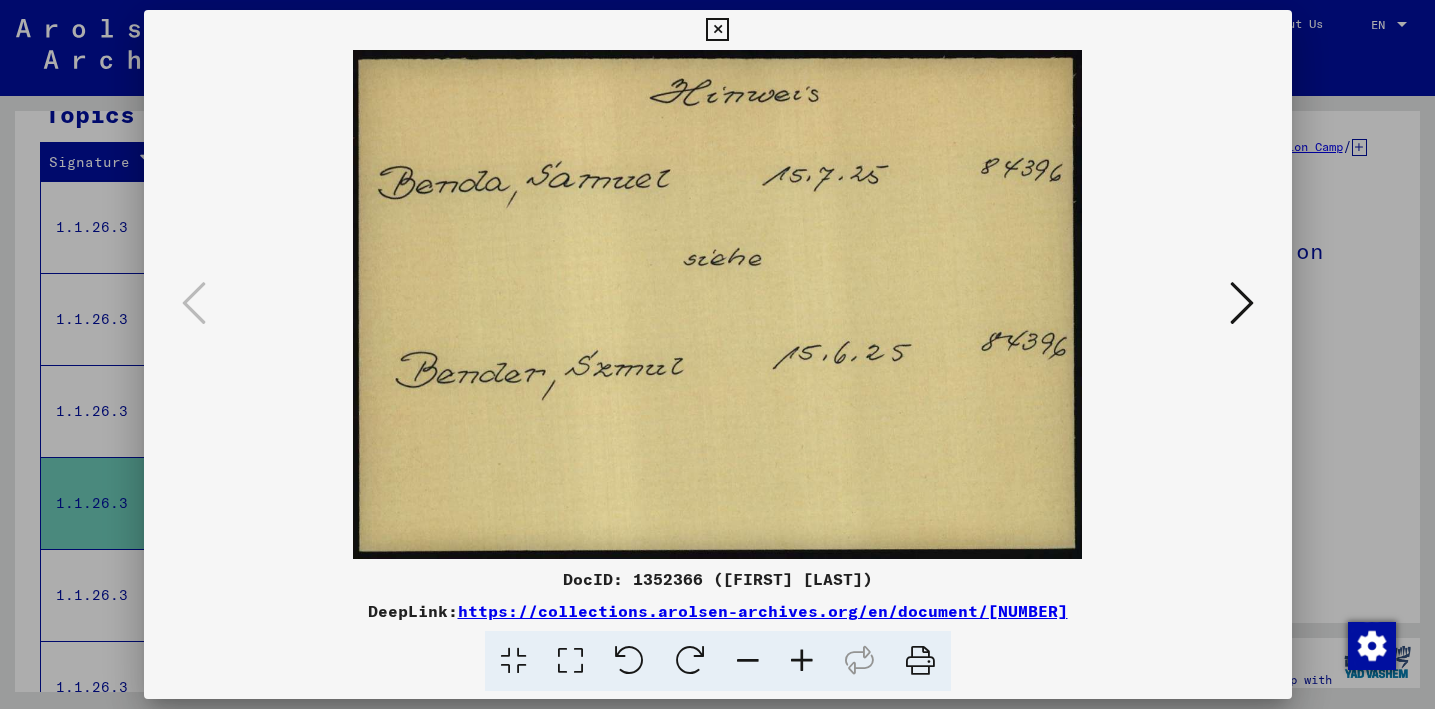 click at bounding box center [1242, 303] 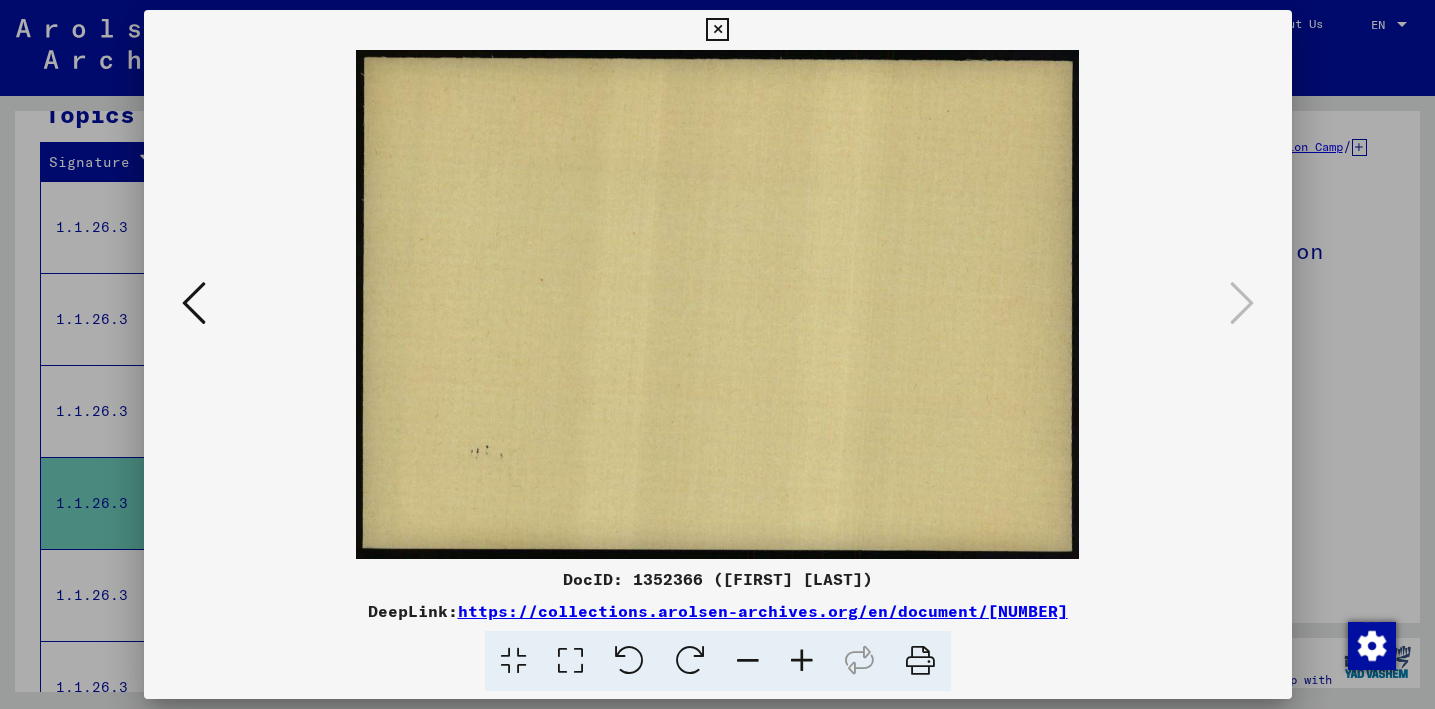 click at bounding box center (717, 354) 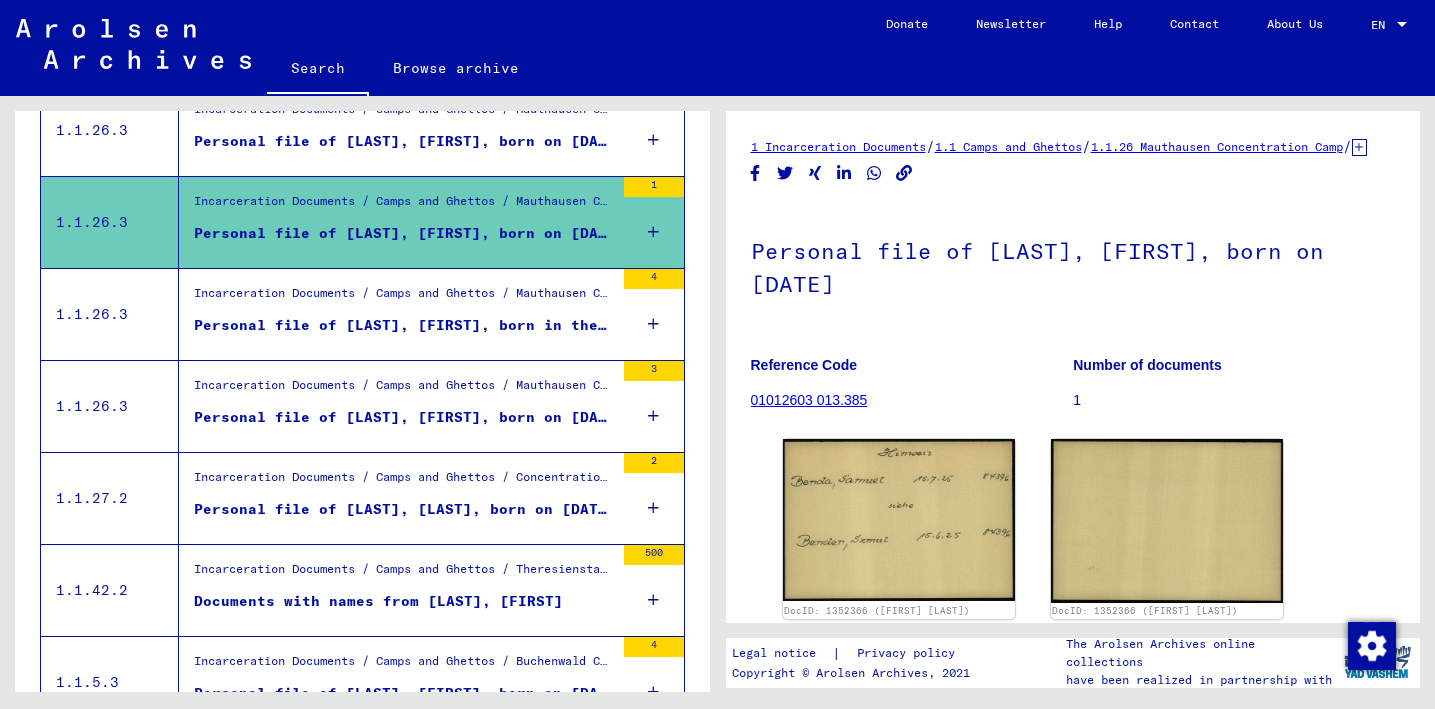 scroll, scrollTop: 606, scrollLeft: 0, axis: vertical 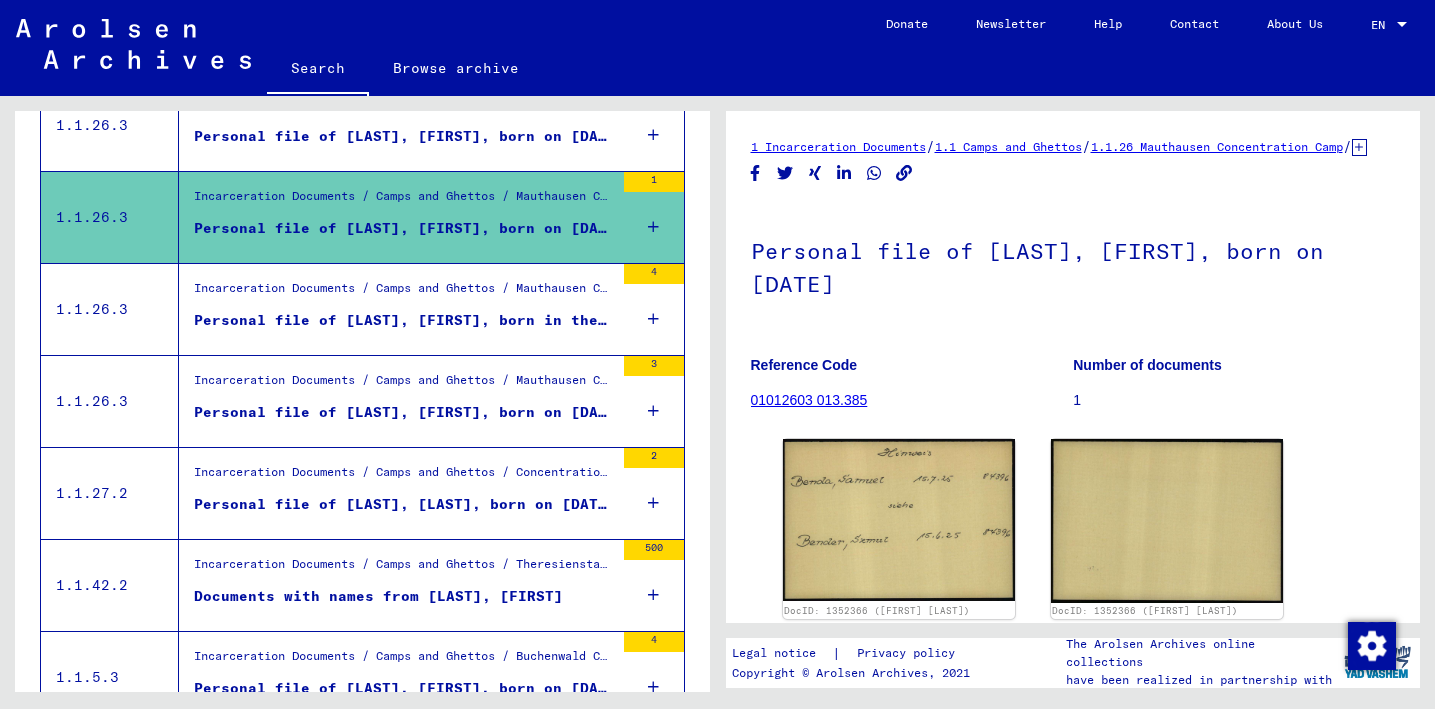 click on "Personal file of [LAST], [FIRST], born on [DATE]" at bounding box center [404, 412] 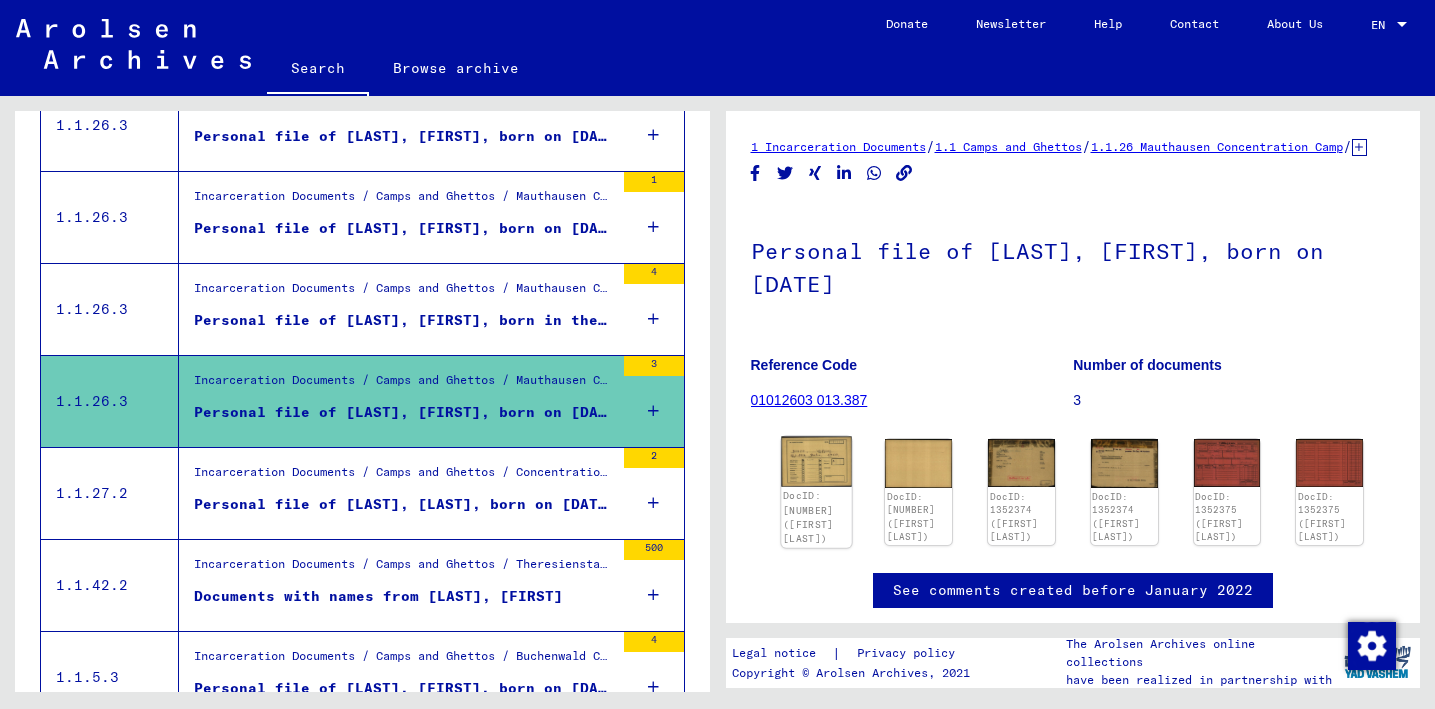 click 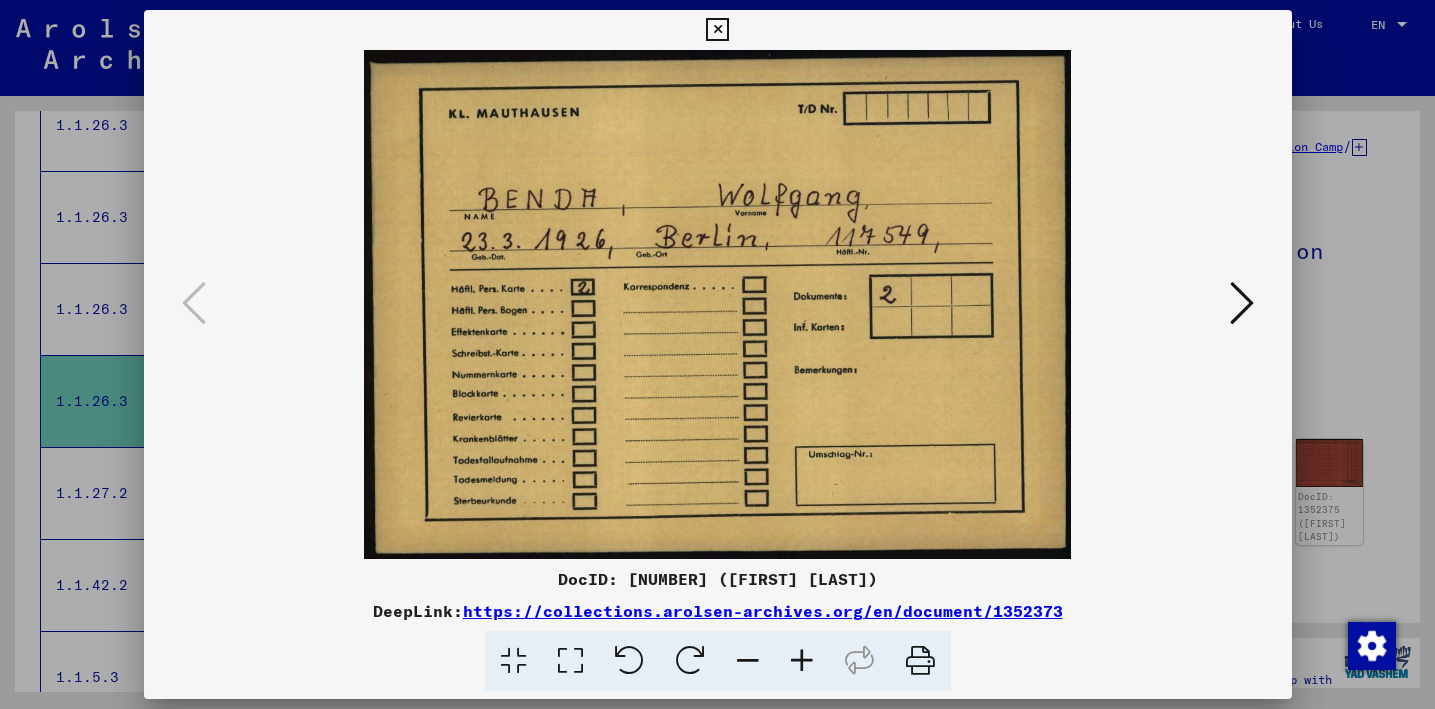 click at bounding box center [1242, 303] 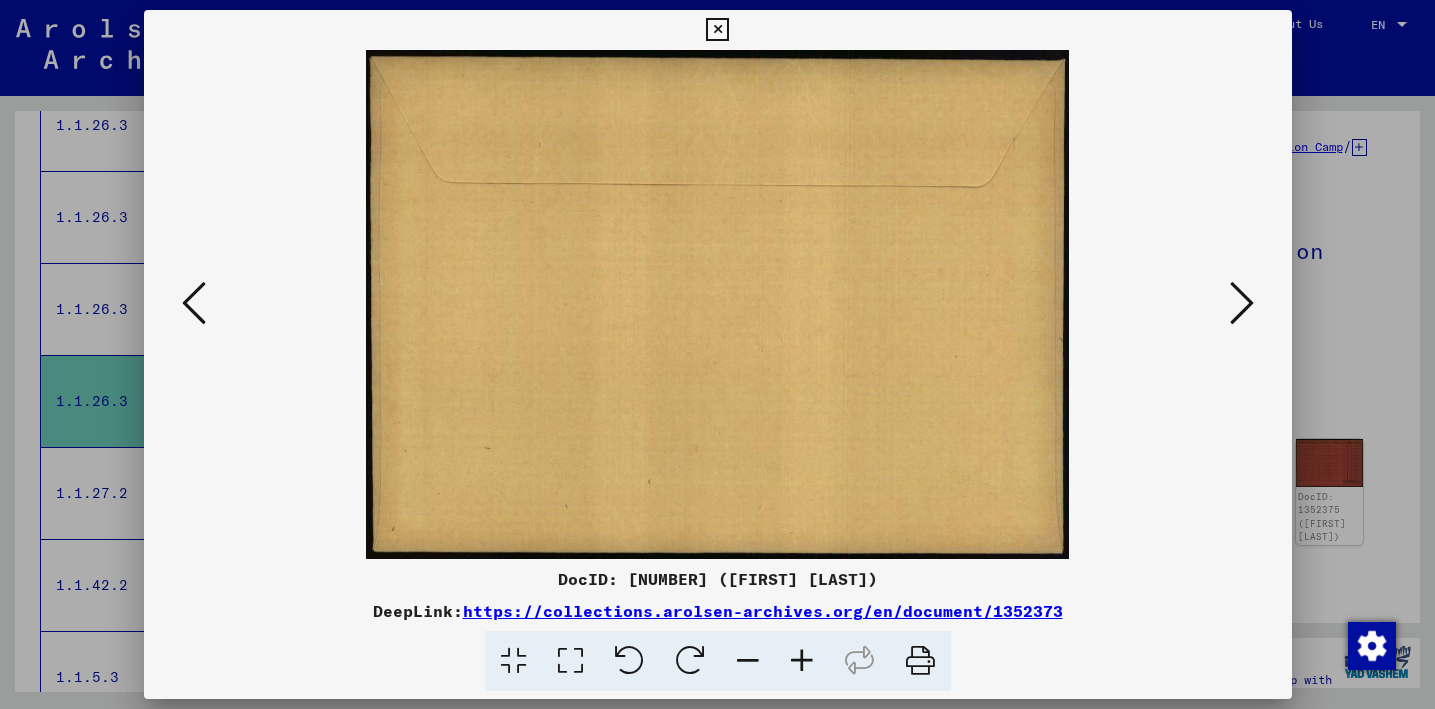 click at bounding box center (1242, 303) 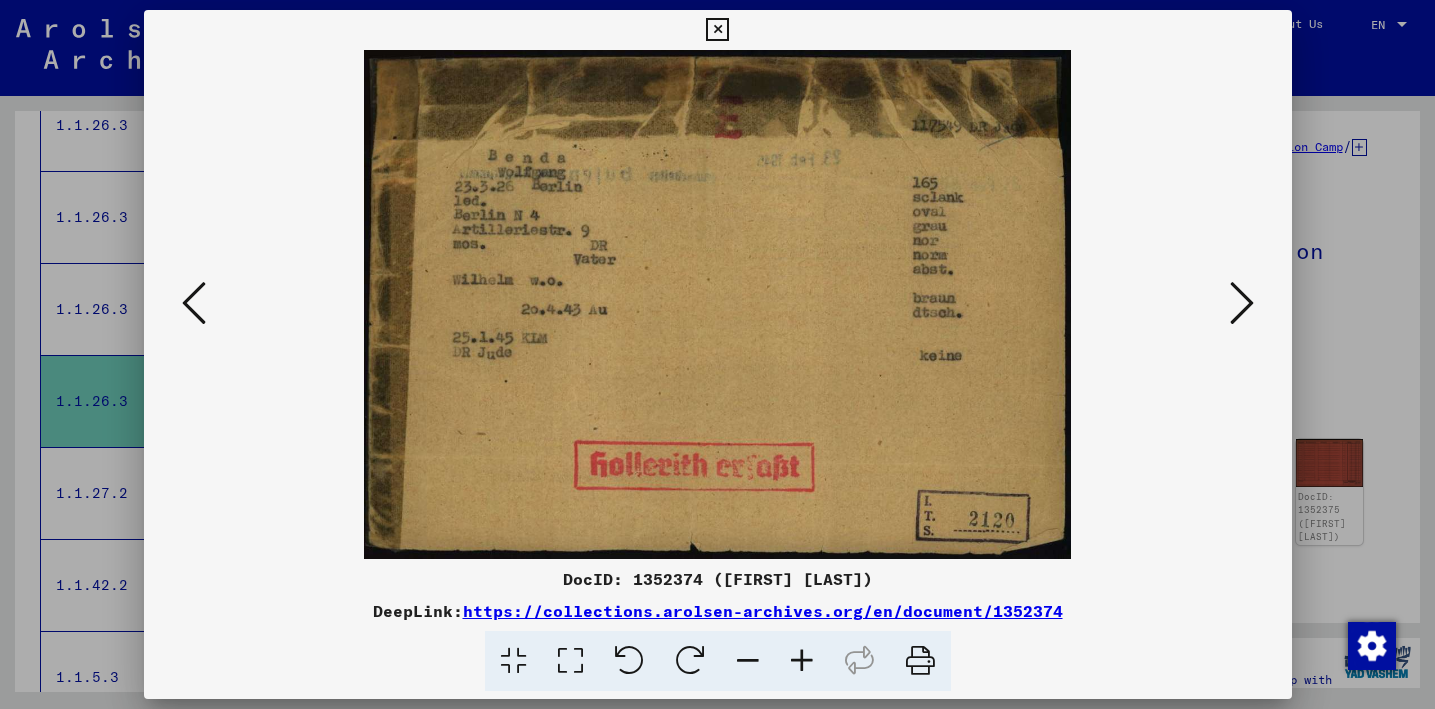 click at bounding box center [1242, 303] 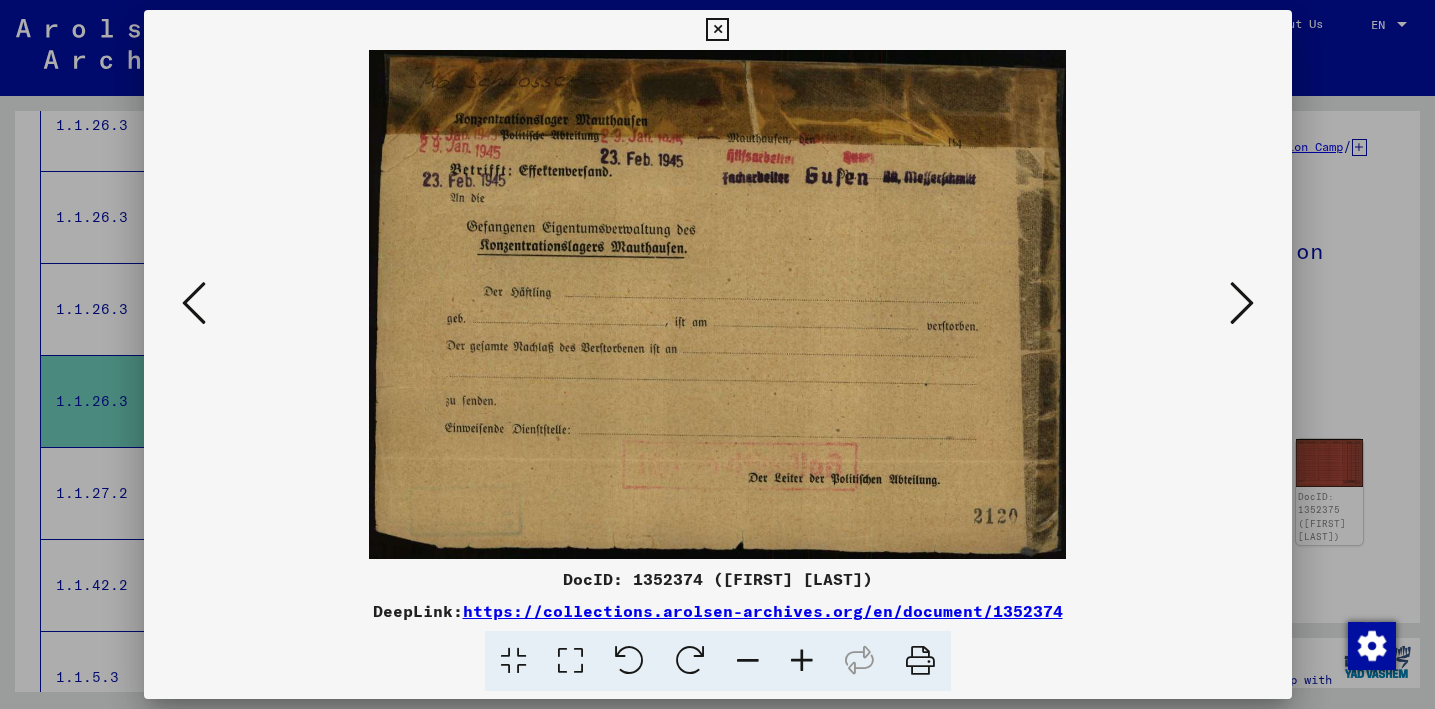 click at bounding box center (1242, 303) 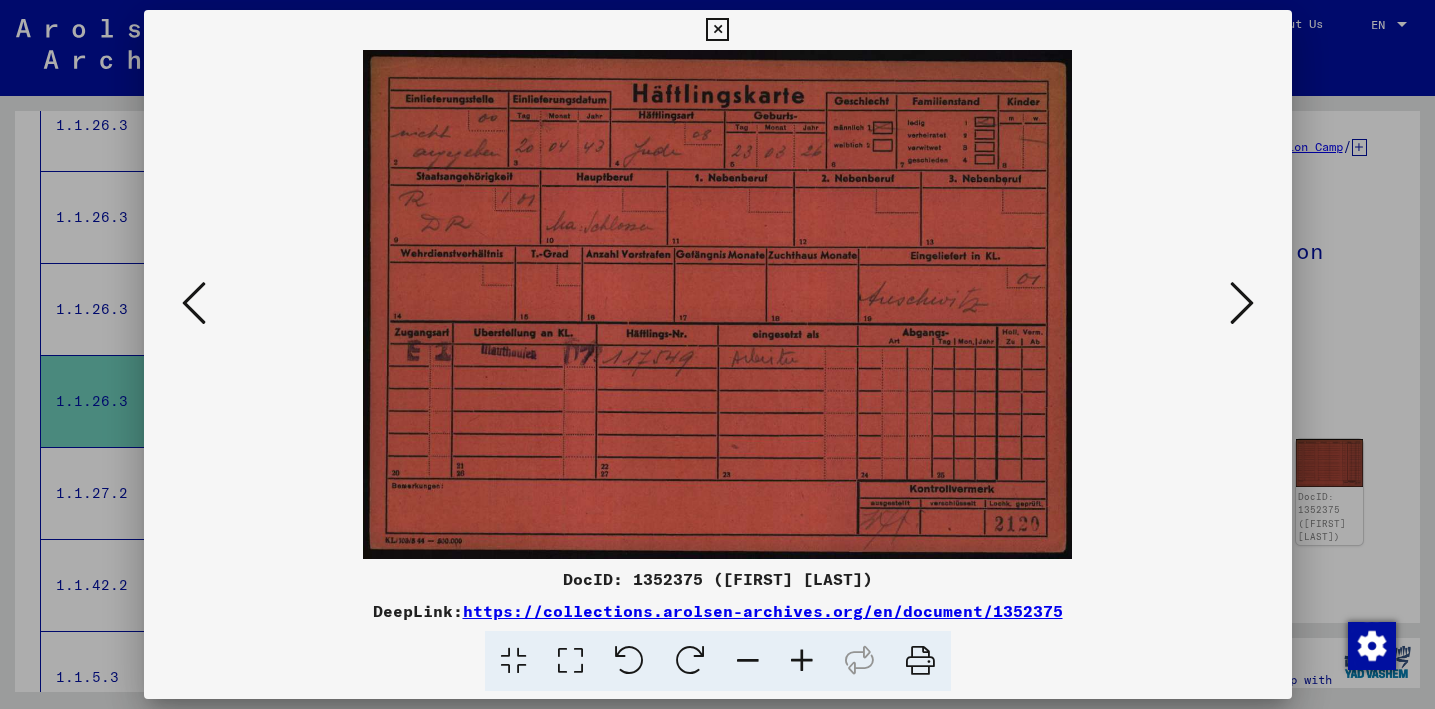 click at bounding box center (1242, 303) 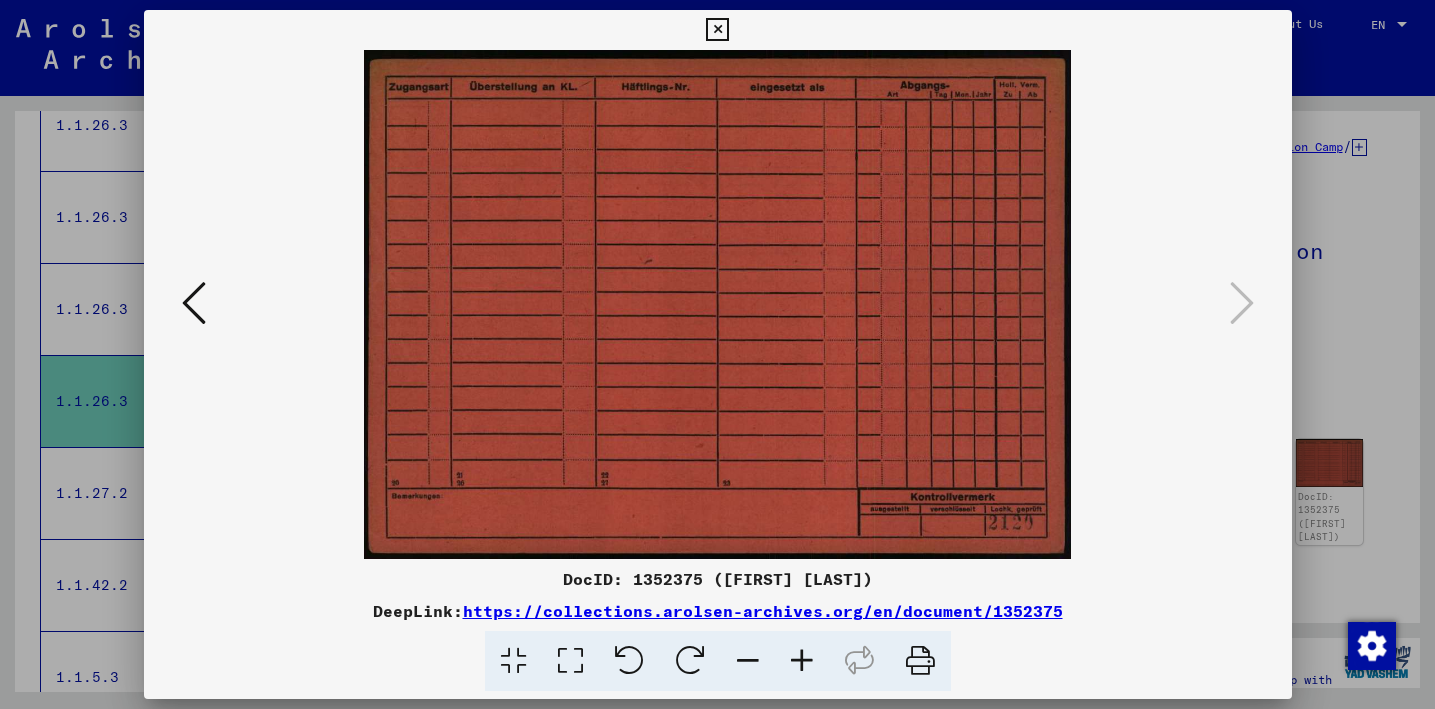 click at bounding box center [717, 354] 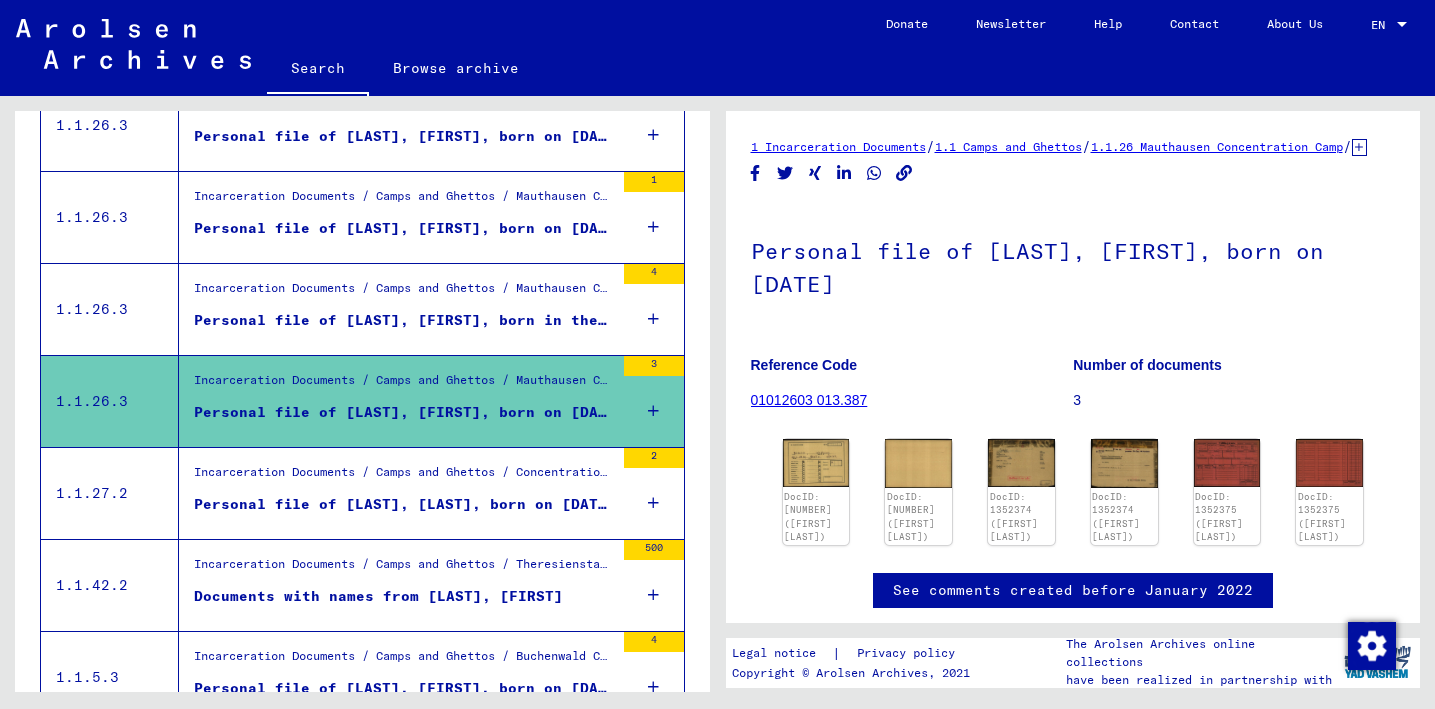 click on "Personal file of [LAST], [LAST], born on [DATE]" at bounding box center (404, 504) 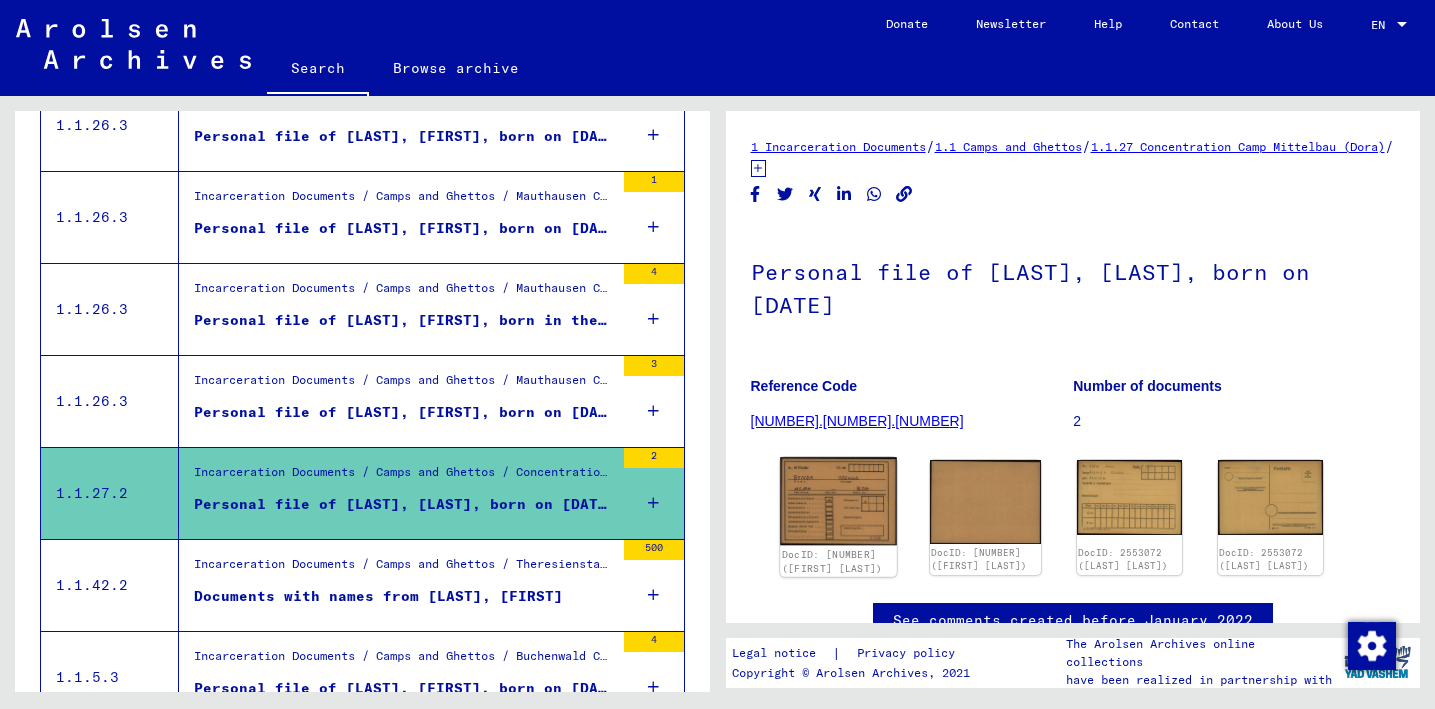 click 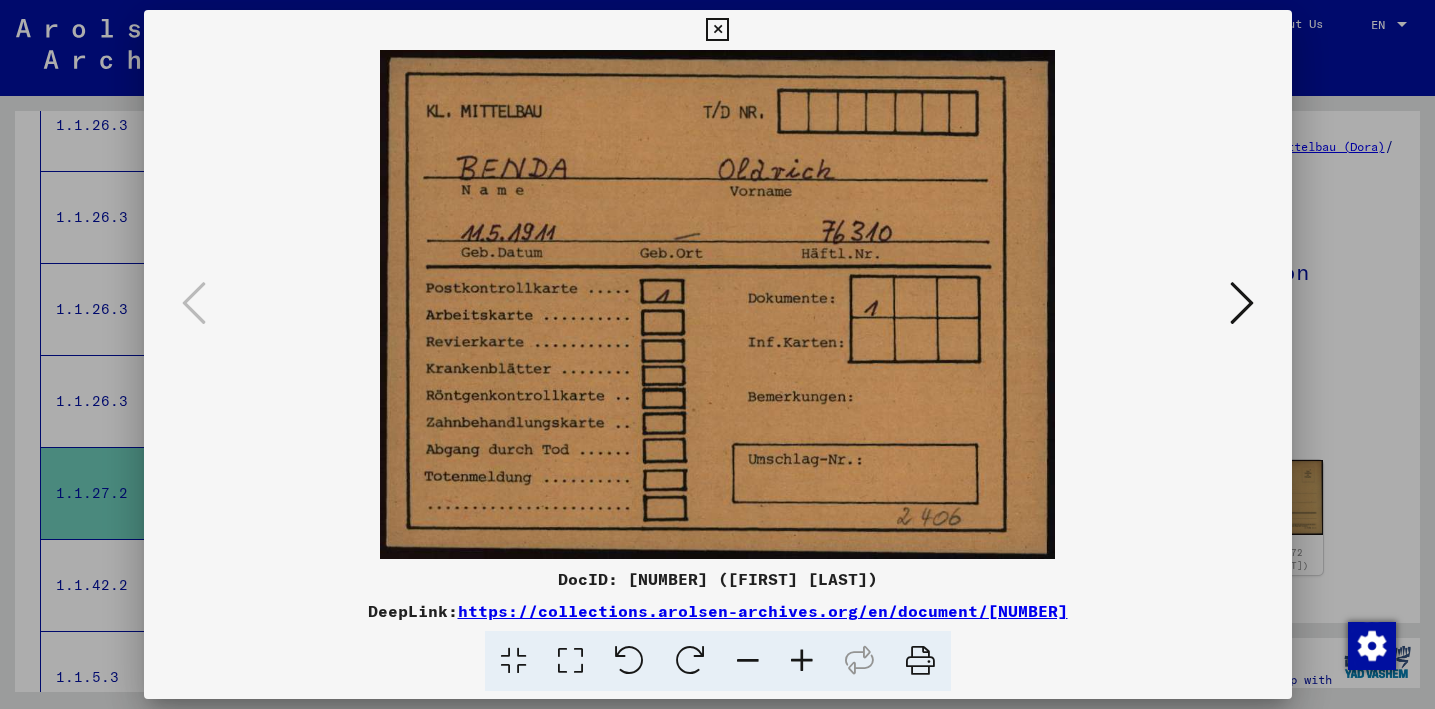 click at bounding box center (1242, 303) 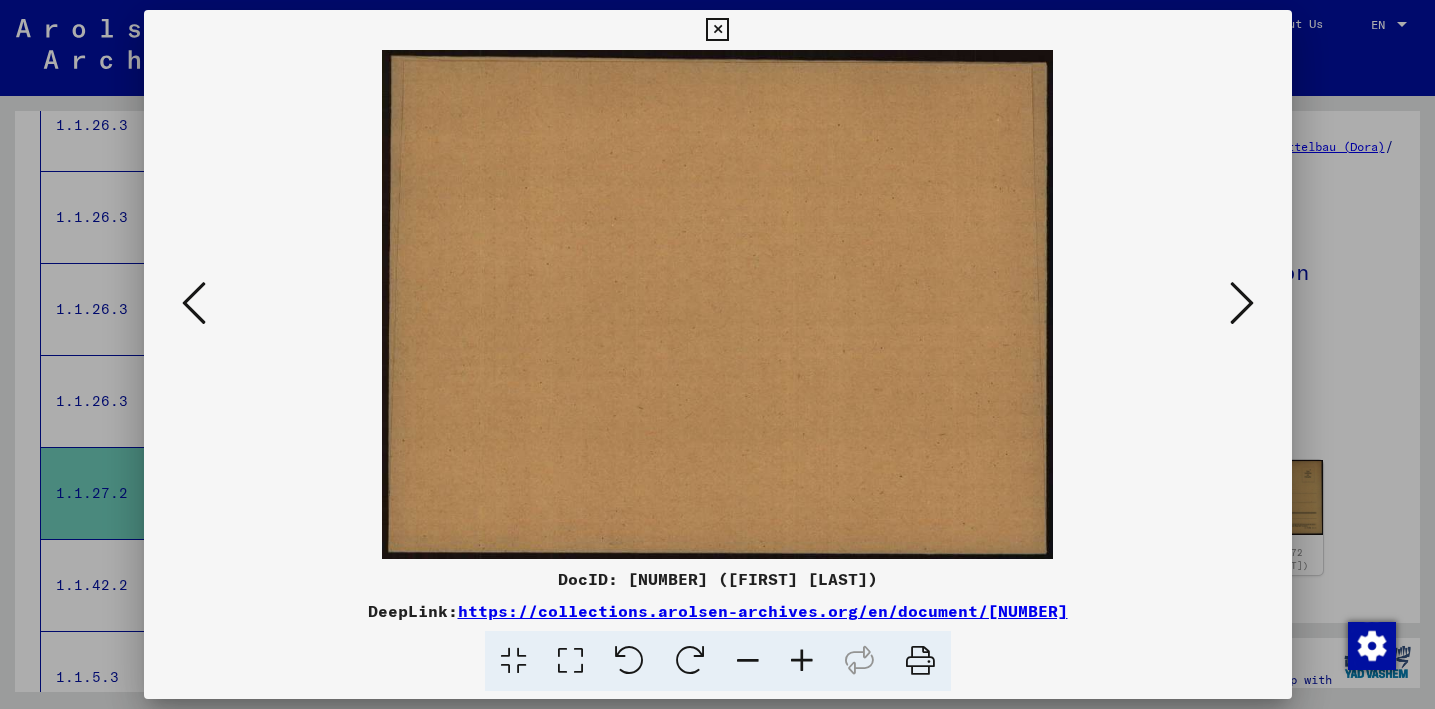 click at bounding box center (1242, 303) 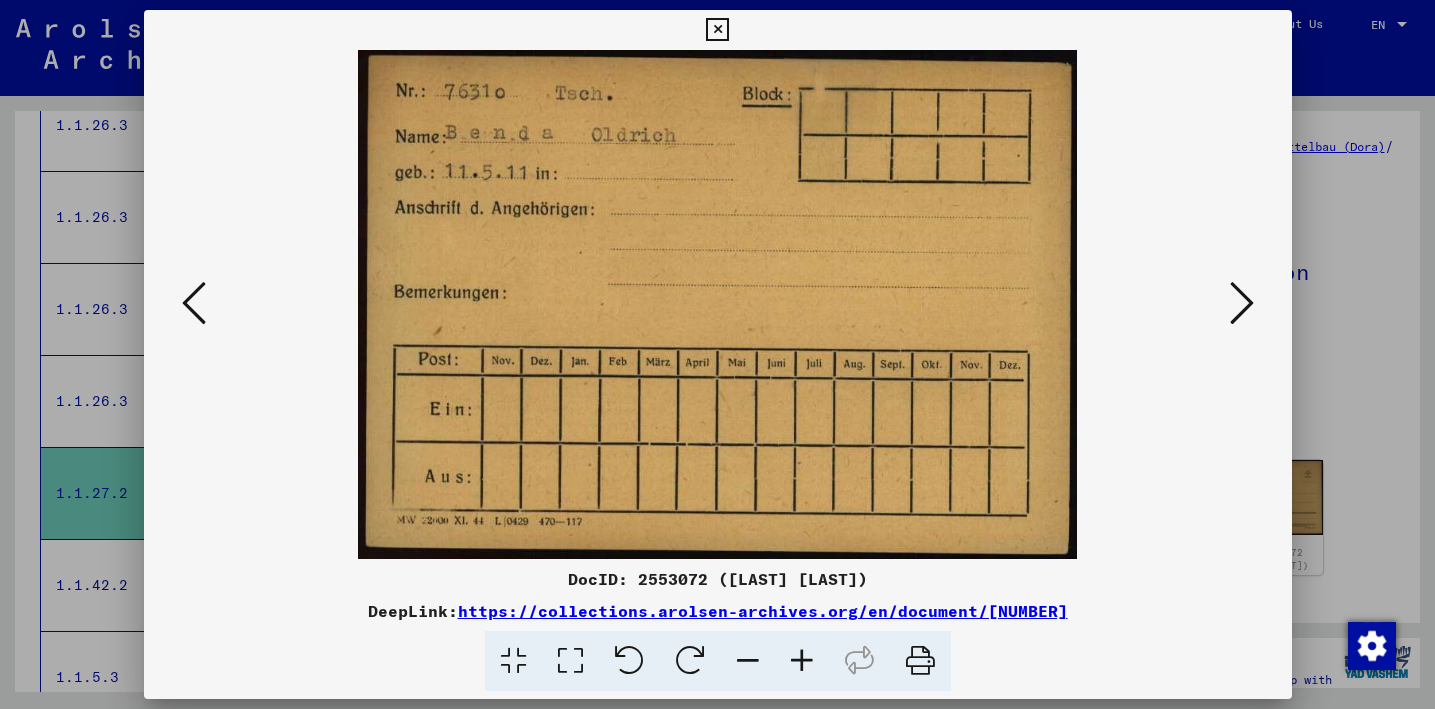 click at bounding box center [1242, 303] 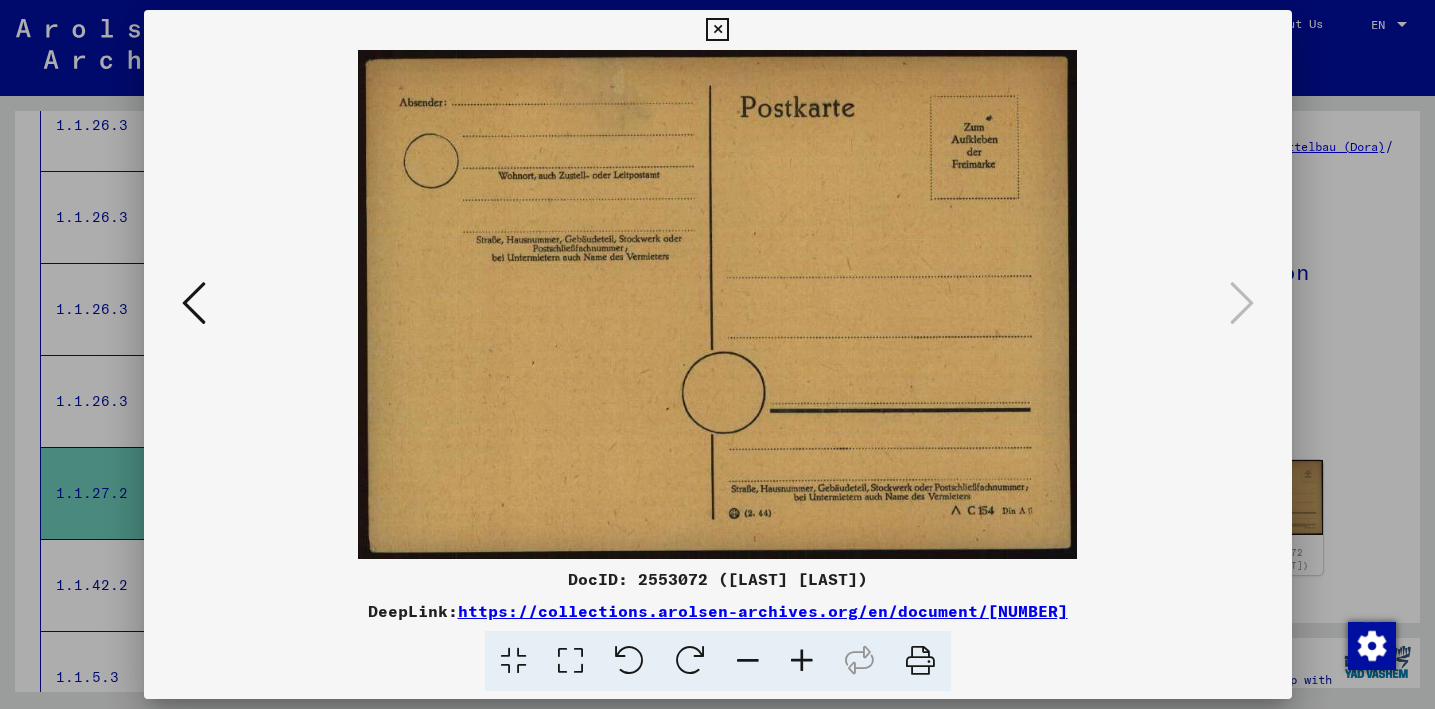 click at bounding box center (717, 354) 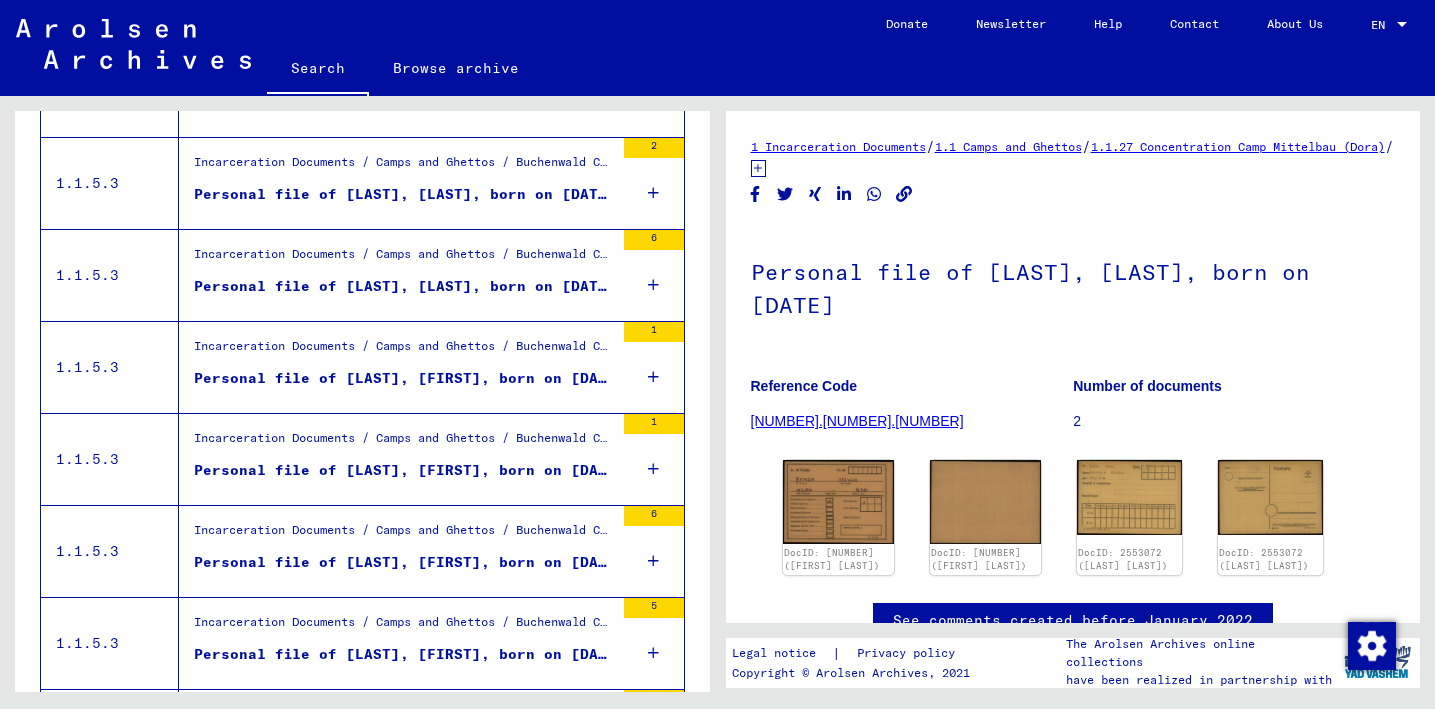 scroll, scrollTop: 1323, scrollLeft: 0, axis: vertical 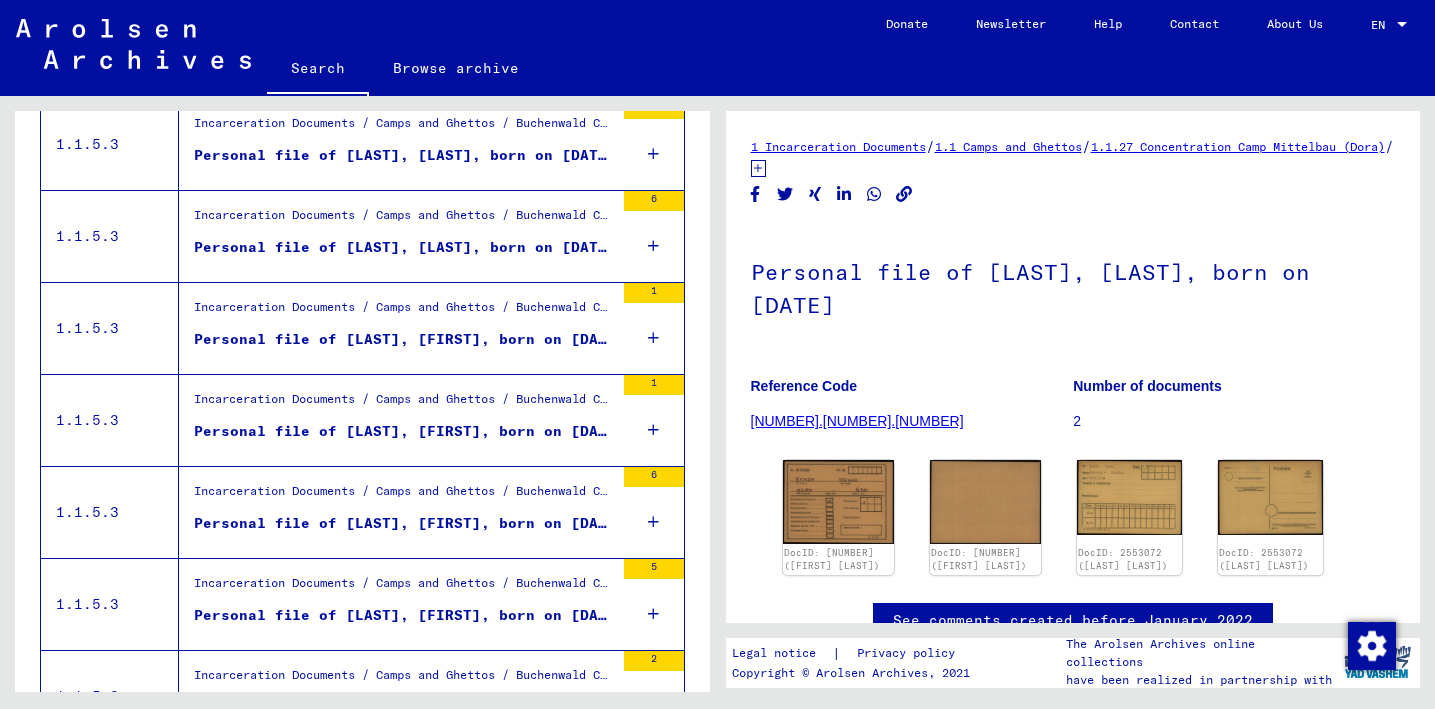 click on "Incarceration Documents / Camps and Ghettos / Buchenwald Concentration Camp / Individual Documents male Buchenwald / Individual Files (male) - Concentration Camp Buchenwald / Files with names from A to SYS and further sub-structure / Files with names from BELSER" at bounding box center (404, 312) 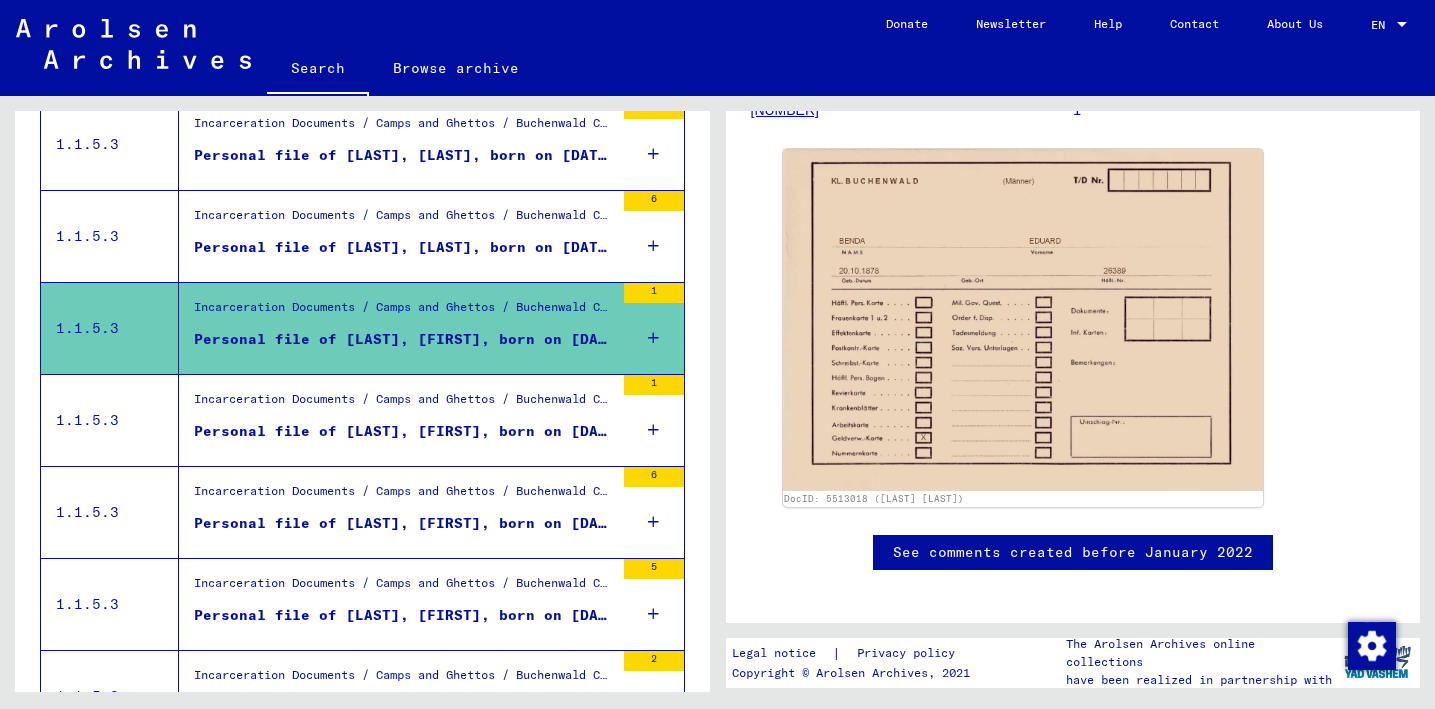 scroll, scrollTop: 363, scrollLeft: 0, axis: vertical 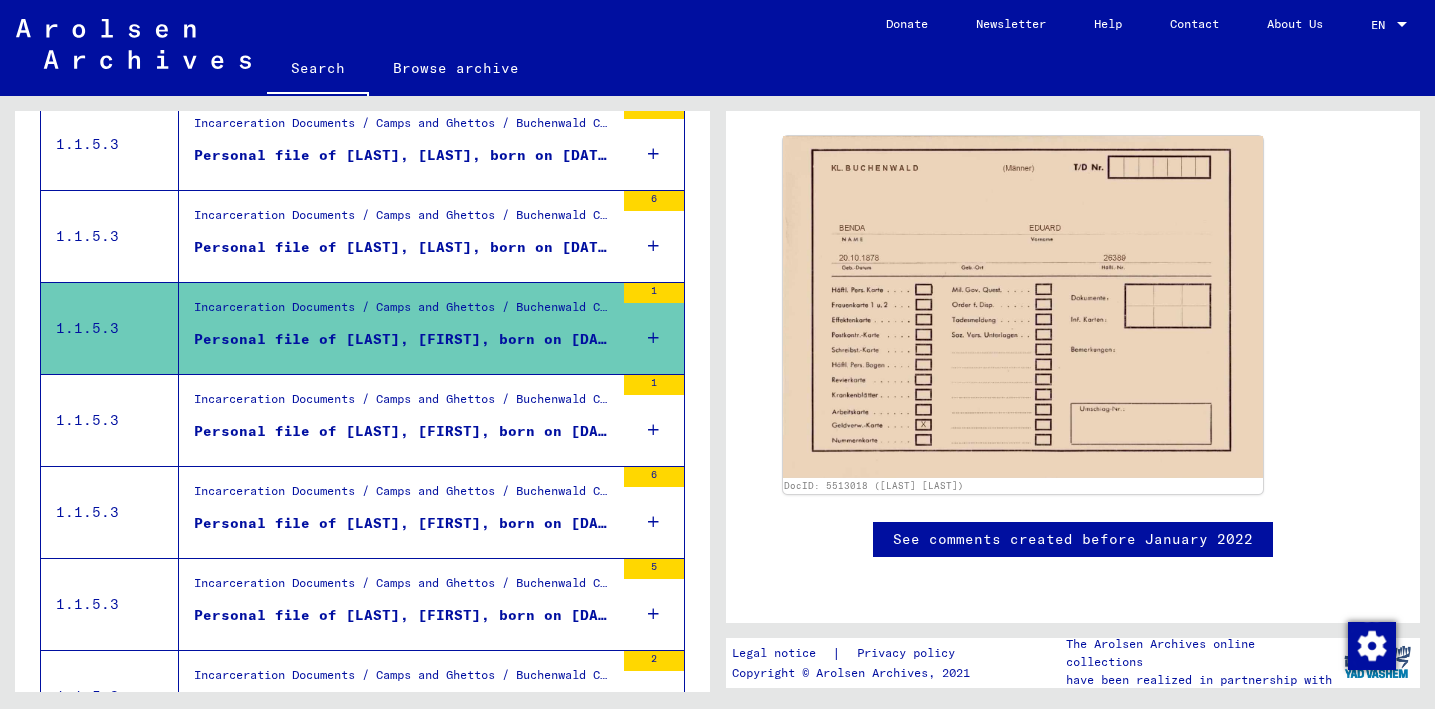 click on "Incarceration Documents / Camps and Ghettos / Buchenwald Concentration Camp / Individual Documents male Buchenwald / Money administration cards of prisoners of CC Buchenwald, 1937 - 1945: / Documents with names from BAZAN" at bounding box center (404, 404) 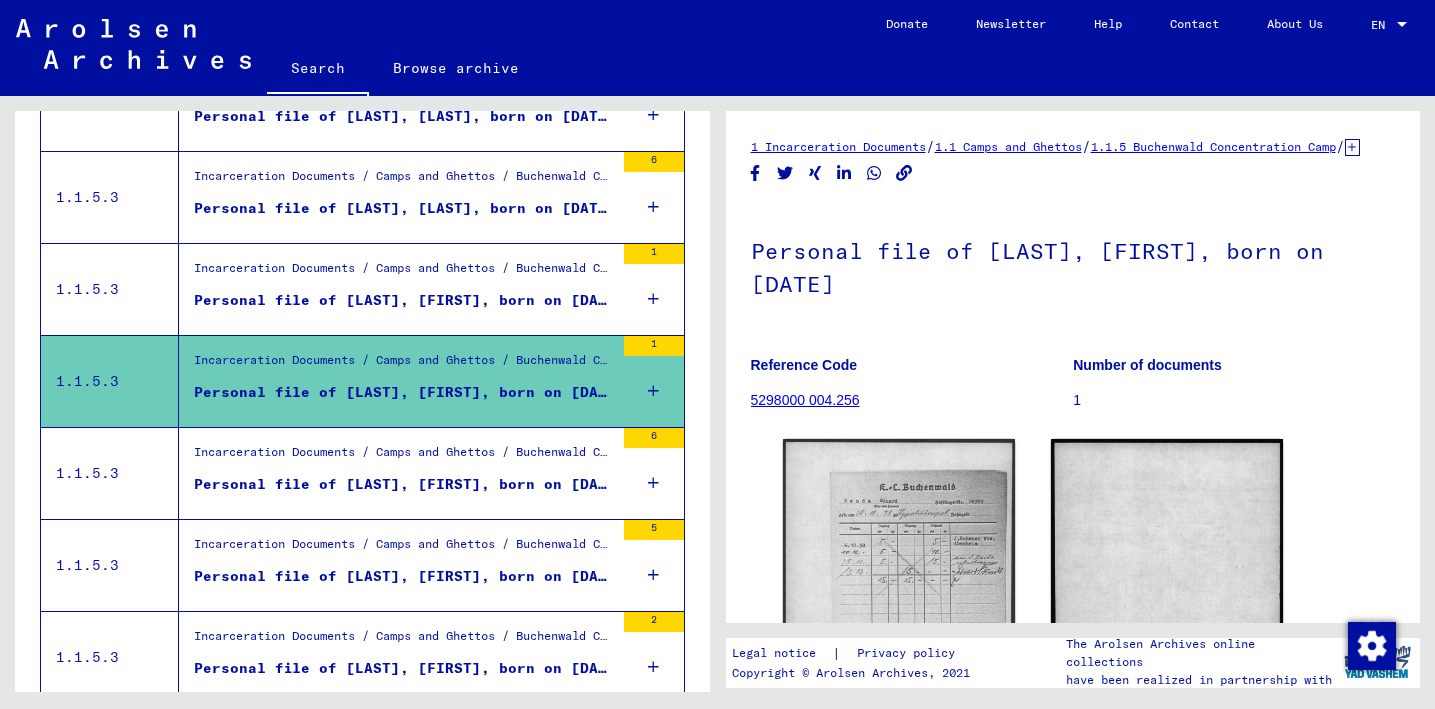 scroll, scrollTop: 1368, scrollLeft: 0, axis: vertical 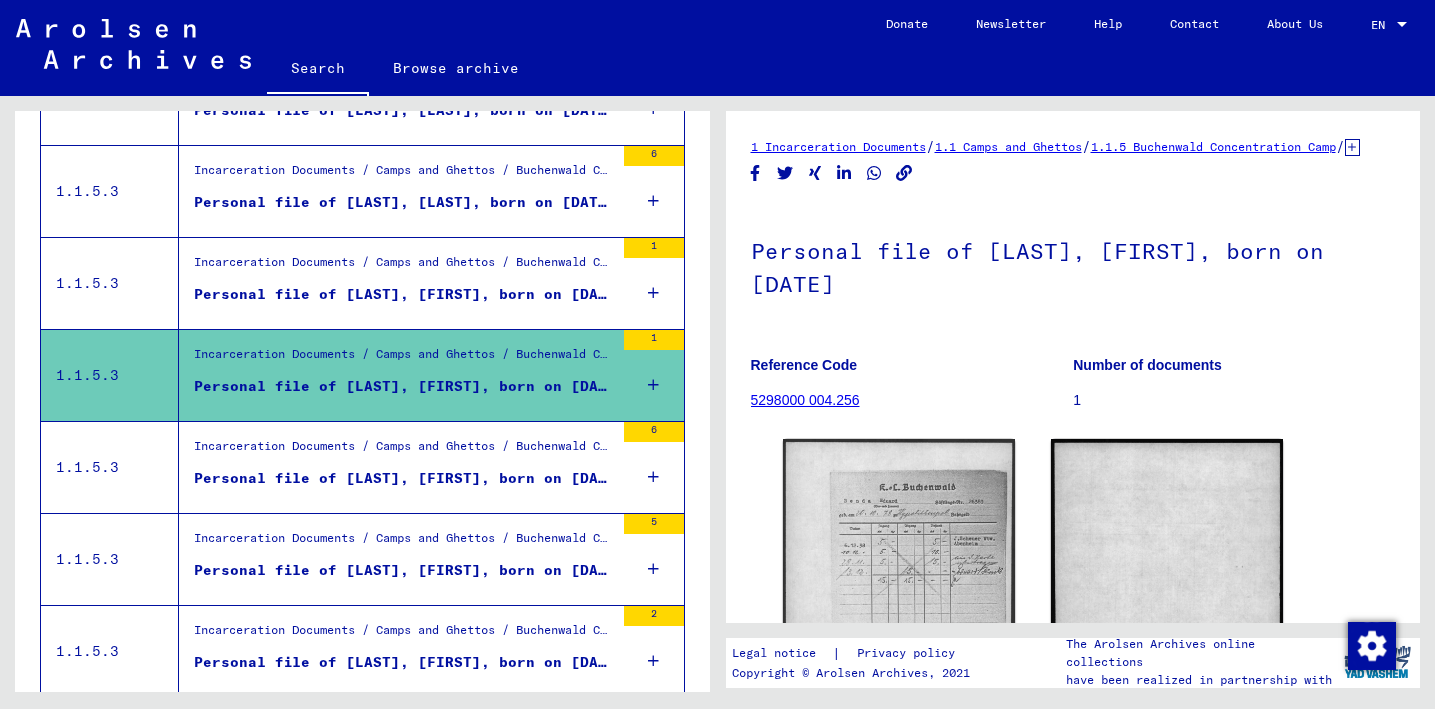 click on "Incarceration Documents / Camps and Ghettos / Buchenwald Concentration Camp / Individual Documents male Buchenwald / Individual Files (male) - Concentration Camp Buchenwald / Files with names from A to SYS and further sub-structure / Files with names from BELSER" at bounding box center [404, 451] 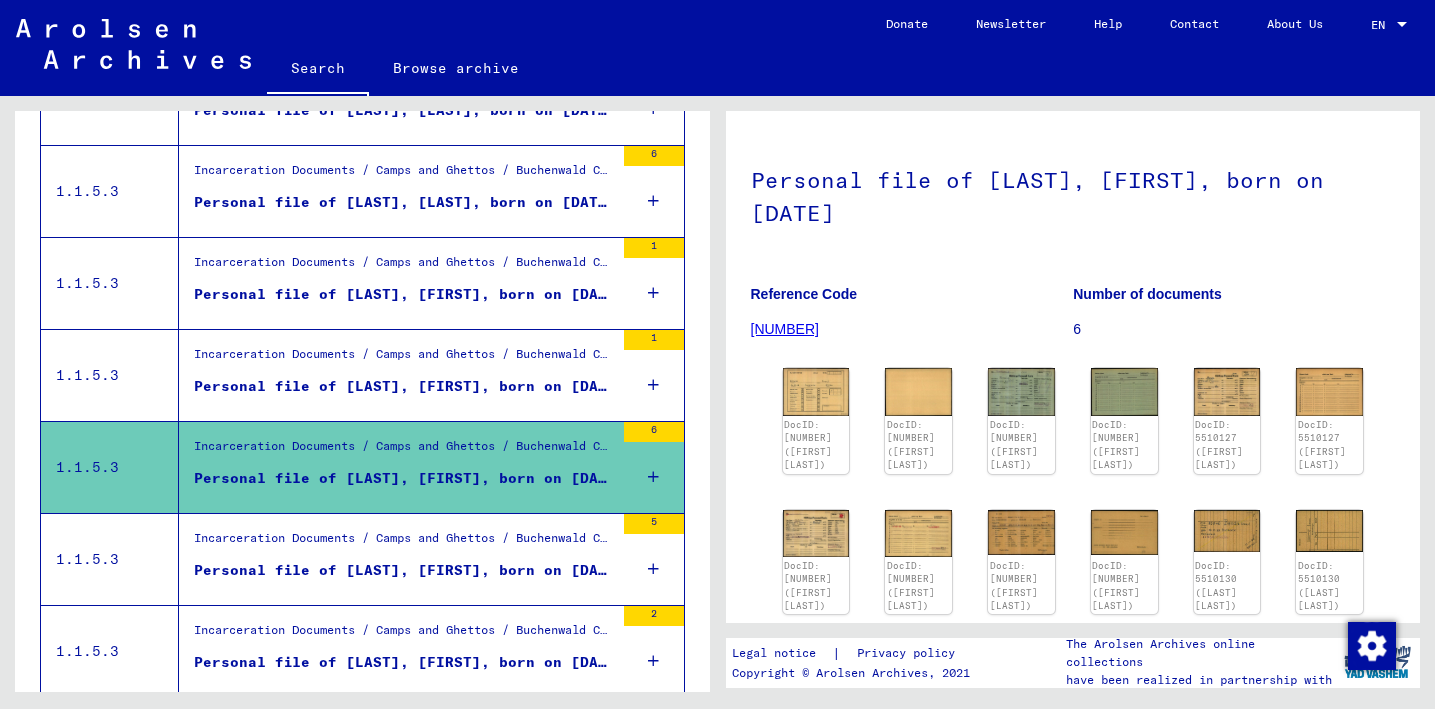 scroll, scrollTop: 144, scrollLeft: 0, axis: vertical 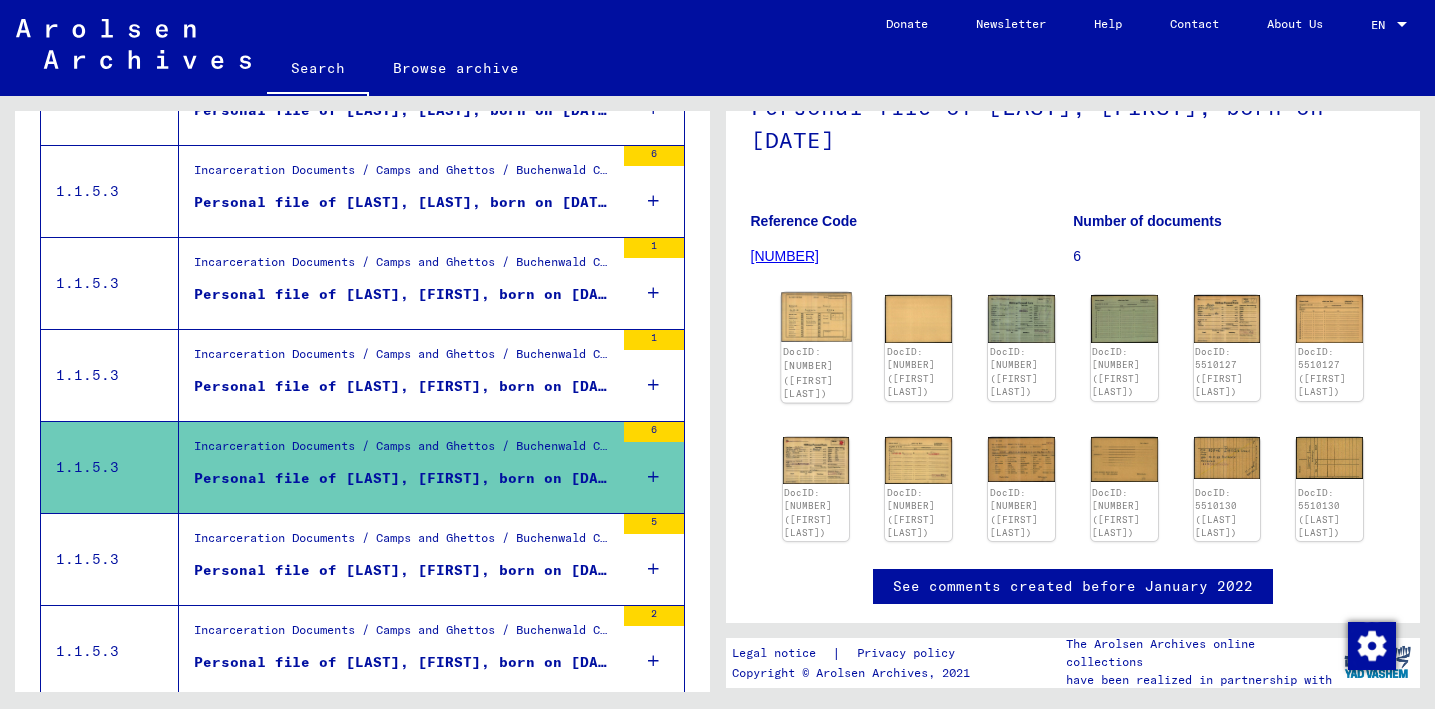 click 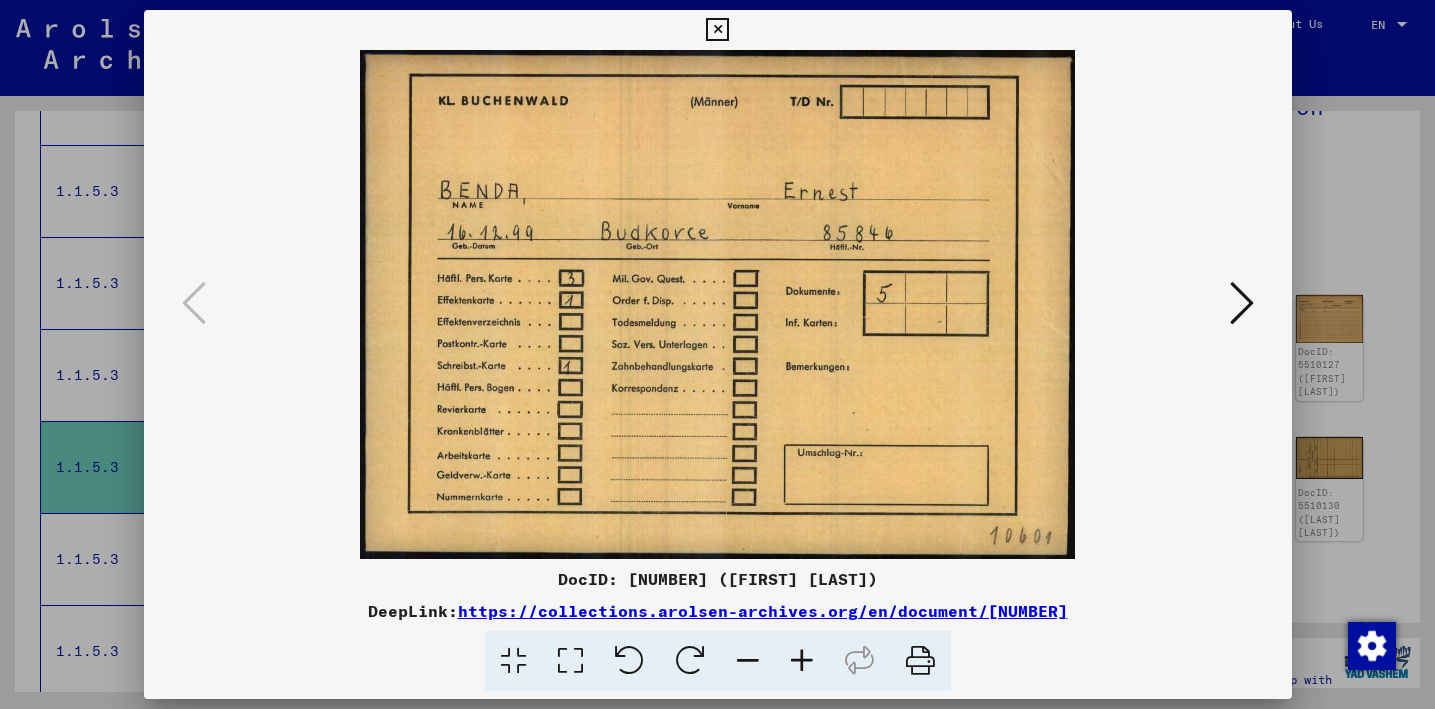 click at bounding box center (1242, 303) 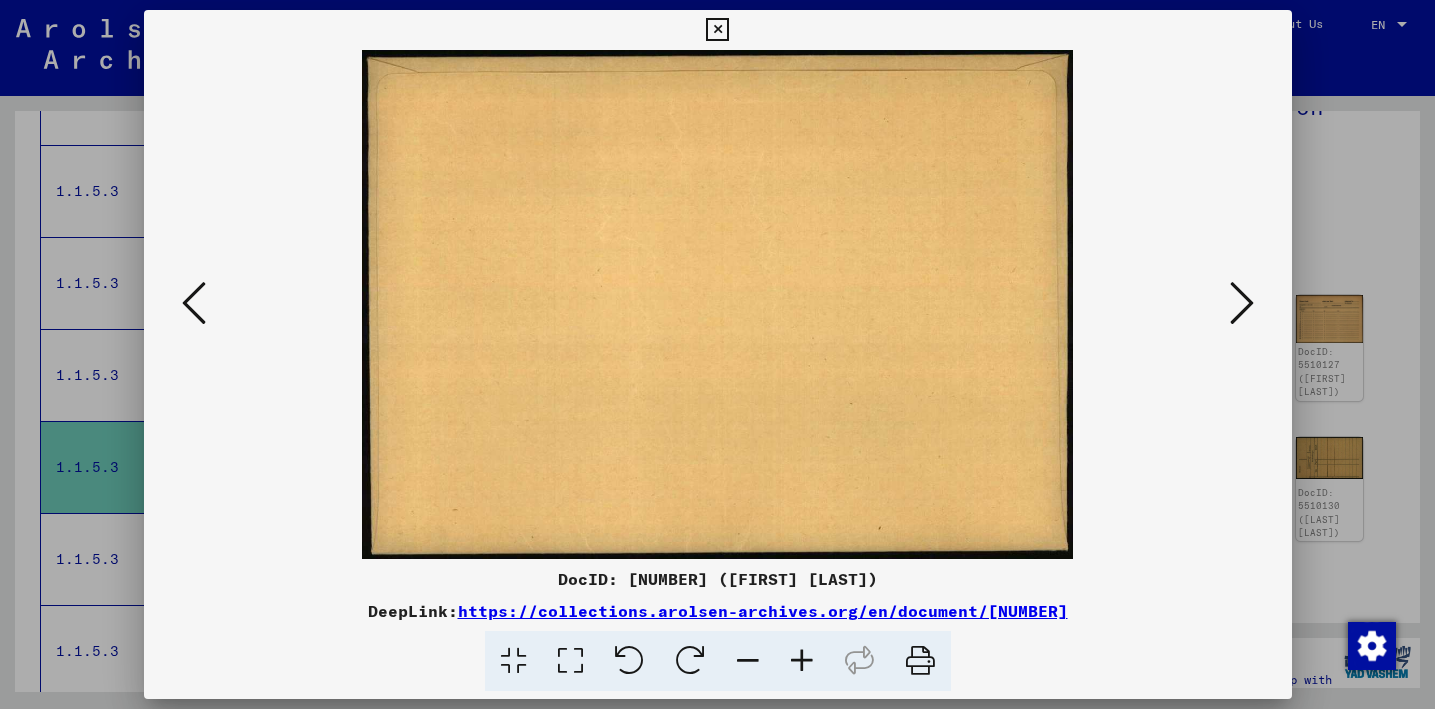 click at bounding box center [1242, 303] 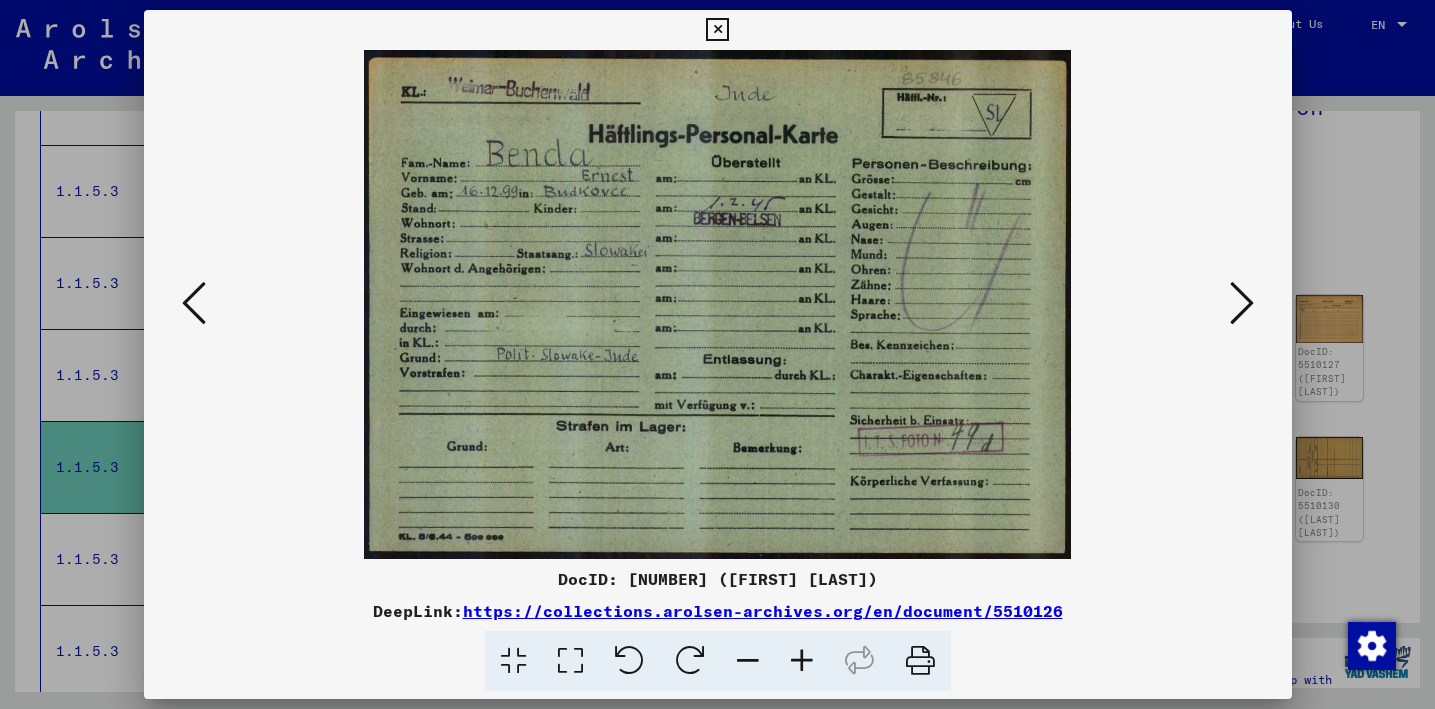 click at bounding box center [1242, 303] 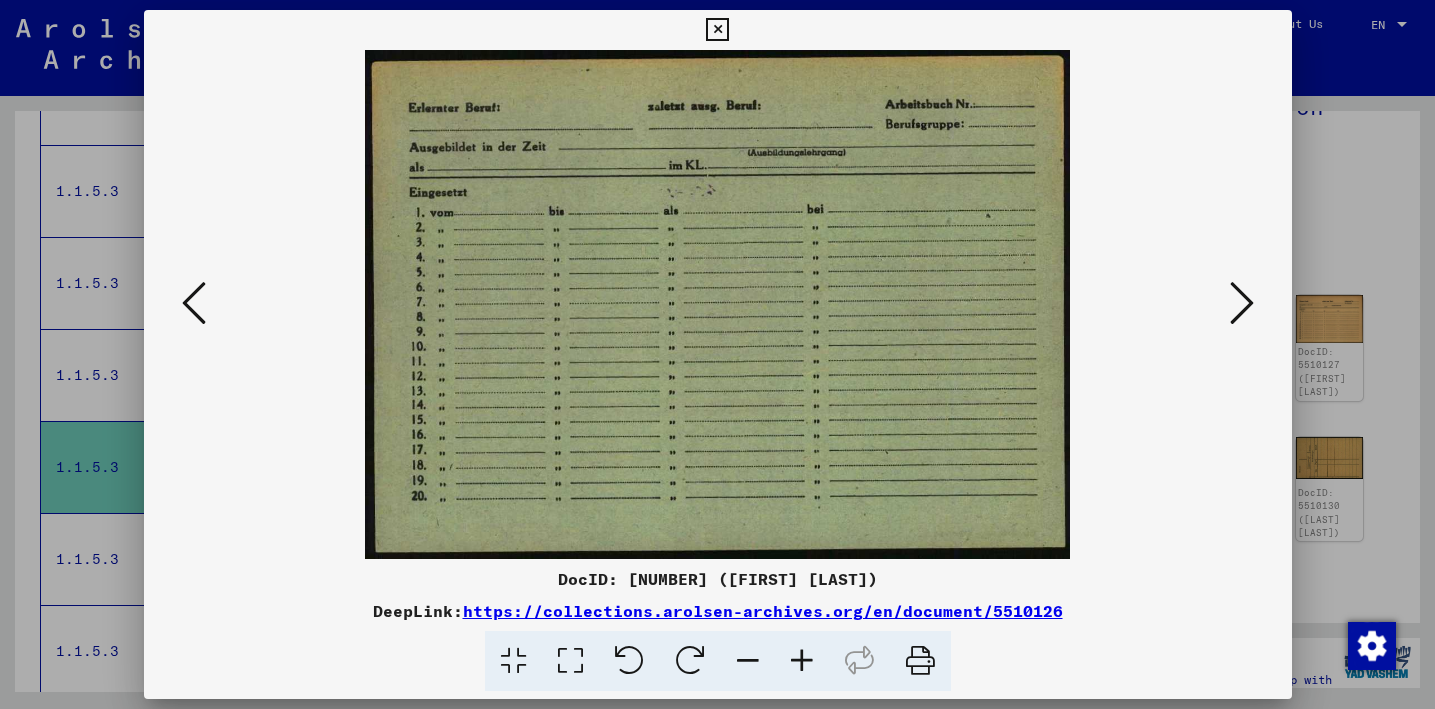 click at bounding box center [1242, 303] 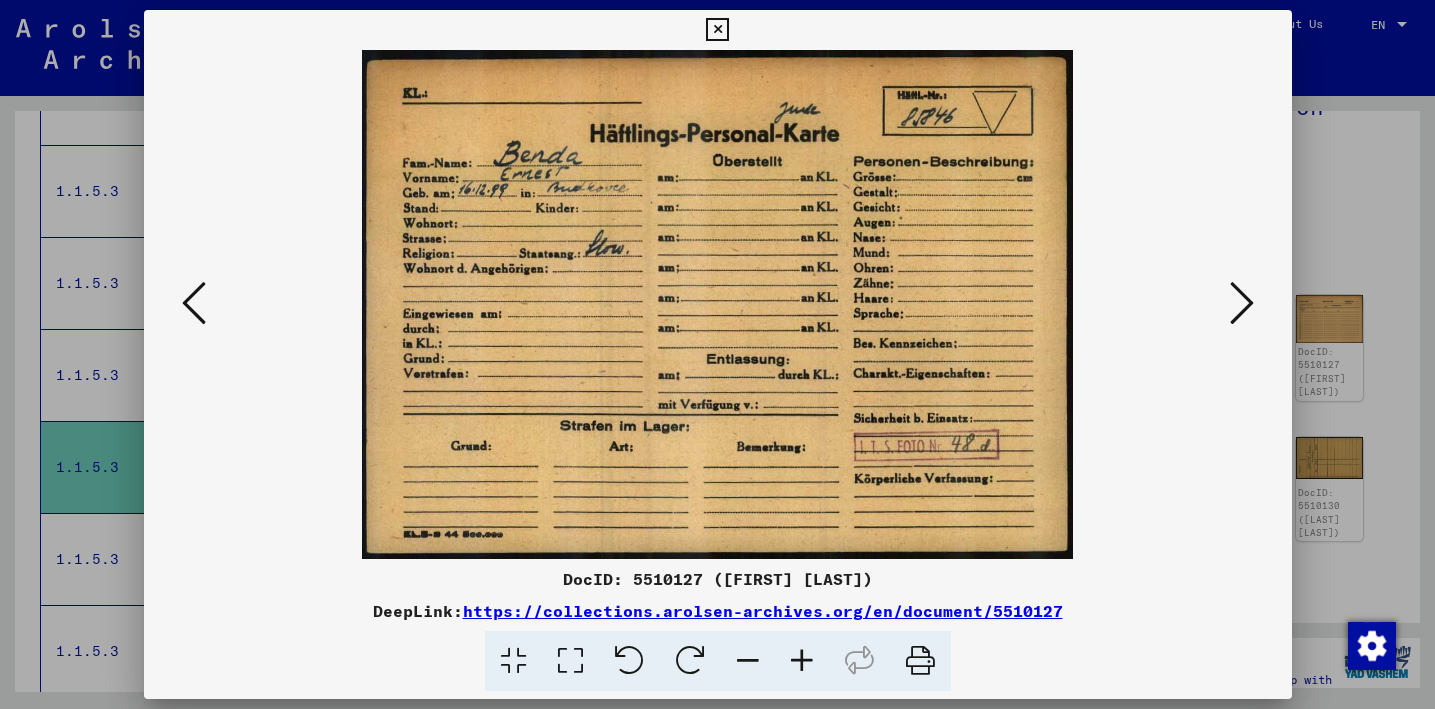 click at bounding box center (1242, 303) 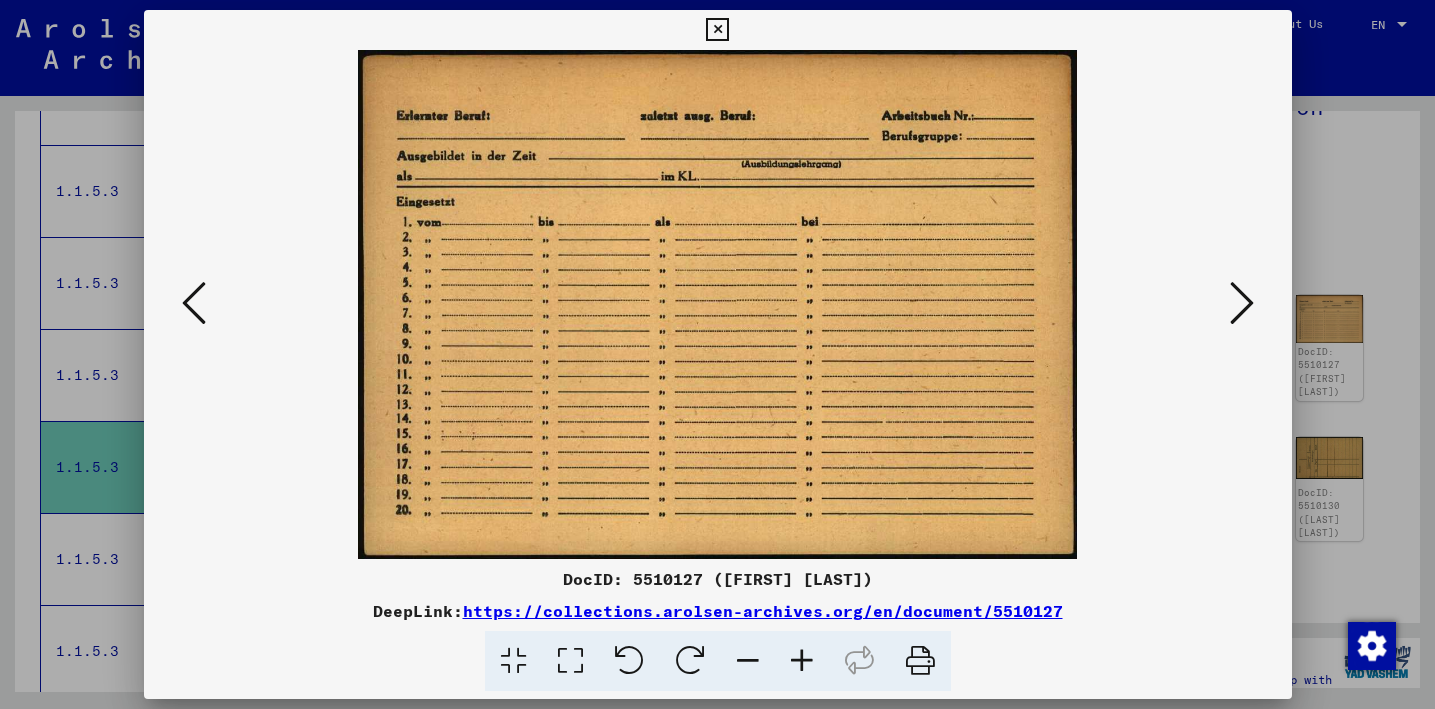 click at bounding box center [717, 354] 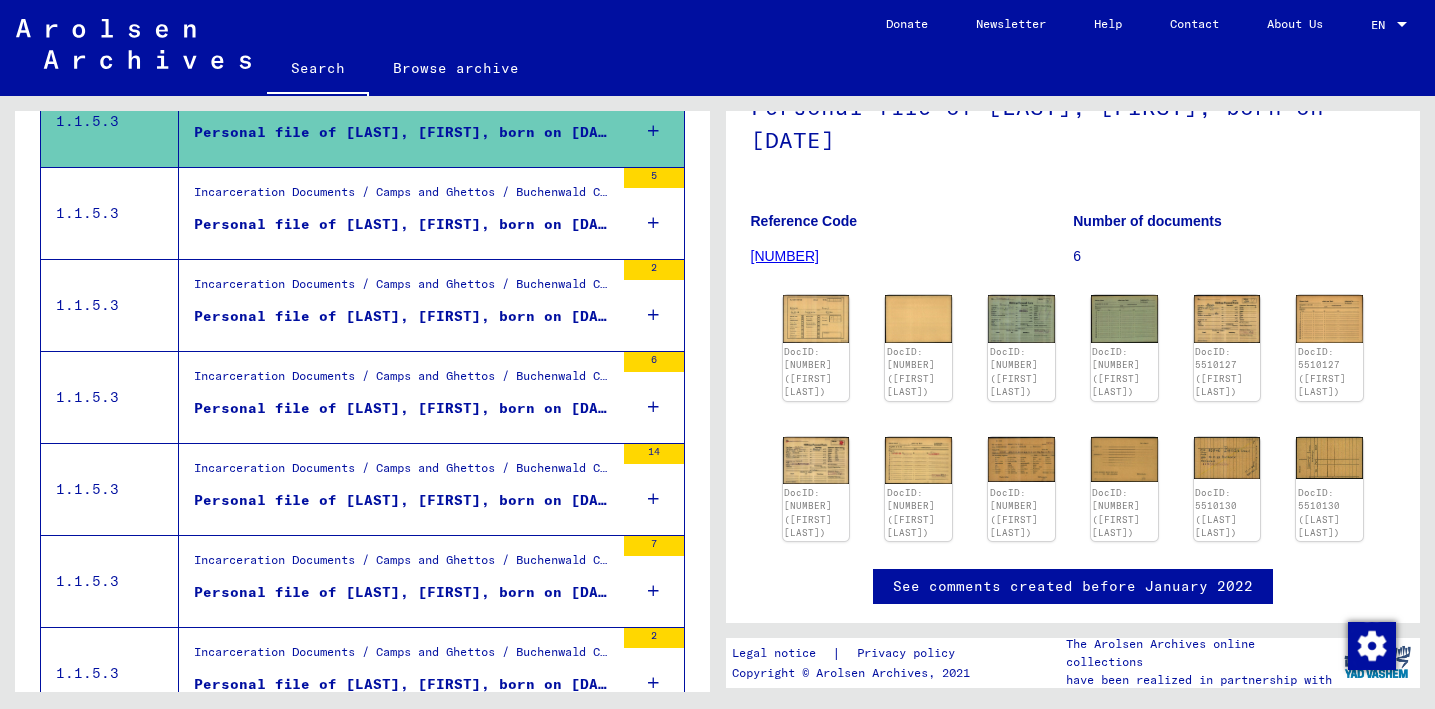 scroll, scrollTop: 1727, scrollLeft: 0, axis: vertical 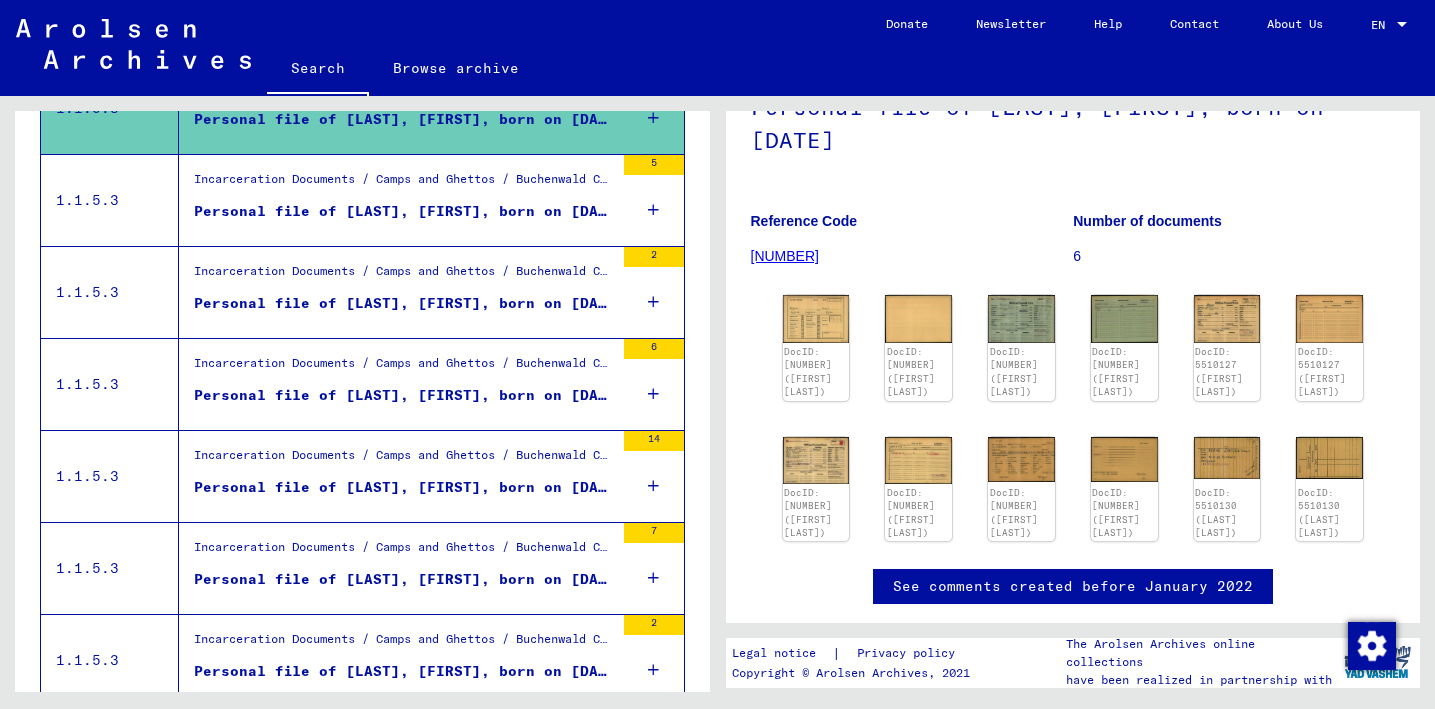 click on "Personal file of [LAST], [FIRST], born on [DATE]" at bounding box center [404, 211] 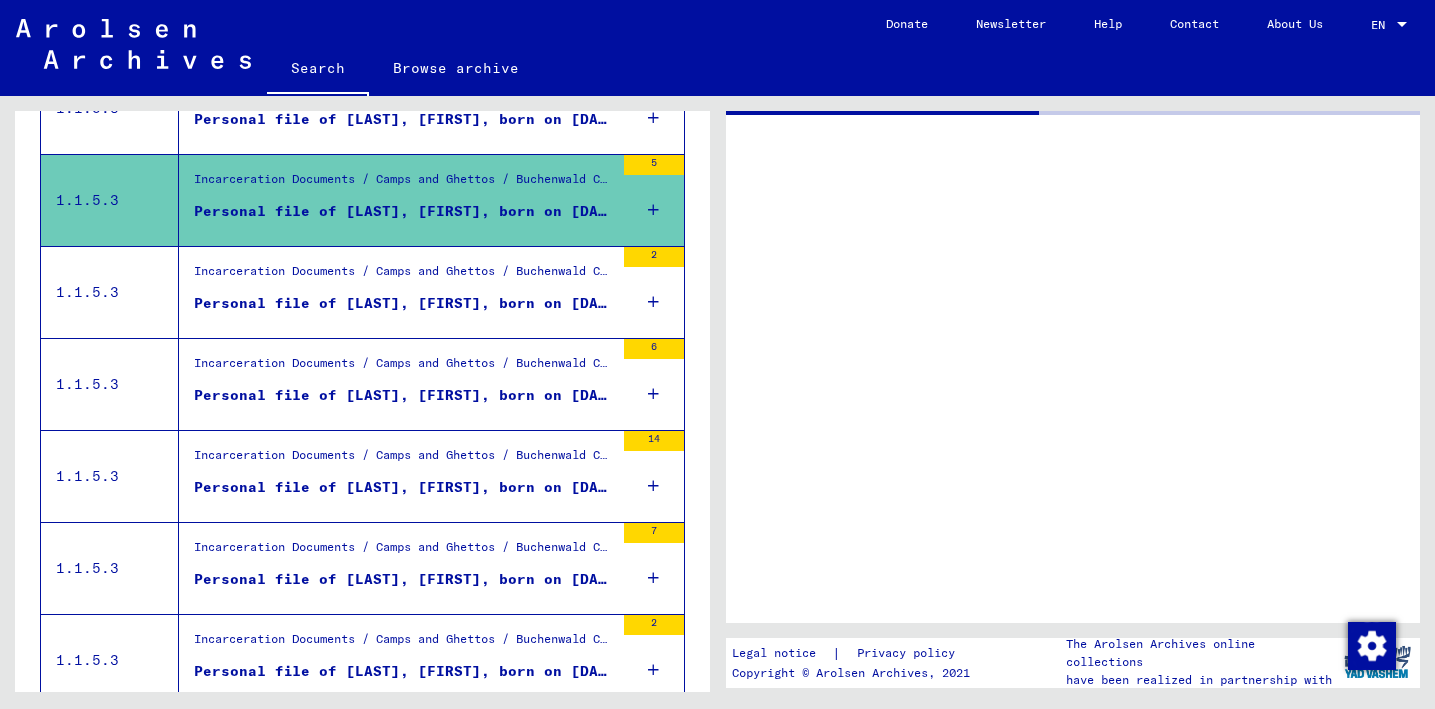 scroll, scrollTop: 0, scrollLeft: 0, axis: both 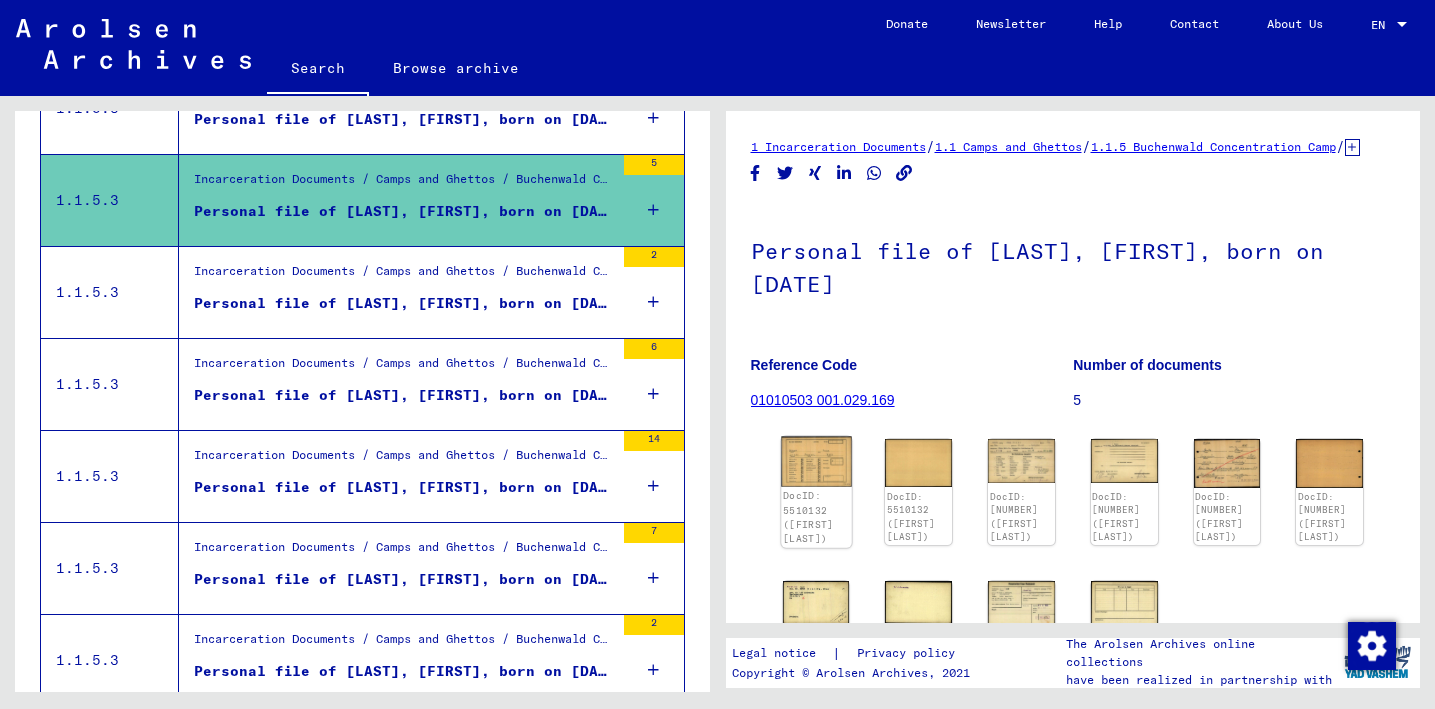 click 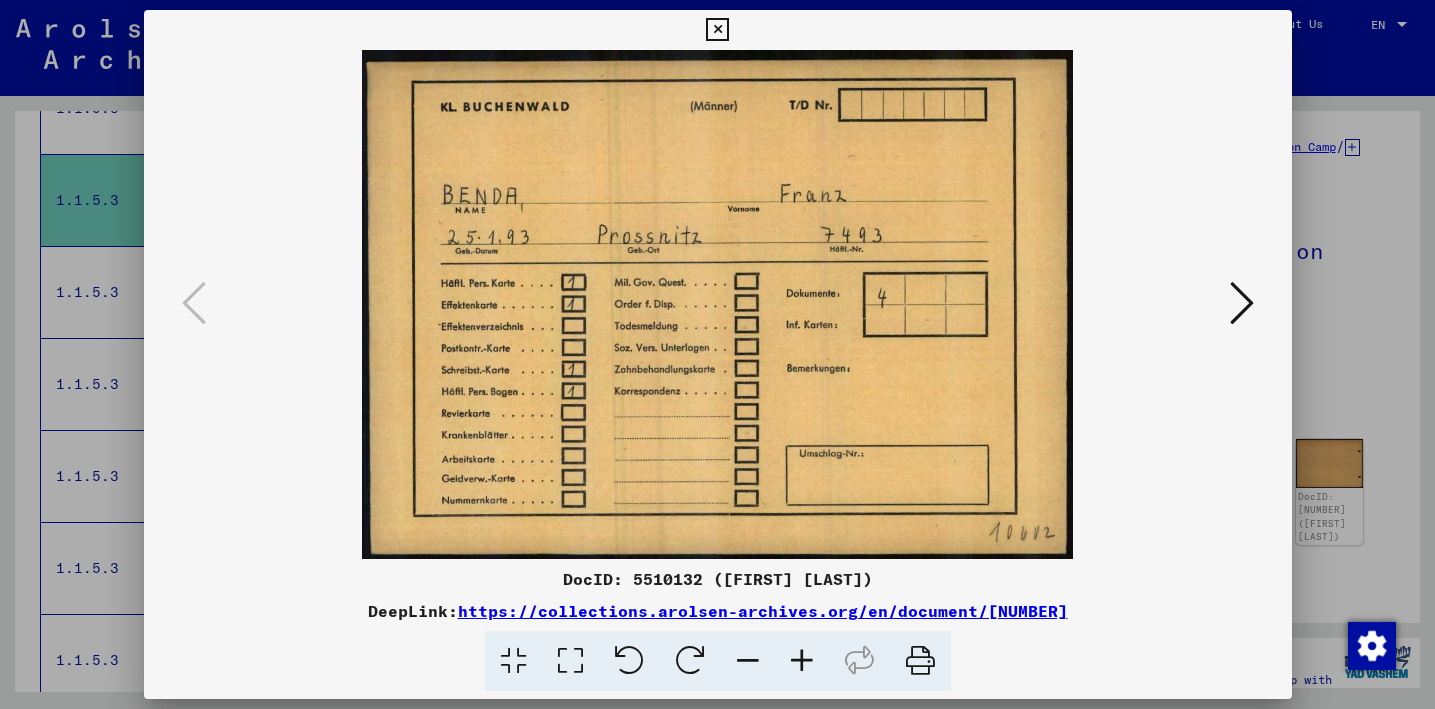 click at bounding box center (717, 354) 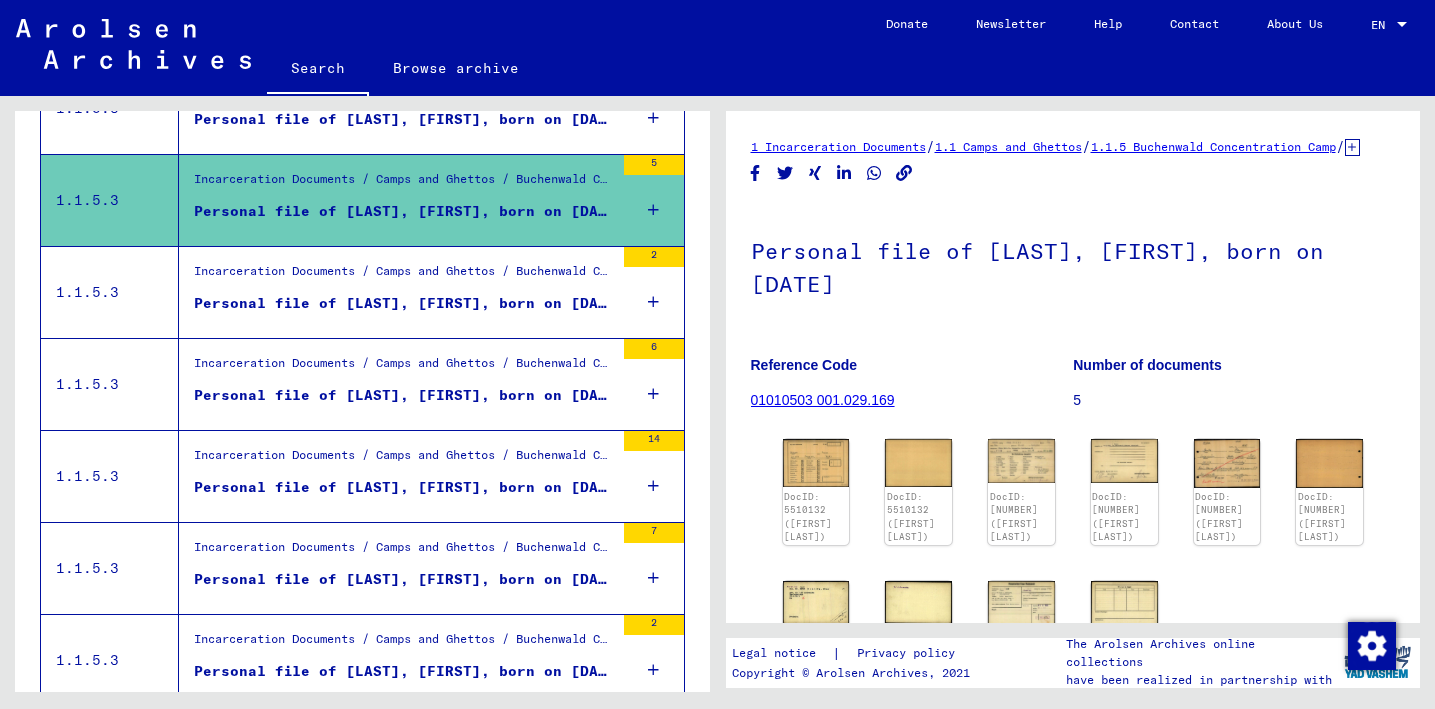click on "Incarceration Documents / Camps and Ghettos / Buchenwald Concentration Camp / Individual Documents male Buchenwald / Individual Files (male) - Concentration Camp Buchenwald / Files with names from A to SYS and further sub-structure / Files with names from BELSER" at bounding box center [404, 368] 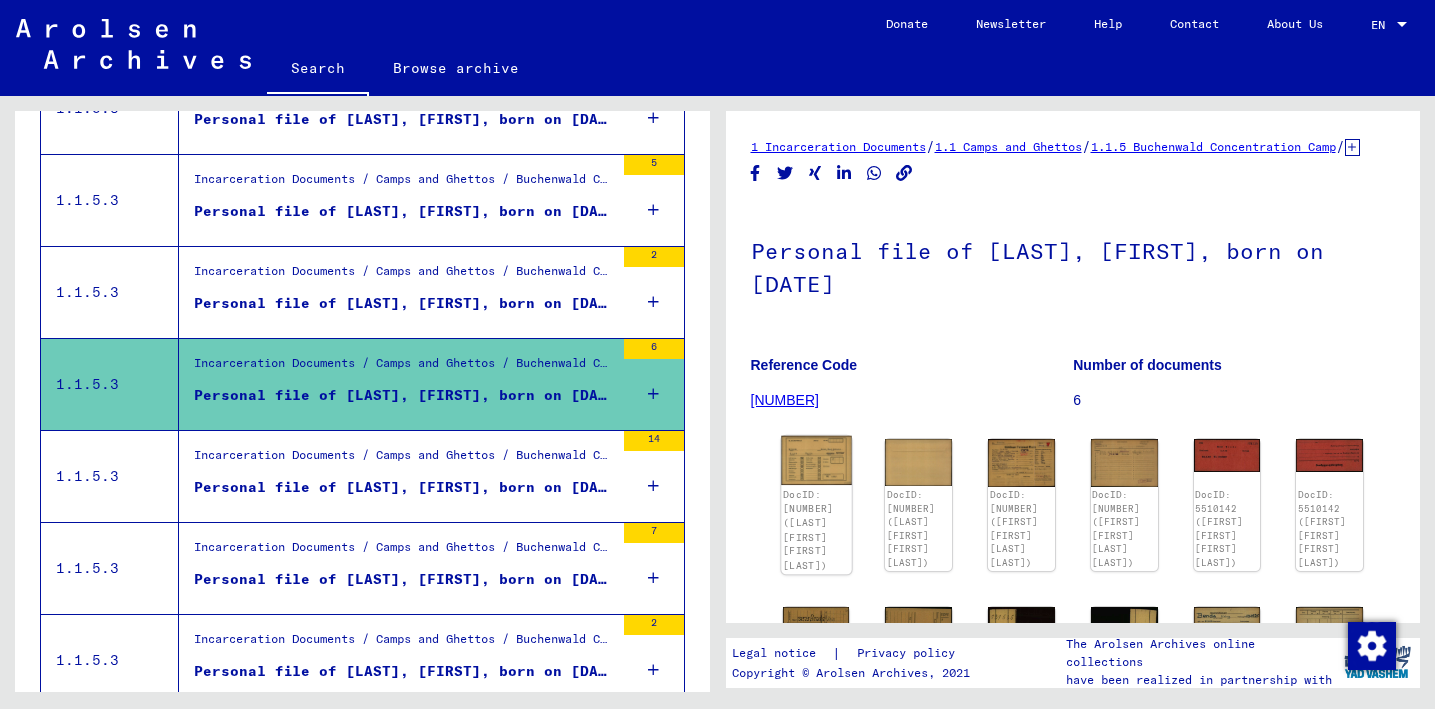 click 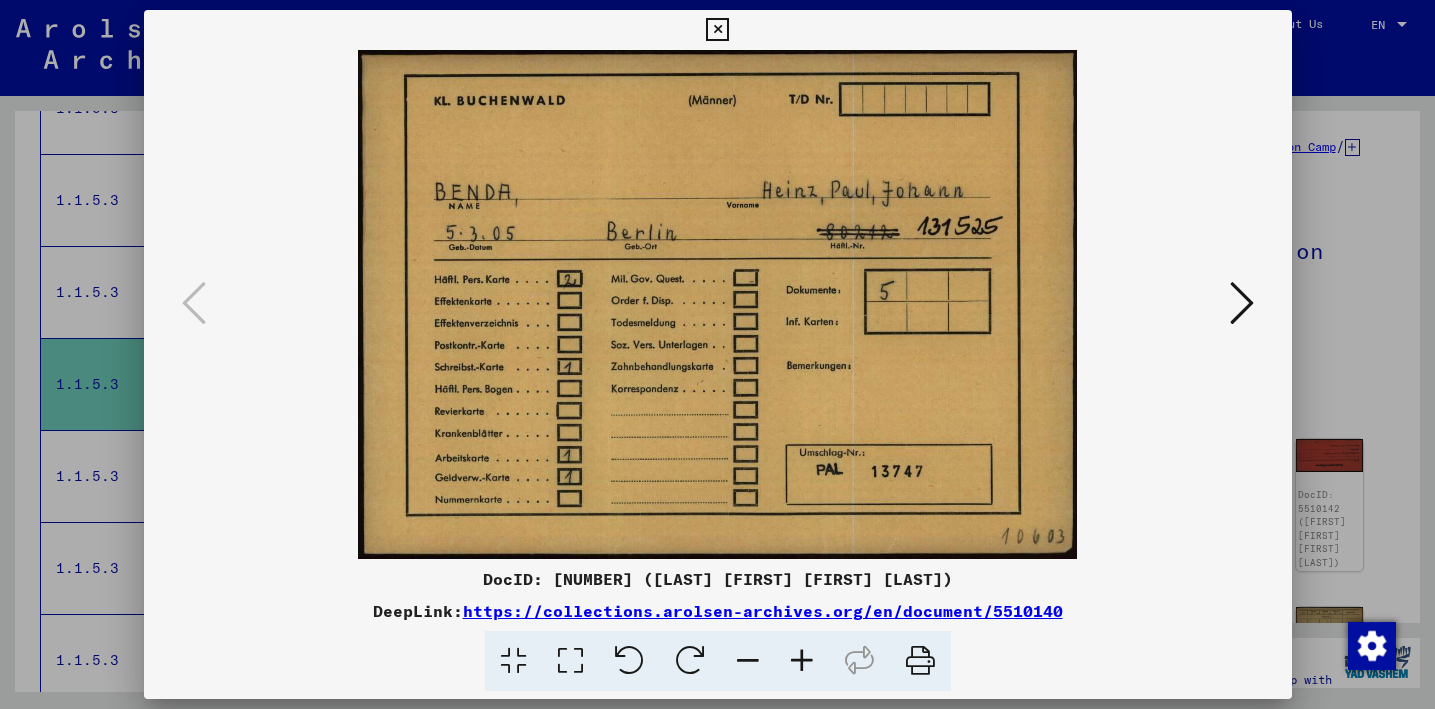 click at bounding box center [717, 354] 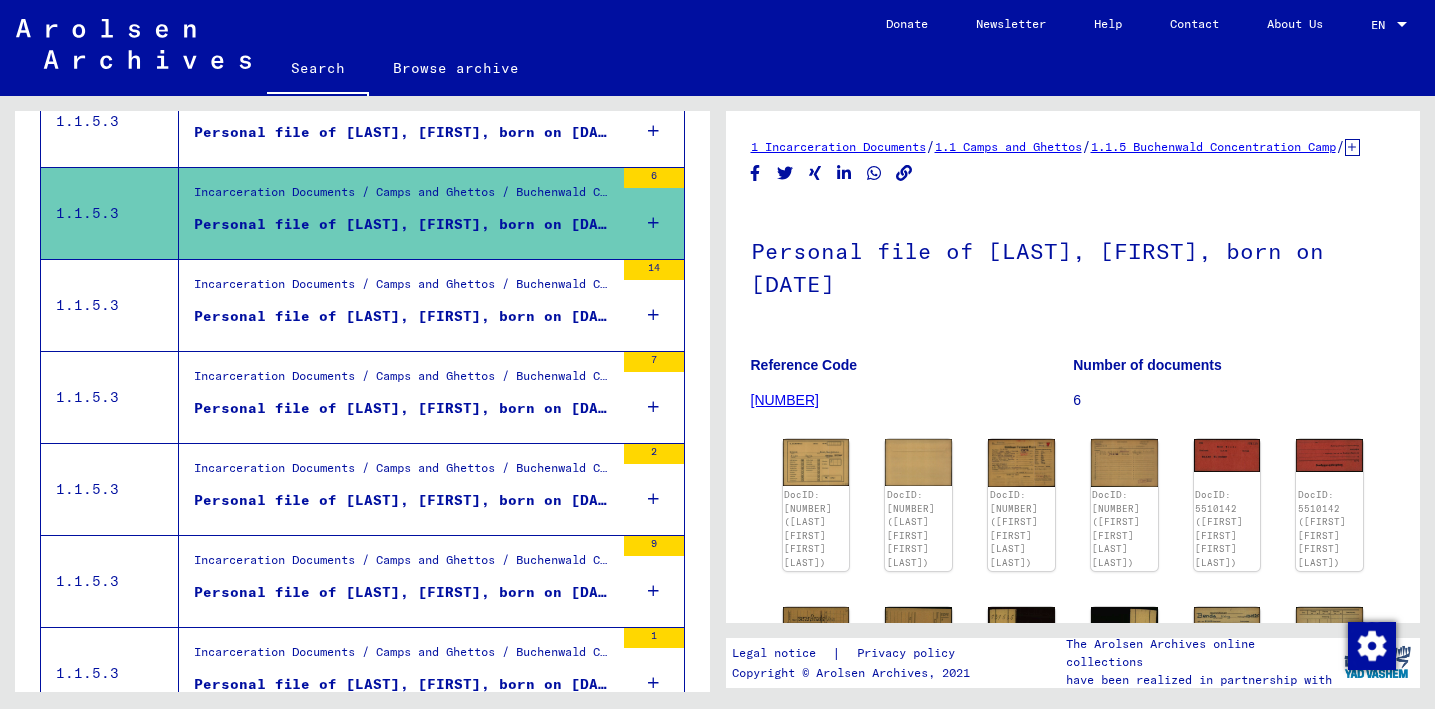 scroll, scrollTop: 1911, scrollLeft: 0, axis: vertical 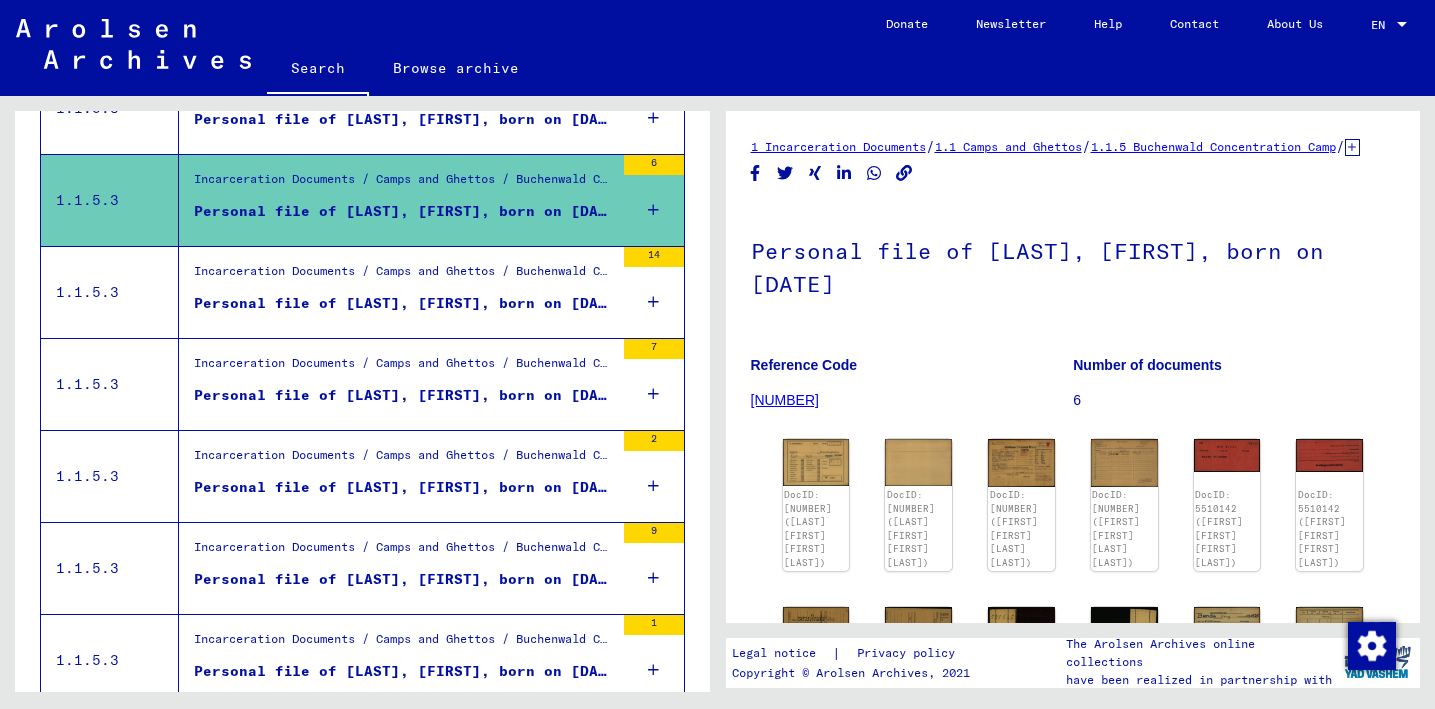 click on "Incarceration Documents / Camps and Ghettos / Buchenwald Concentration Camp / Individual Documents male Buchenwald / Individual Files (male) - Concentration Camp Buchenwald / Files with names from A to SYS and further sub-structure / Files with names from BELSER" at bounding box center [404, 369] 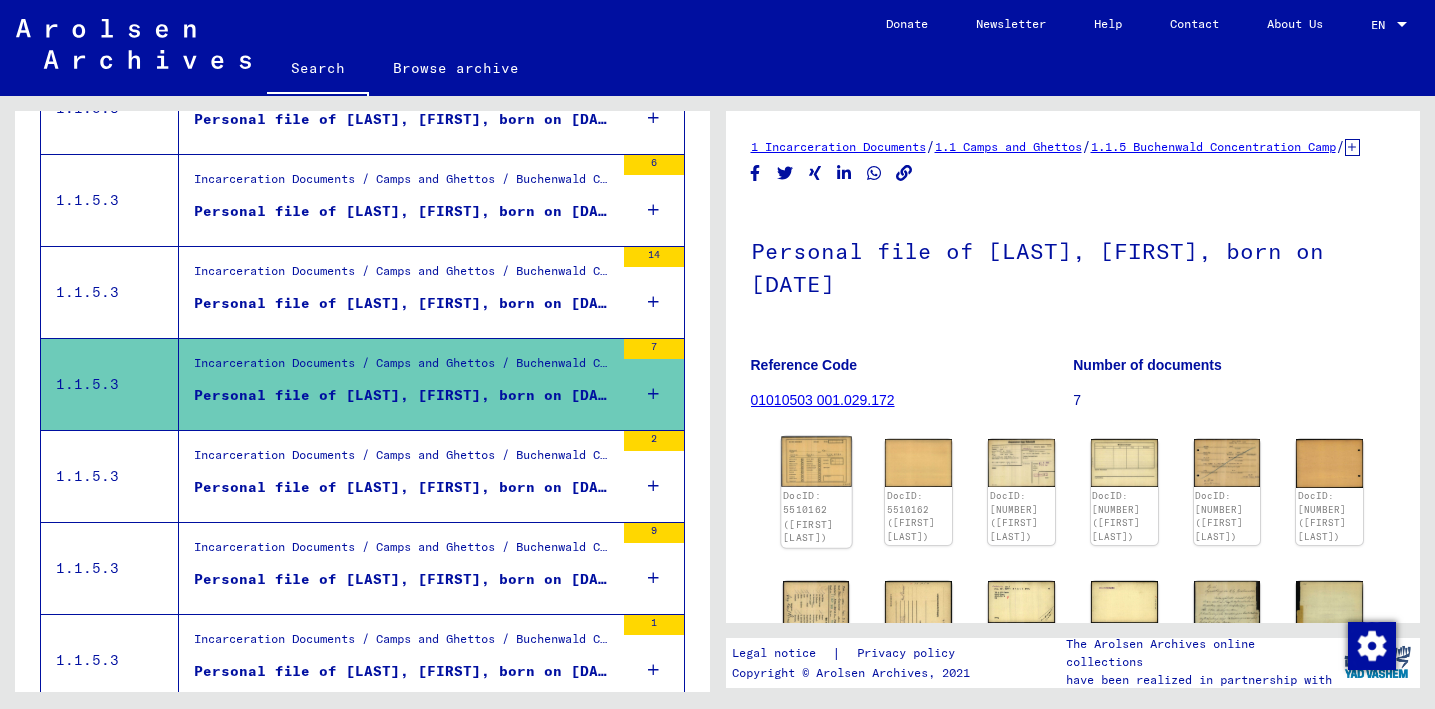 click 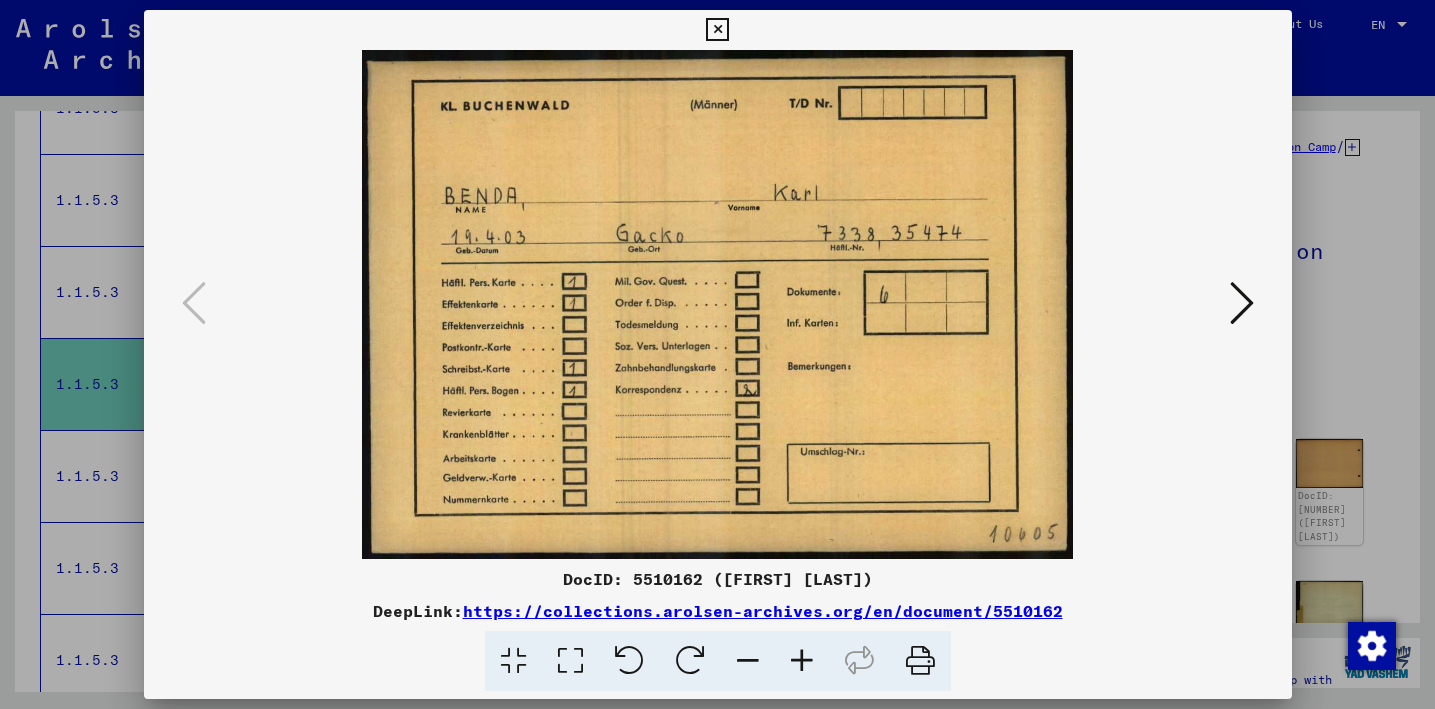 click at bounding box center [717, 354] 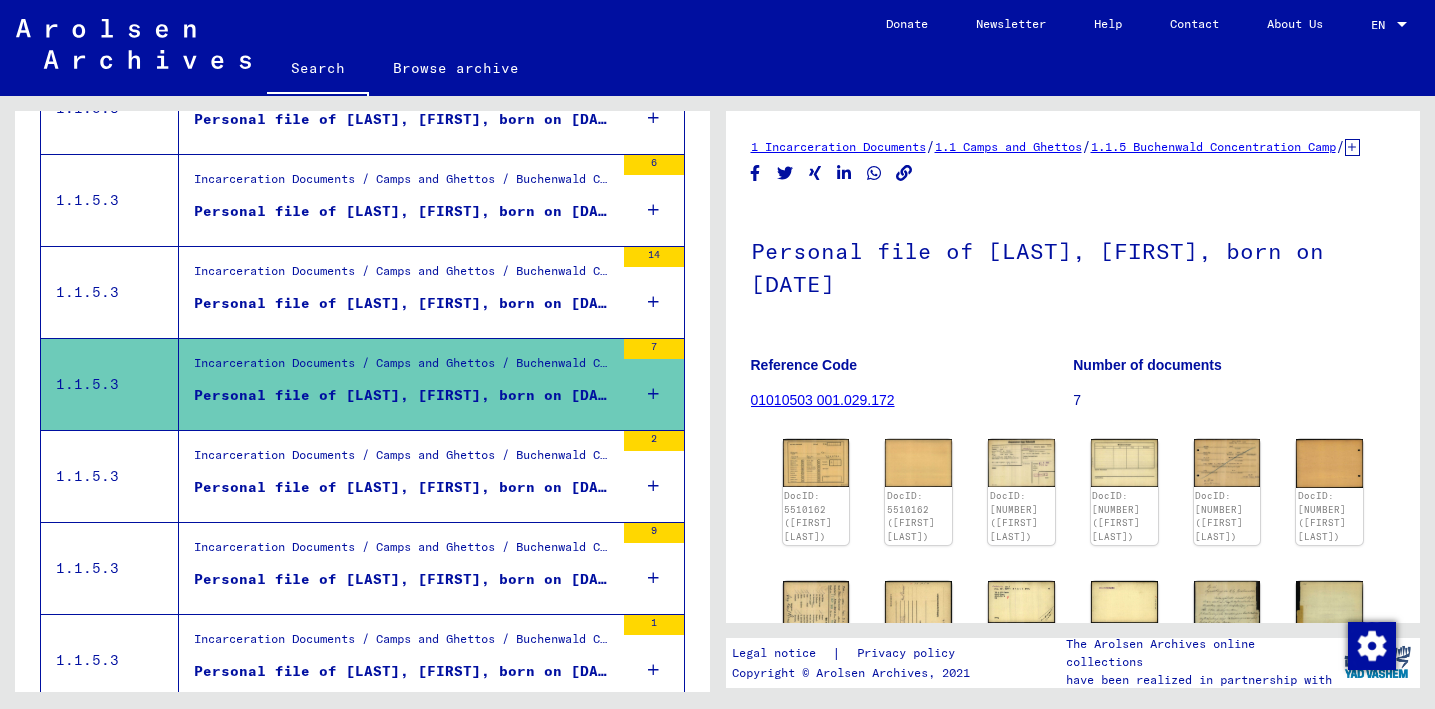 click on "Incarceration Documents / Camps and Ghettos / Buchenwald Concentration Camp / Individual Documents male Buchenwald / Money administration cards of prisoners of CC Buchenwald, 1937 - 1945: / Documents with names from BAZAN" at bounding box center (404, 461) 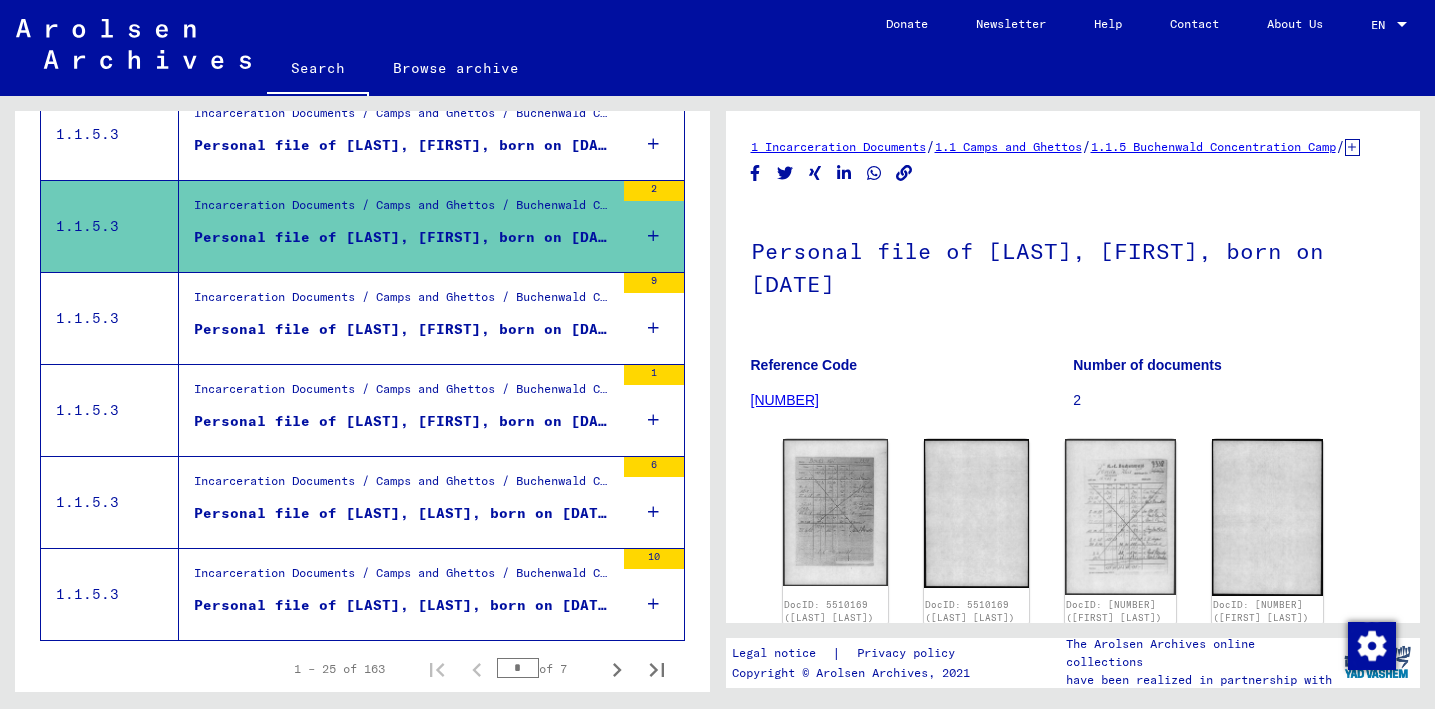 scroll, scrollTop: 2225, scrollLeft: 0, axis: vertical 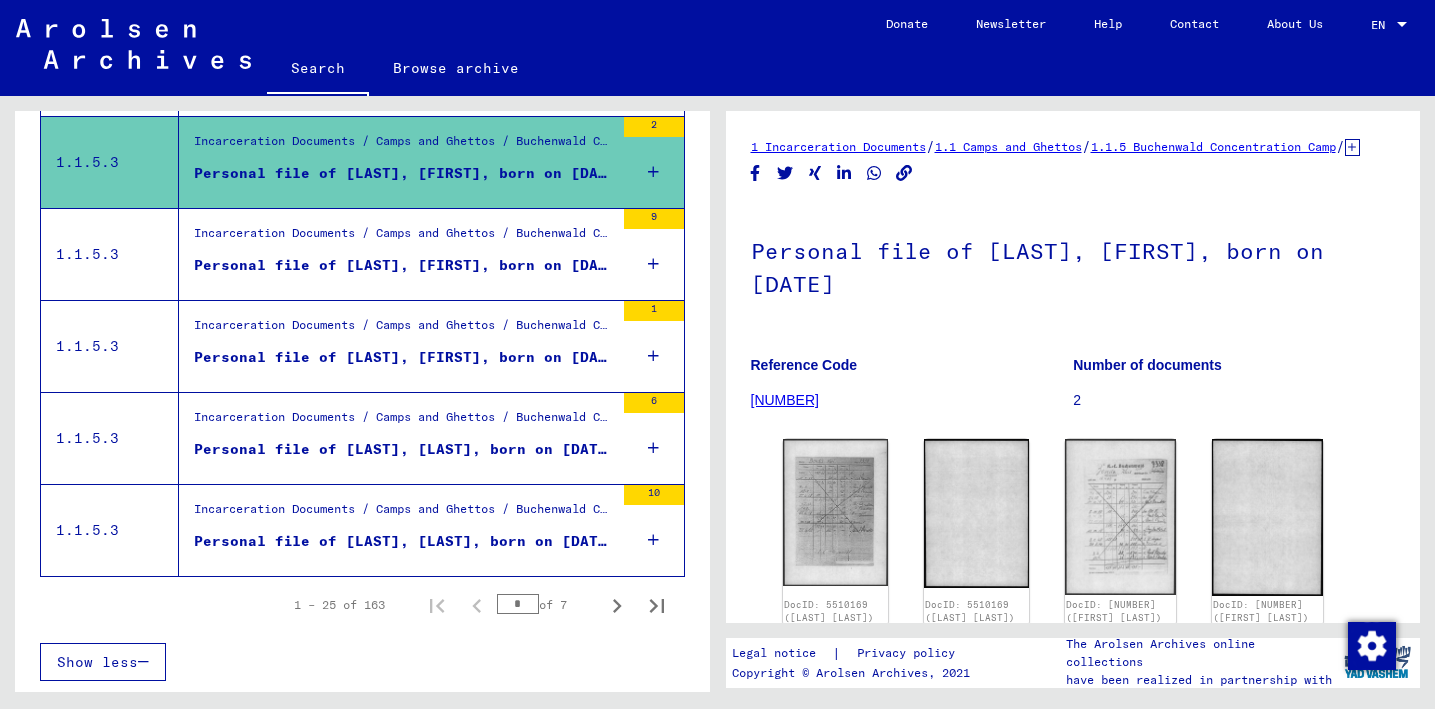 click on "Personal file of [LAST], [FIRST], born on [DATE]" at bounding box center [404, 362] 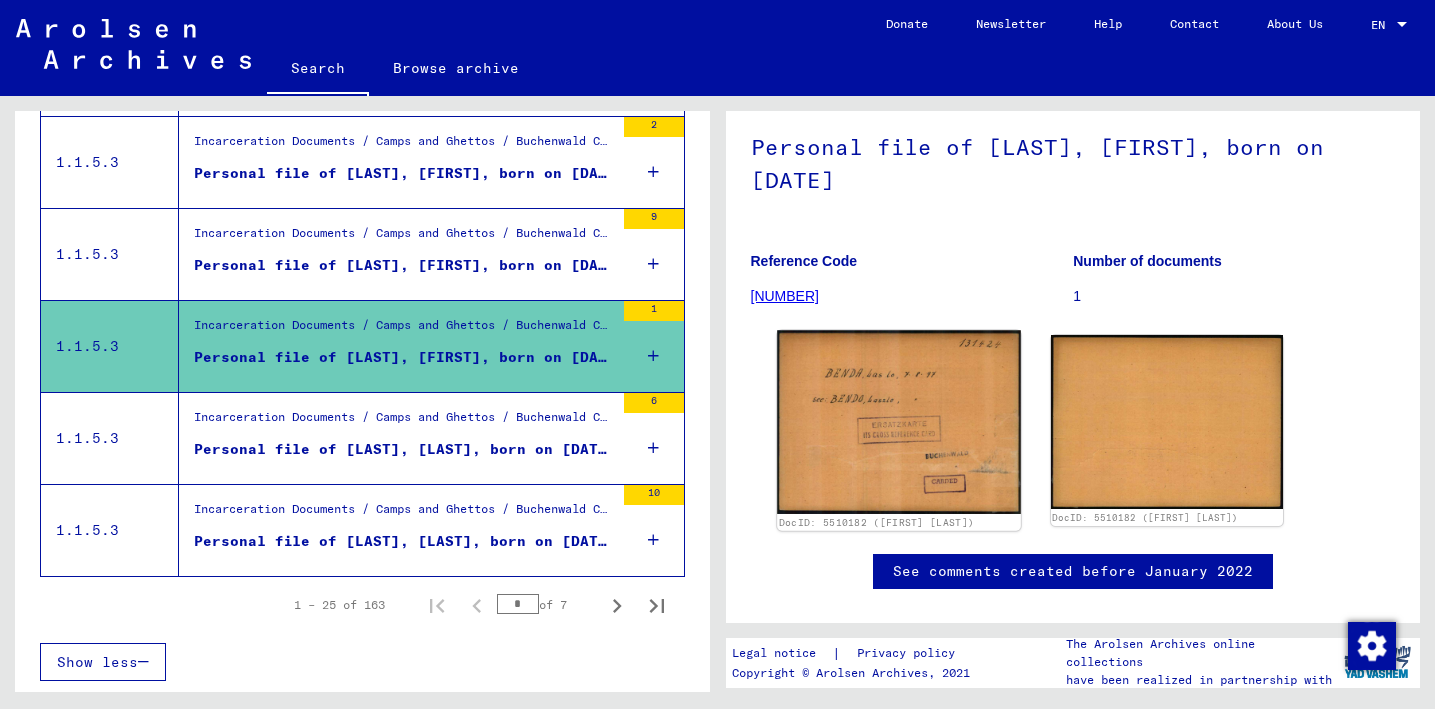 scroll, scrollTop: 152, scrollLeft: 0, axis: vertical 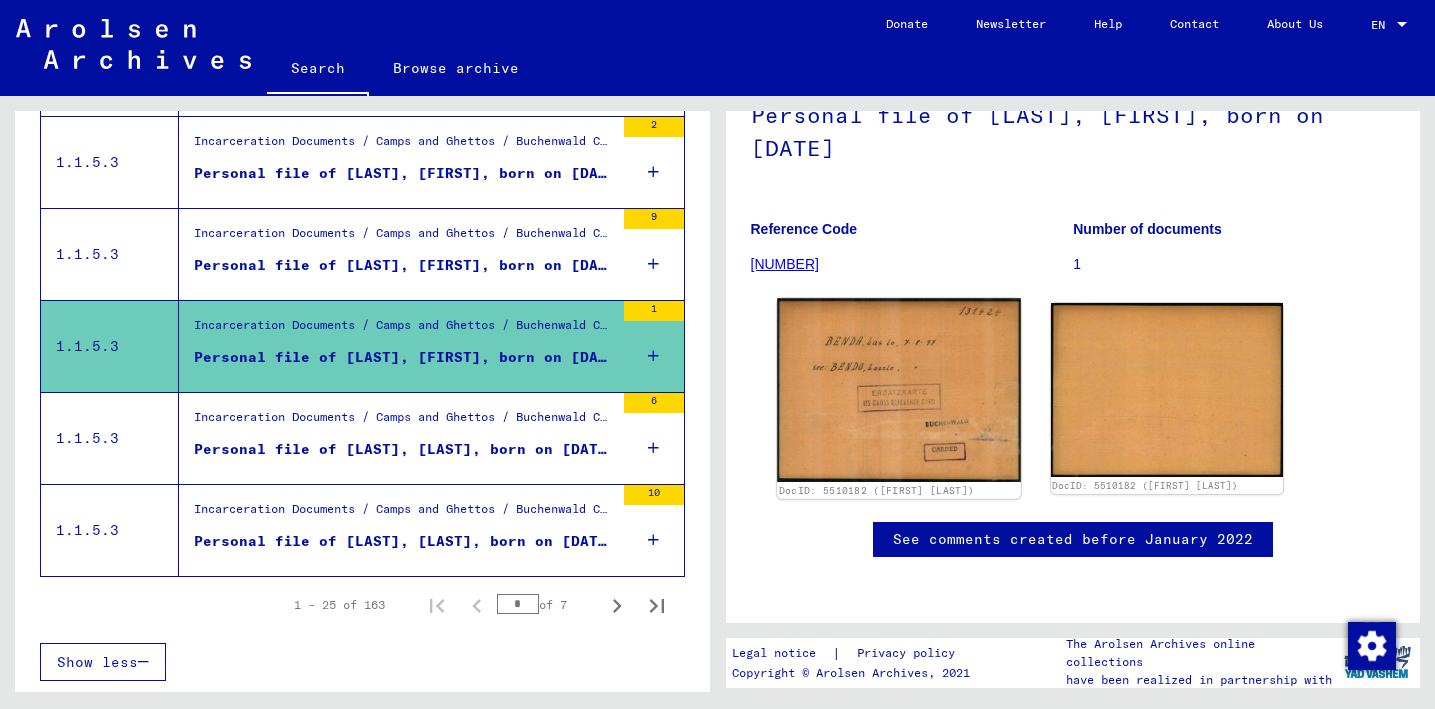 click 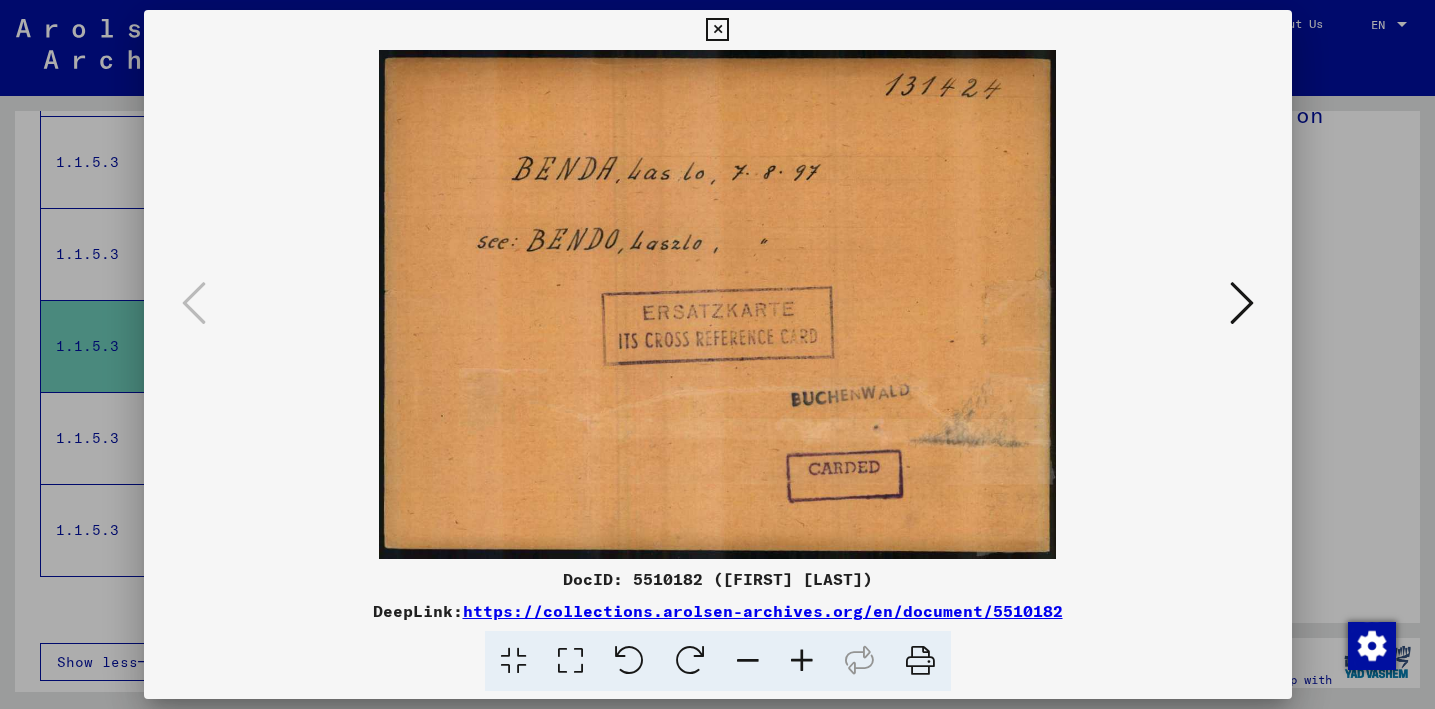 click at bounding box center [717, 354] 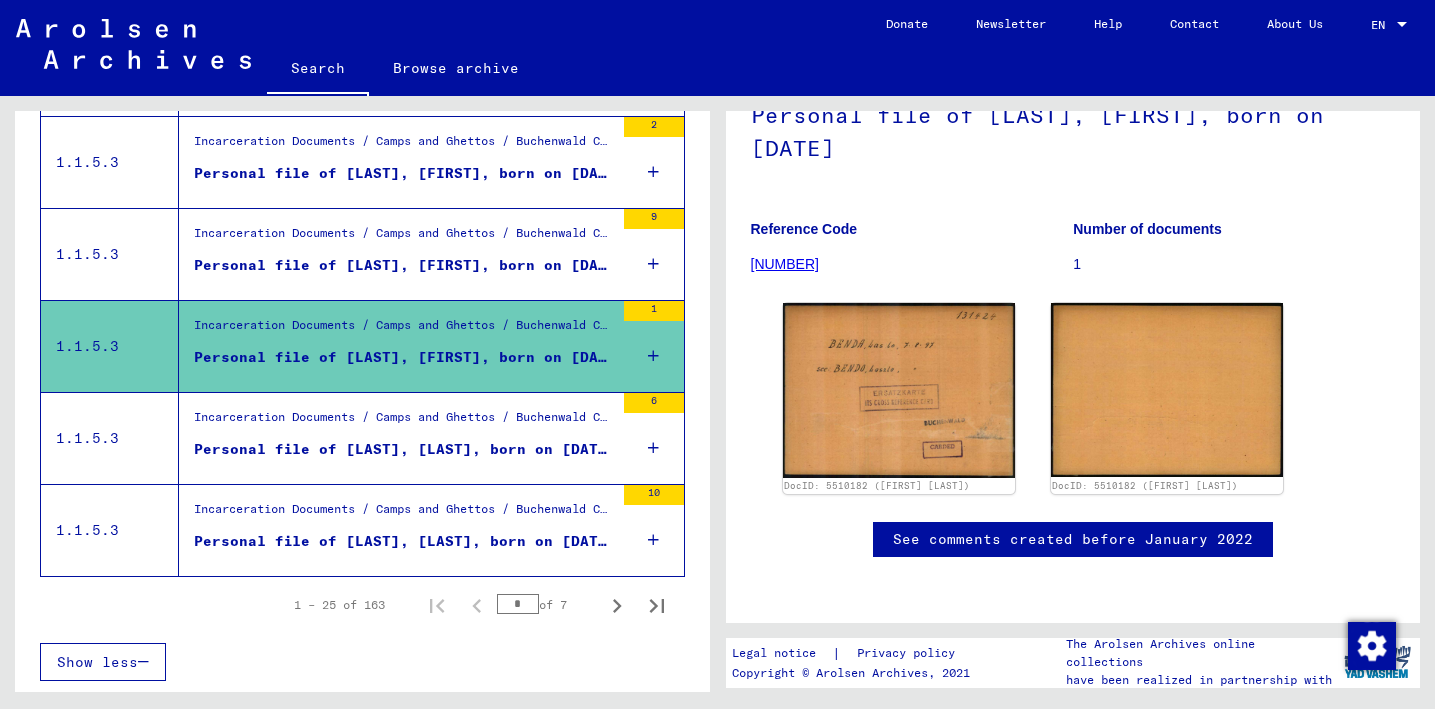 click on "Personal file of [LAST], [LAST], born on [DATE]" at bounding box center [404, 449] 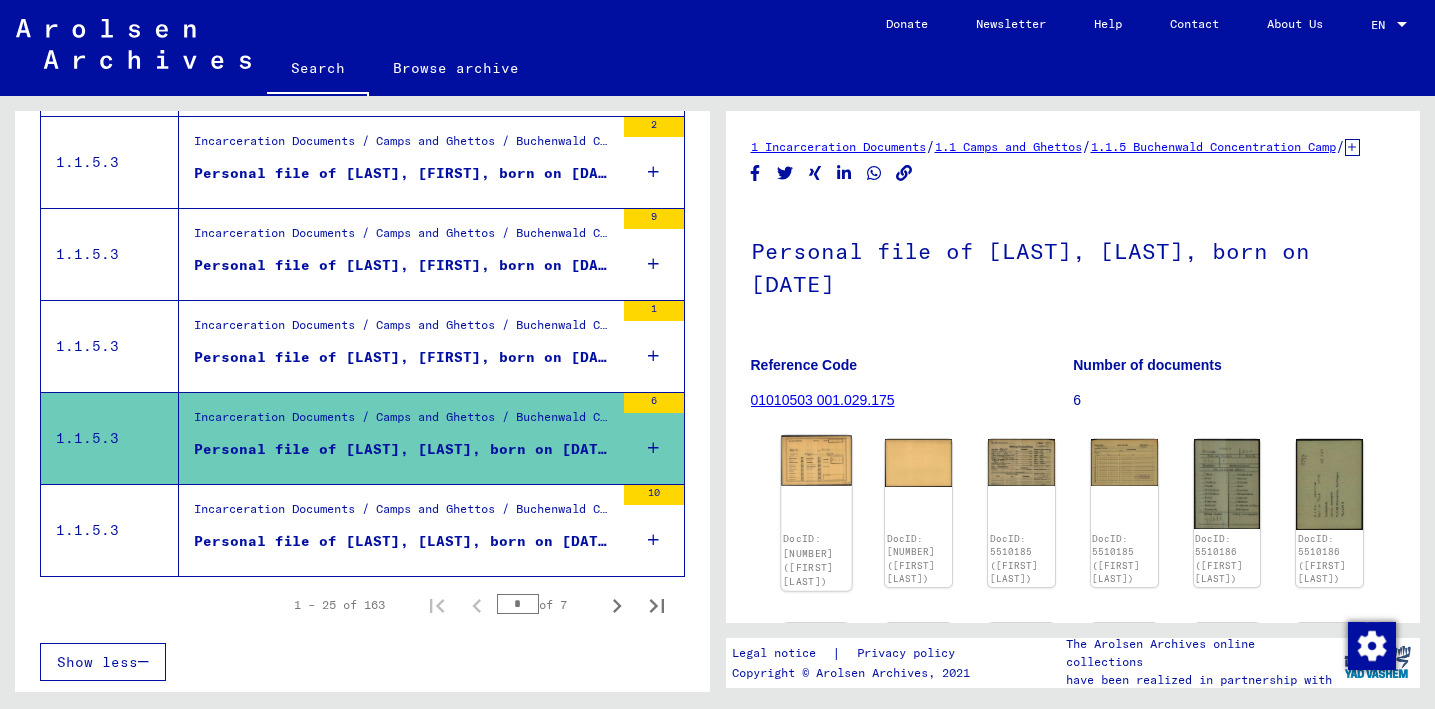click 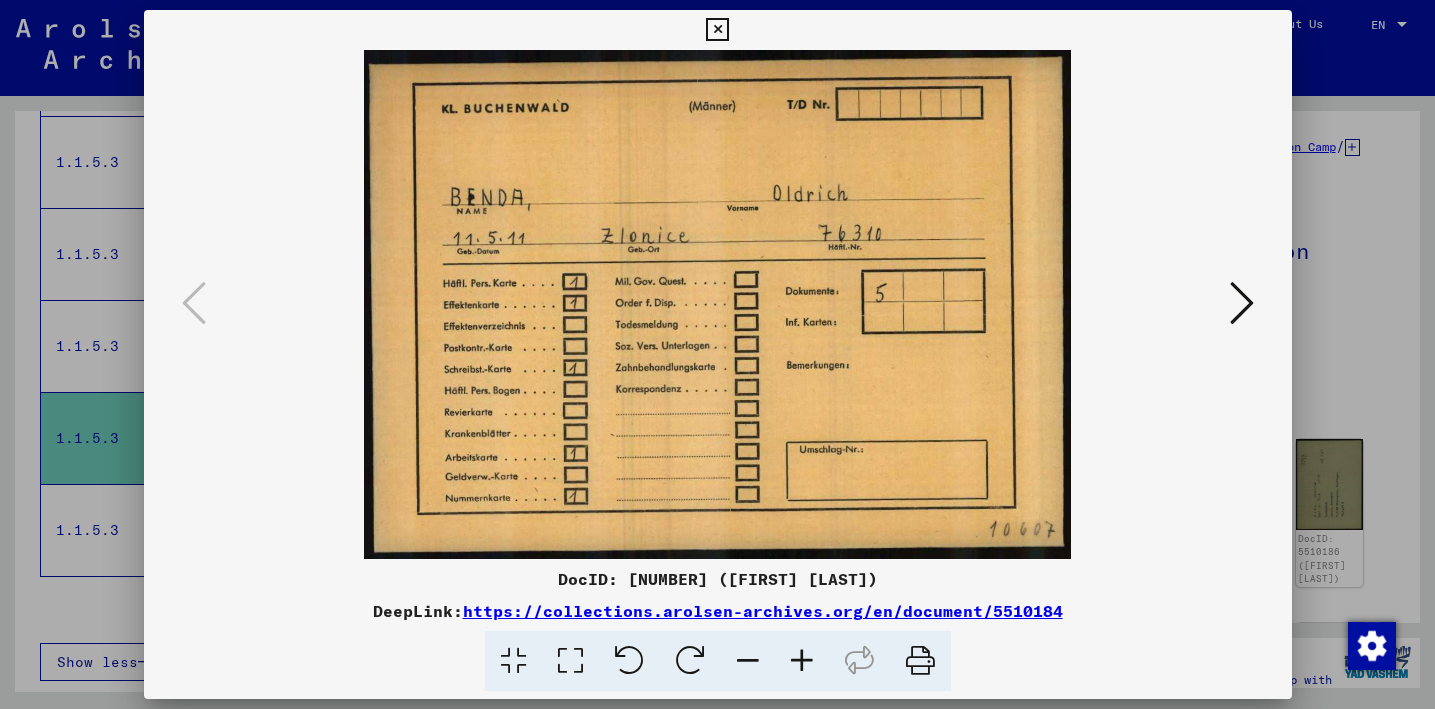 click at bounding box center [717, 354] 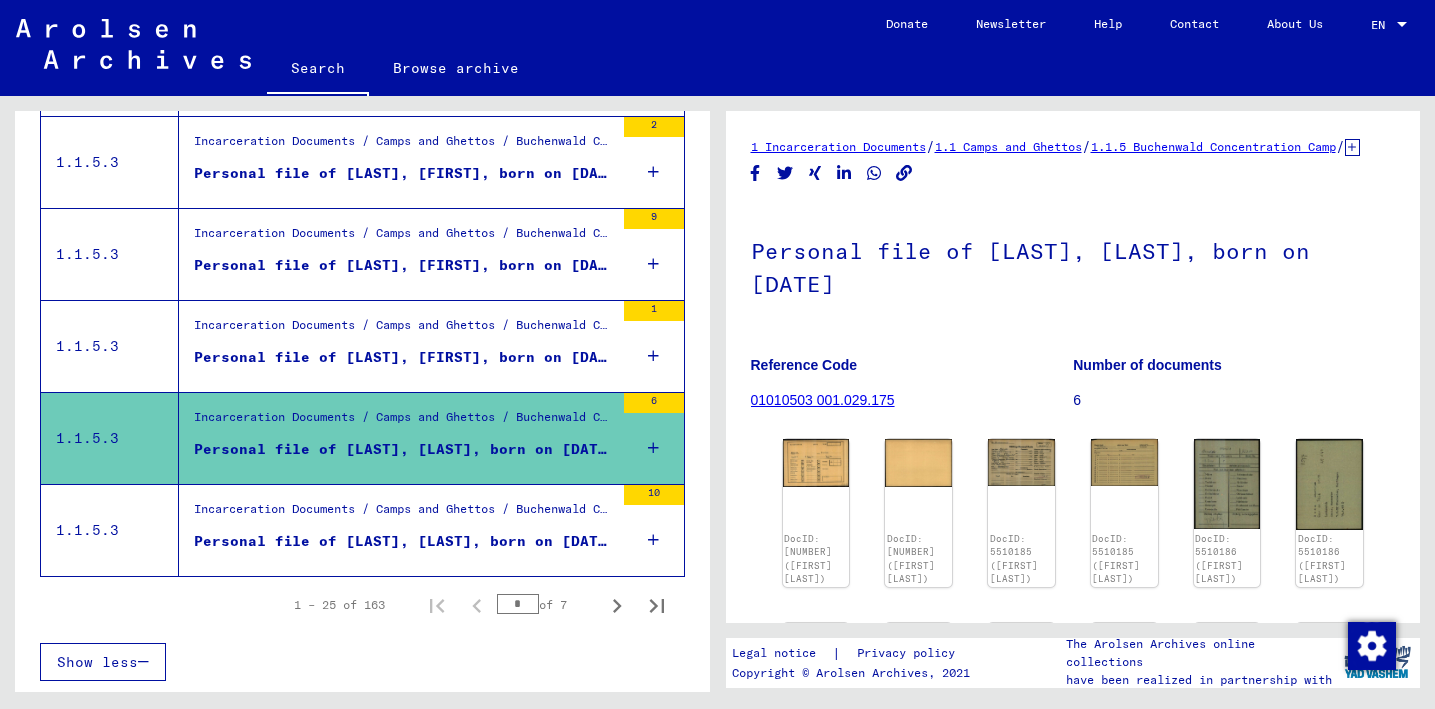 click on "Personal file of [LAST], [LAST], born on [DATE]" at bounding box center [404, 541] 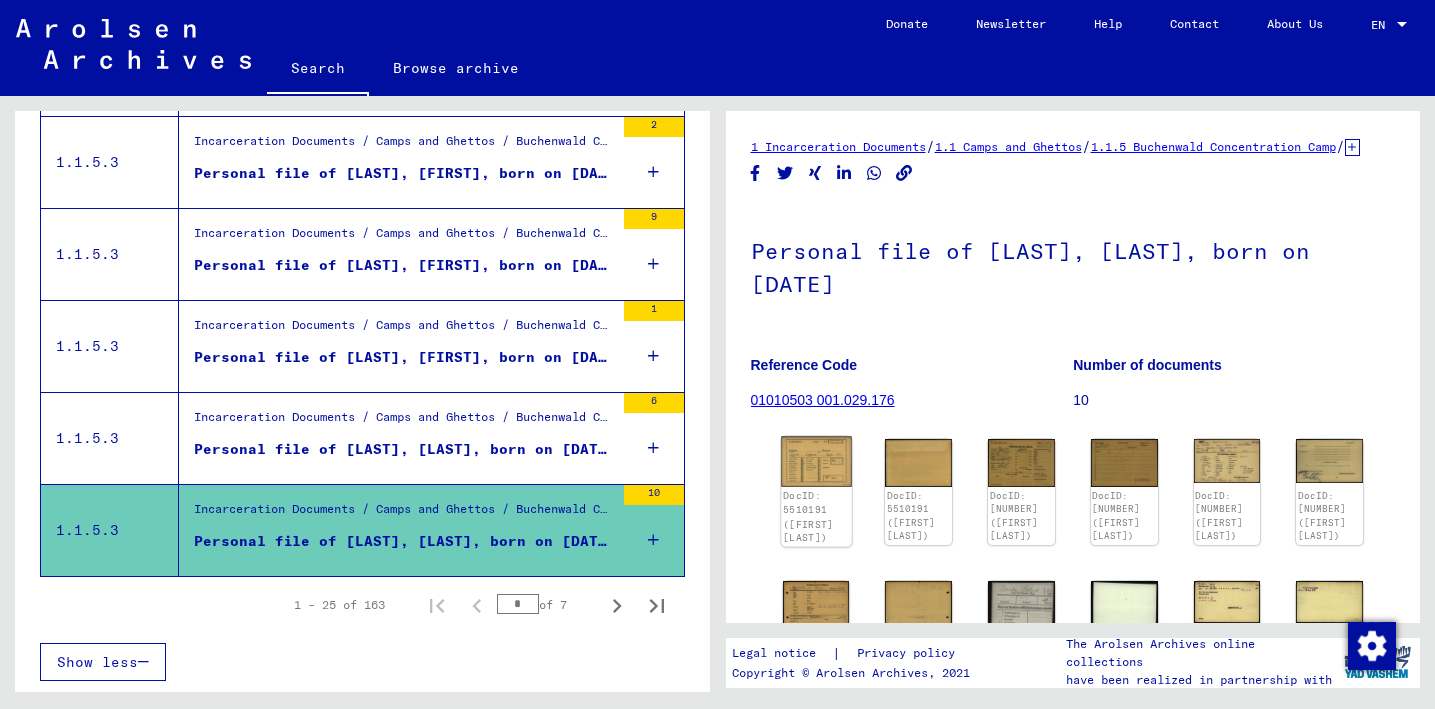 click 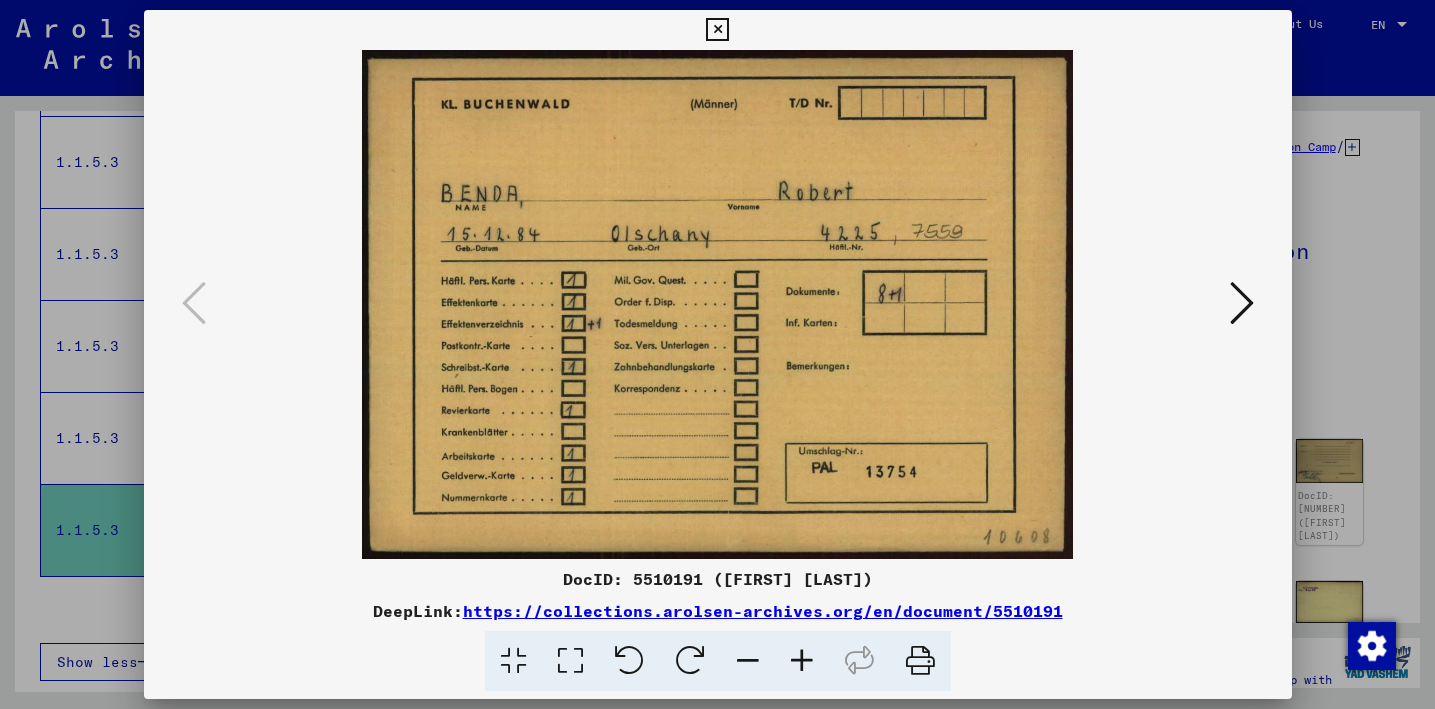 type 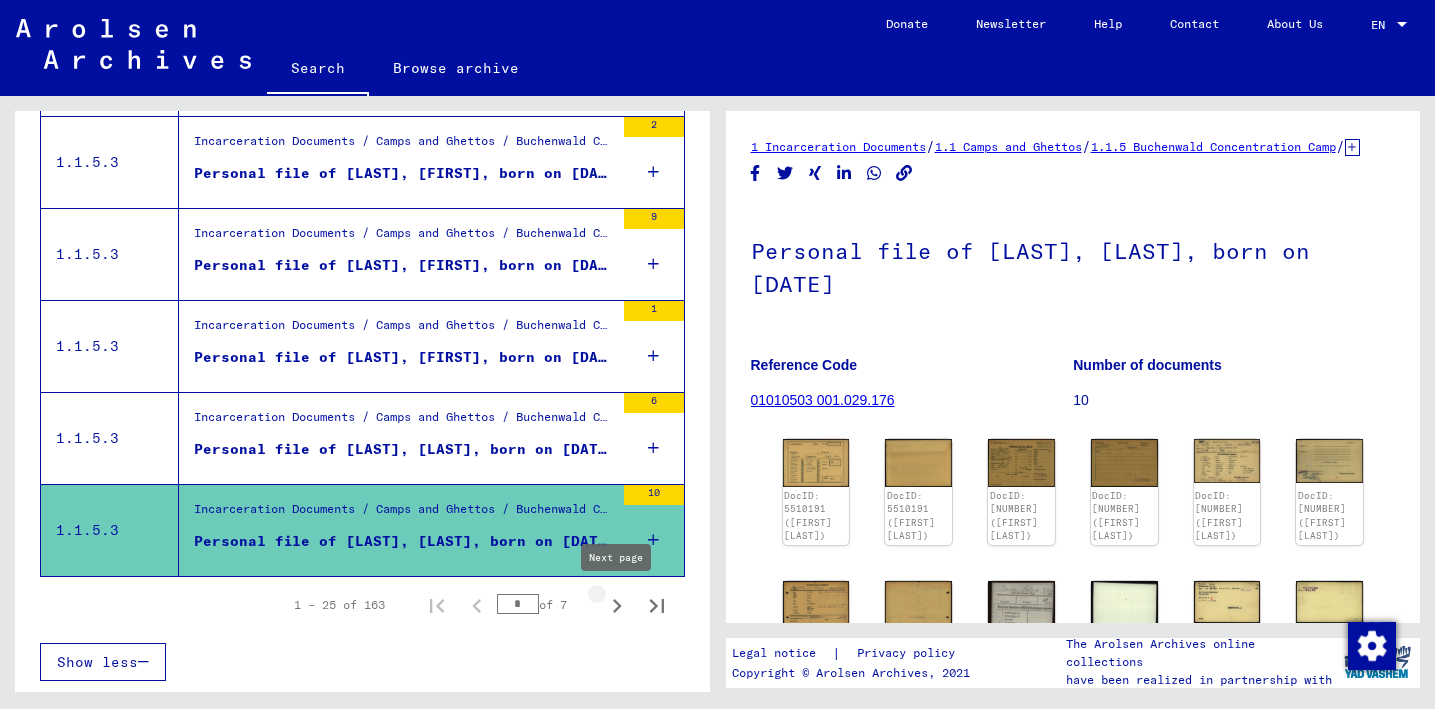 click 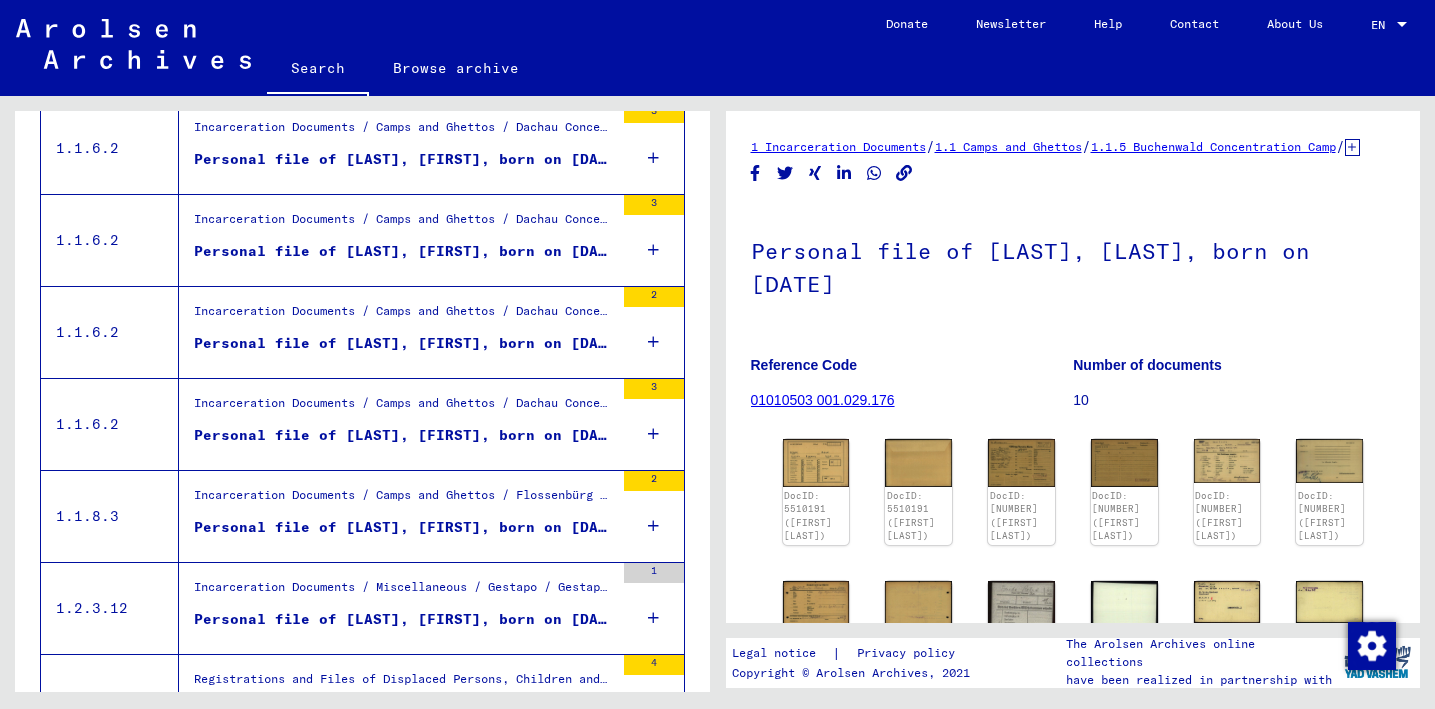 scroll, scrollTop: 1502, scrollLeft: 0, axis: vertical 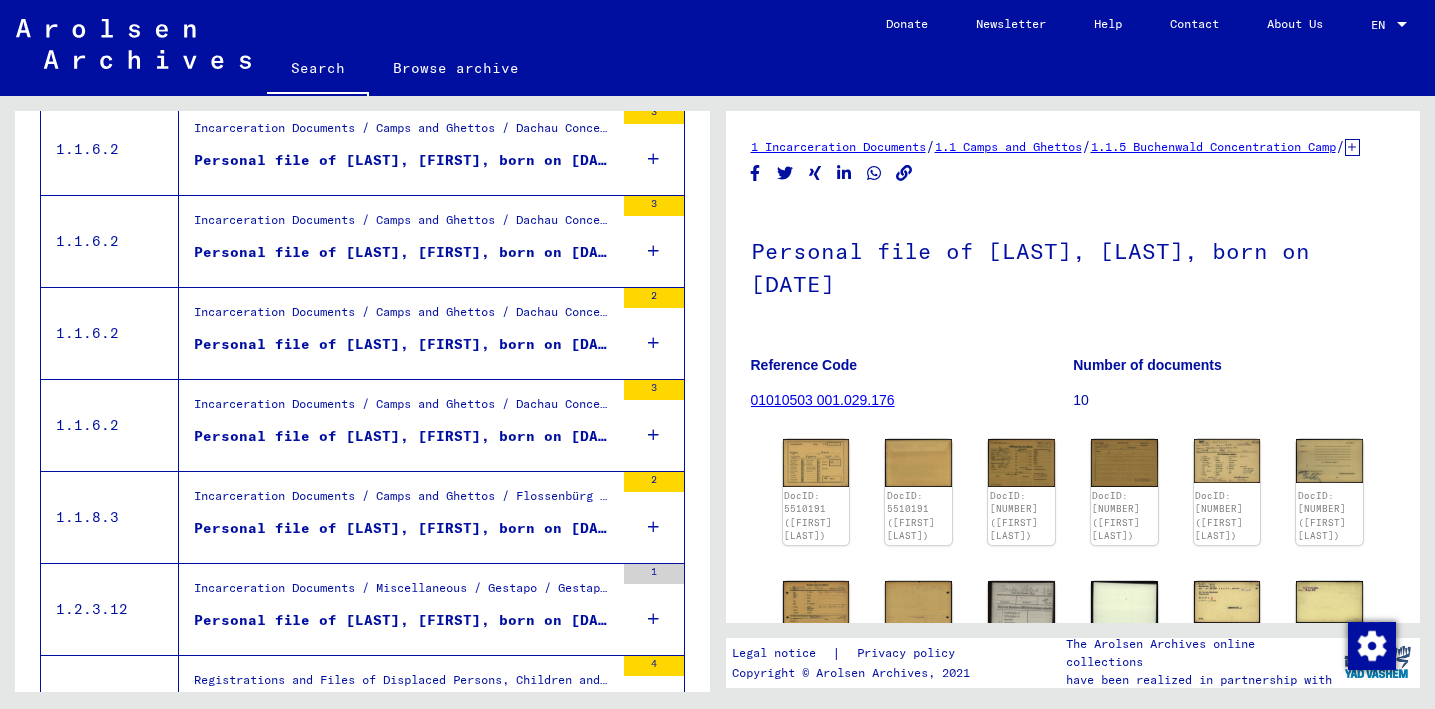 click on "Personal file of [LAST], [FIRST], born on [DATE]" at bounding box center (404, 436) 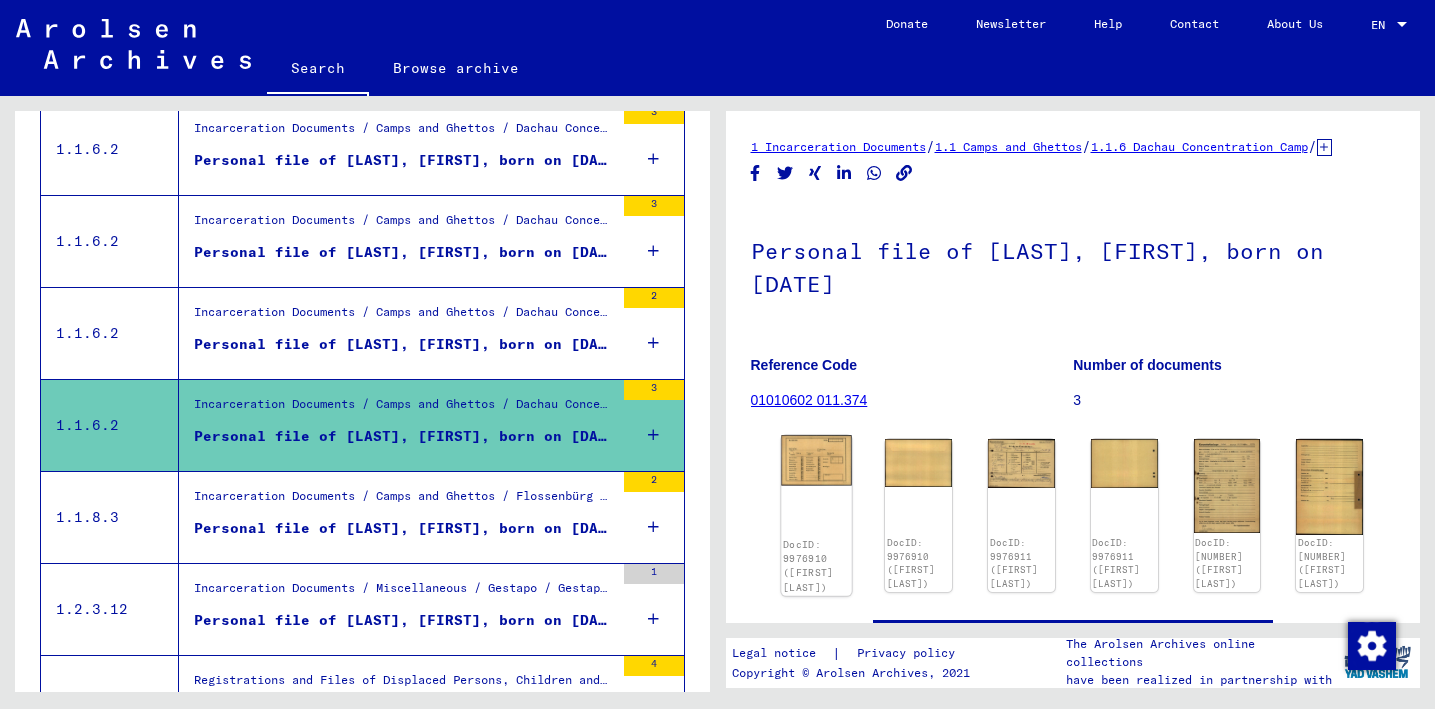 click 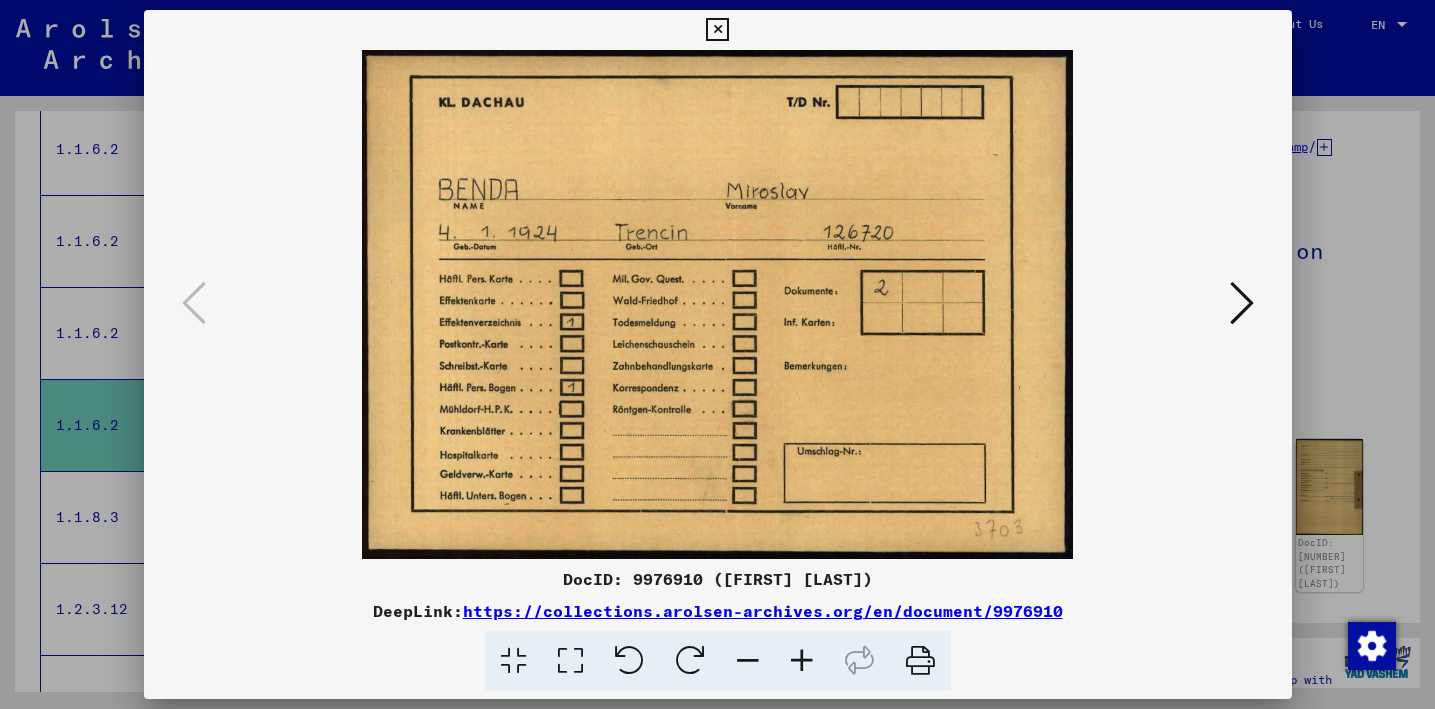 click at bounding box center (717, 354) 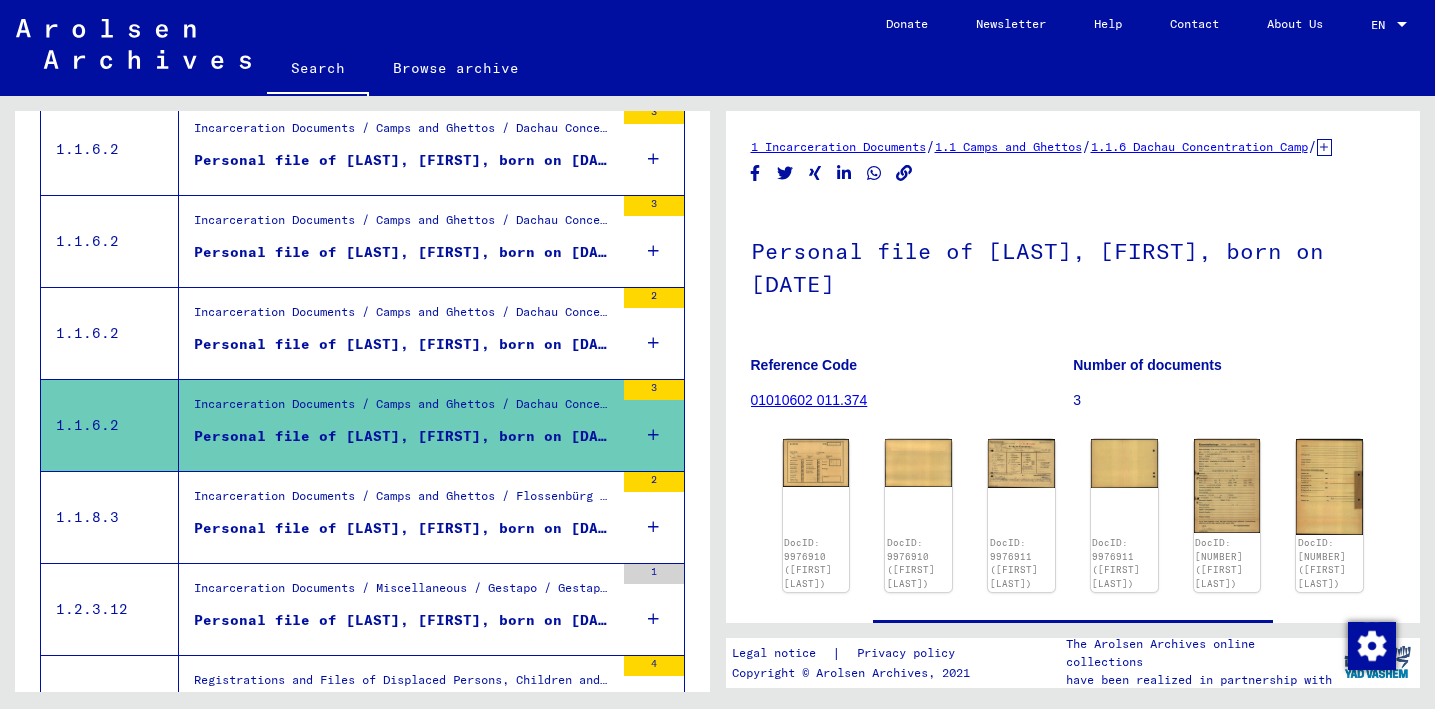 click on "Personal file of [LAST], [FIRST], born on [DATE]" at bounding box center [404, 252] 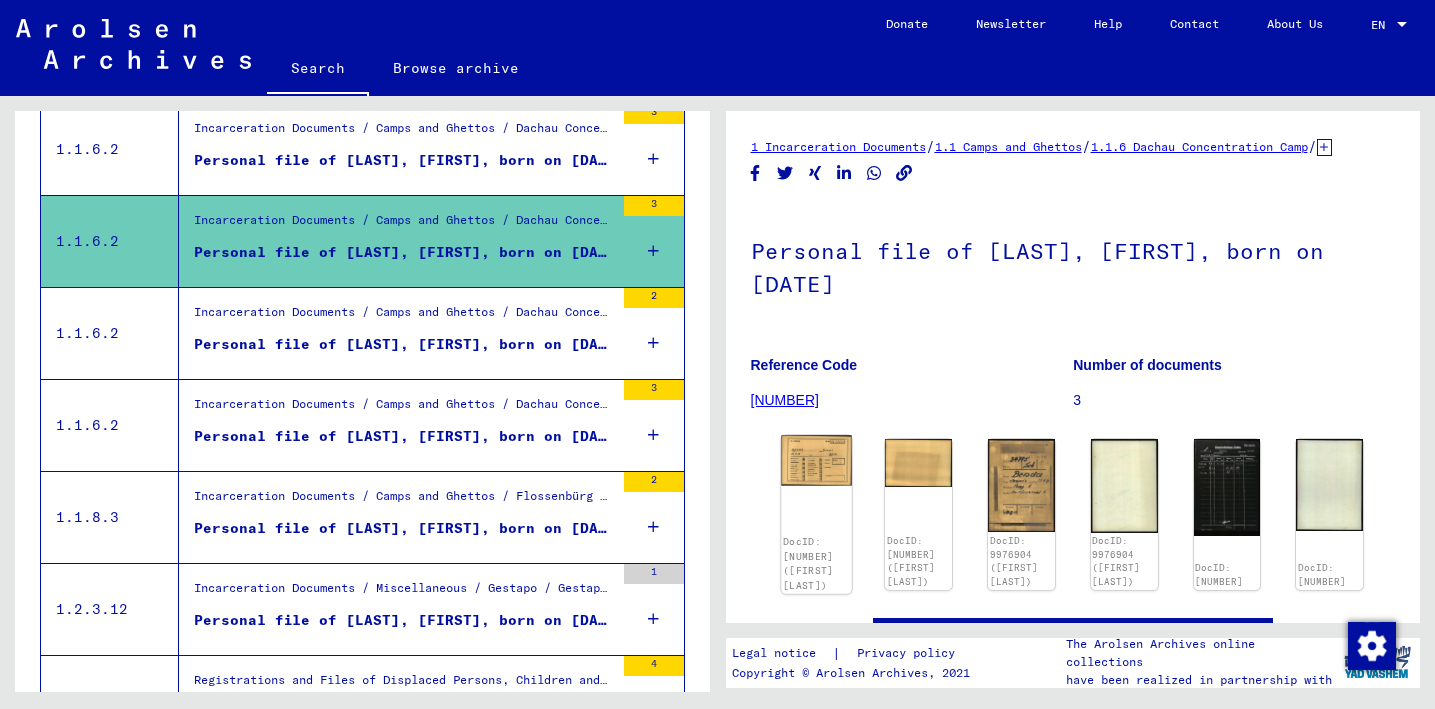 click 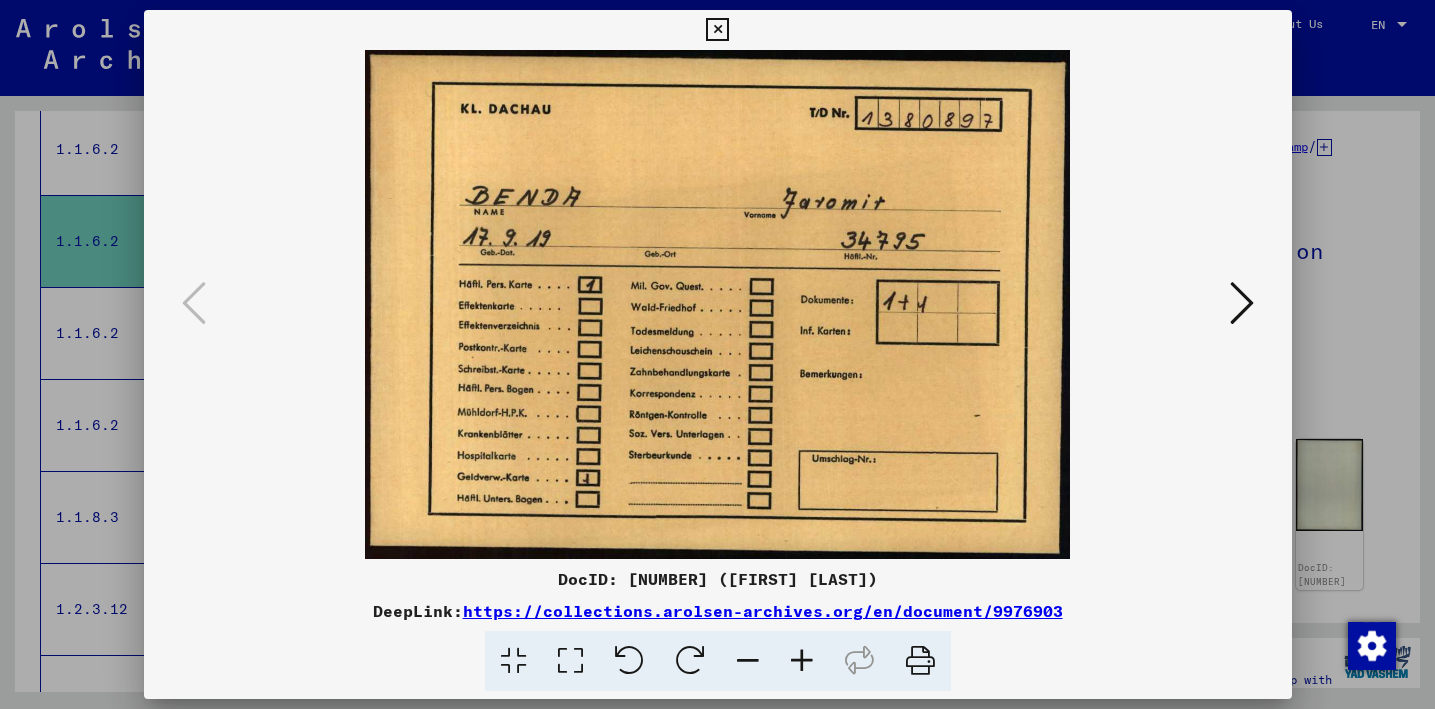 click at bounding box center (717, 354) 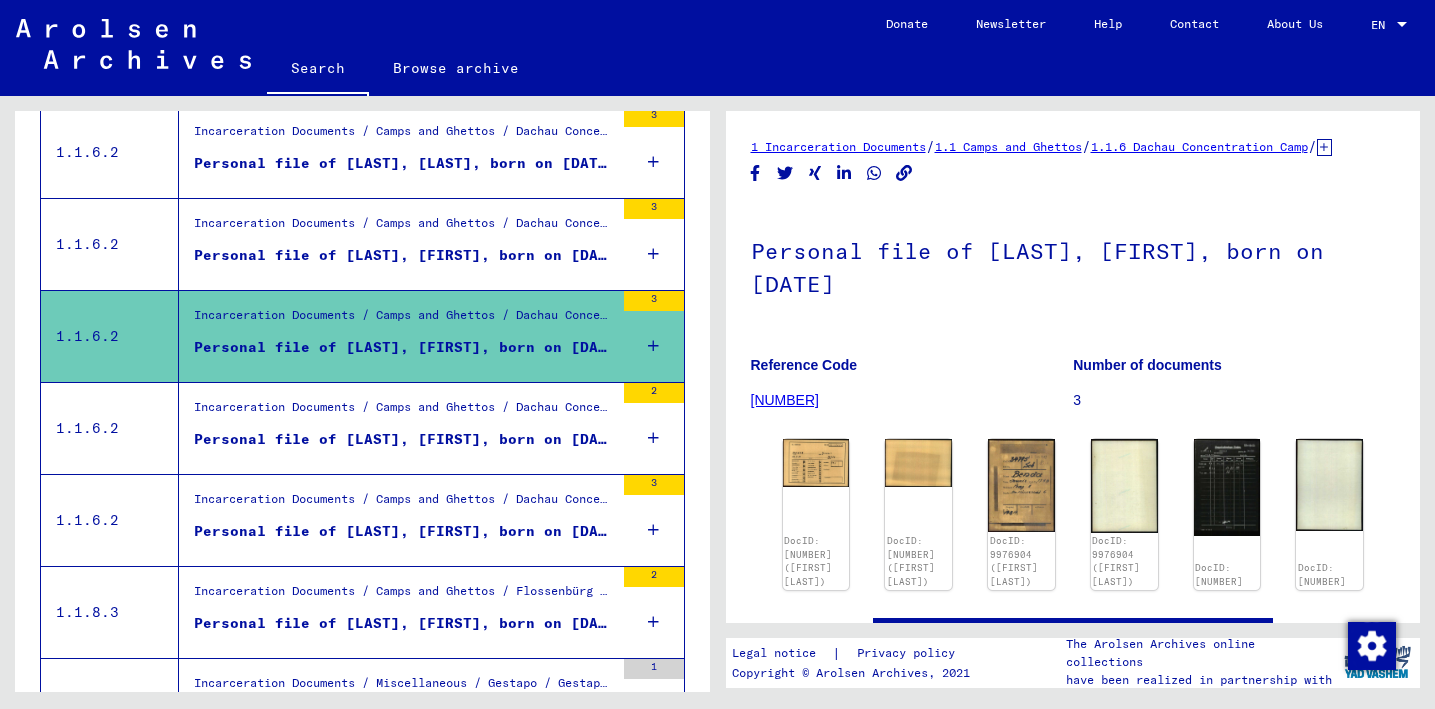scroll, scrollTop: 1406, scrollLeft: 0, axis: vertical 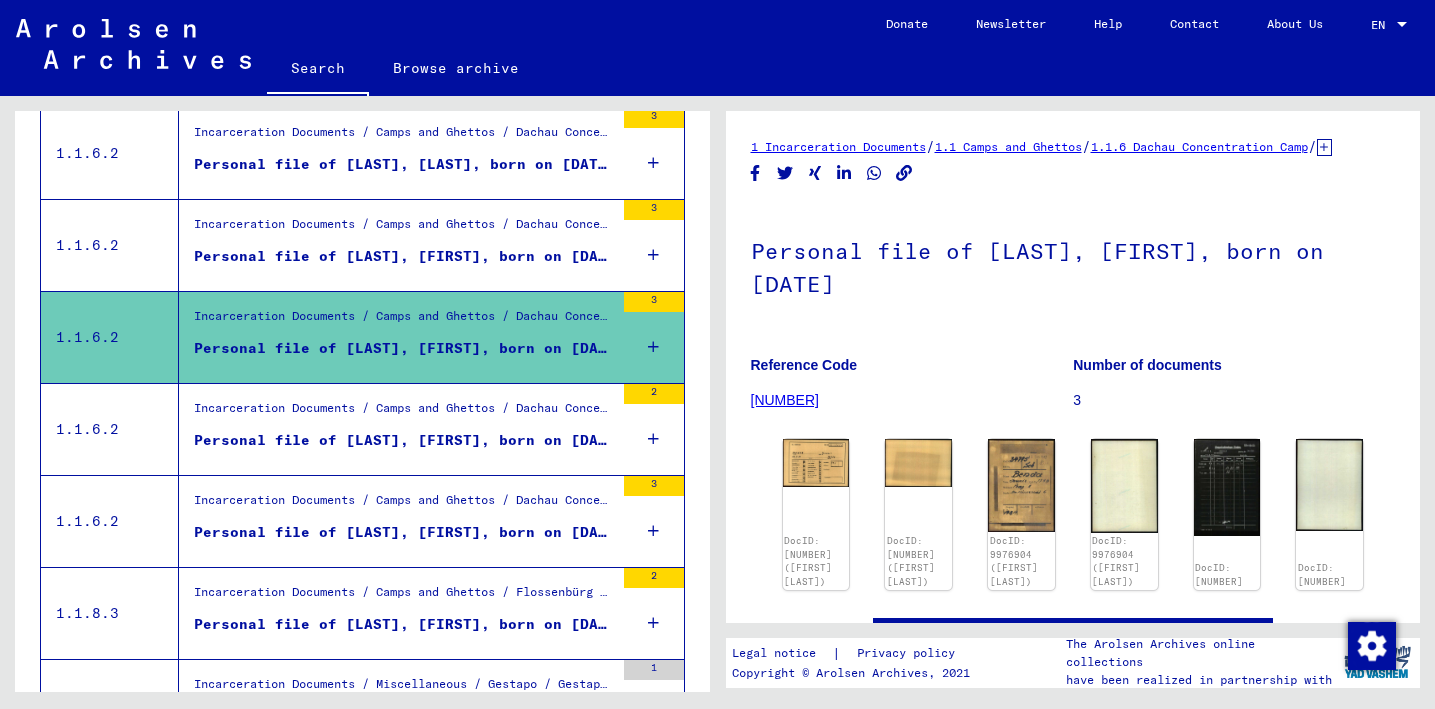 click on "Personal file of [LAST], [LAST], born on [DATE]" at bounding box center (404, 169) 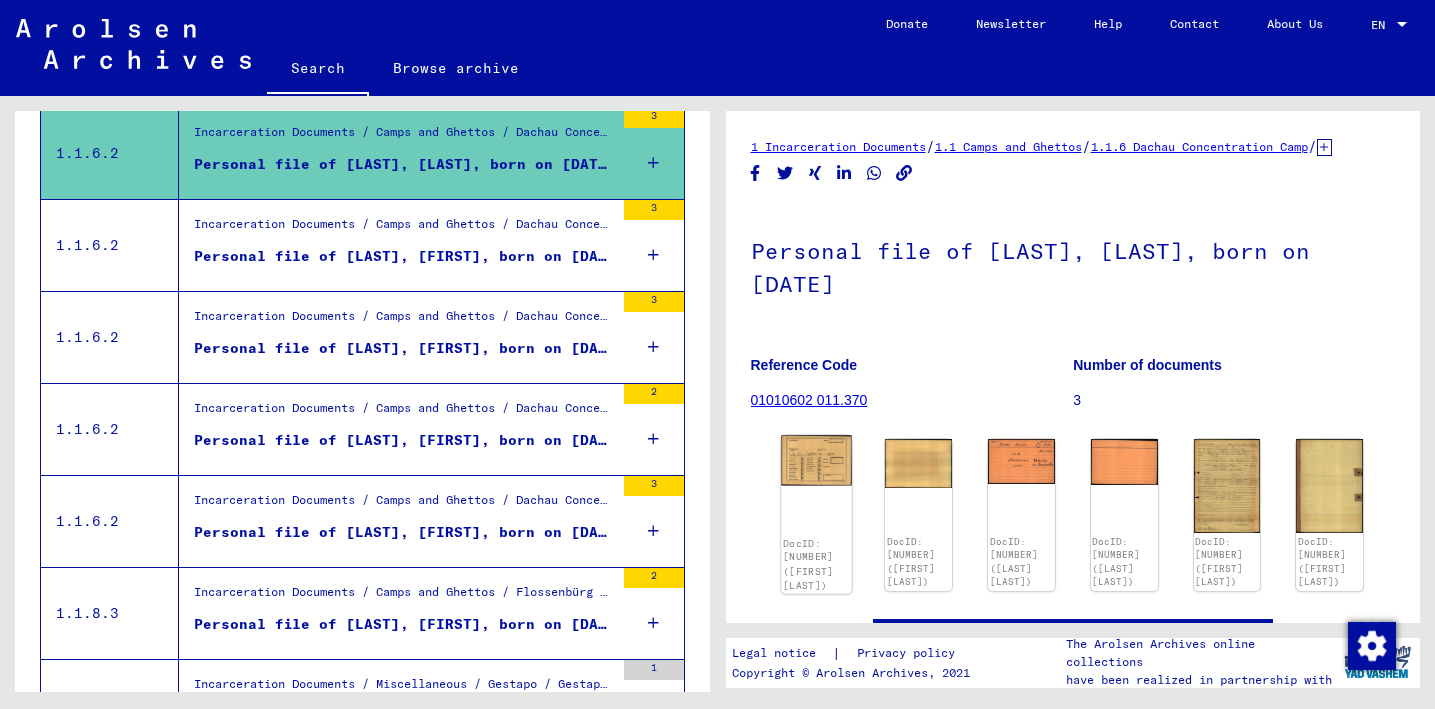 click 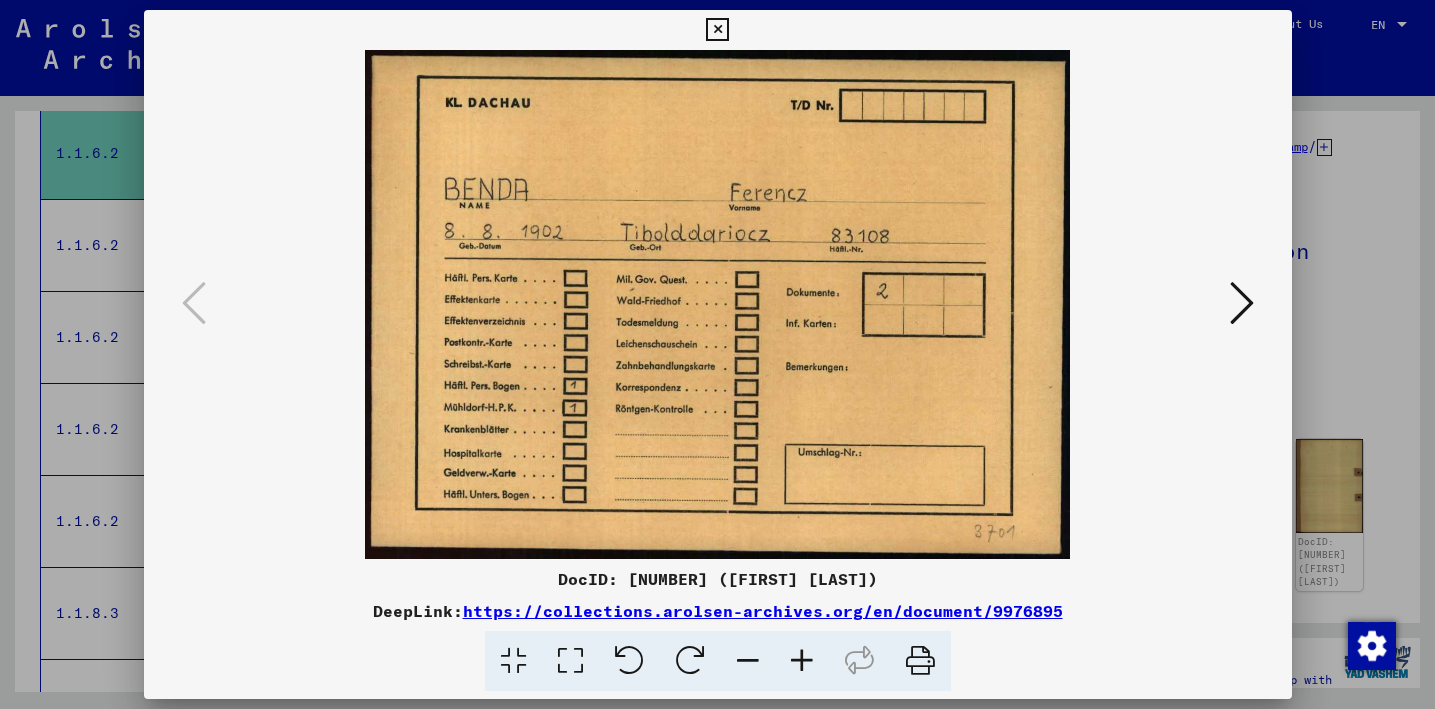 click at bounding box center [717, 354] 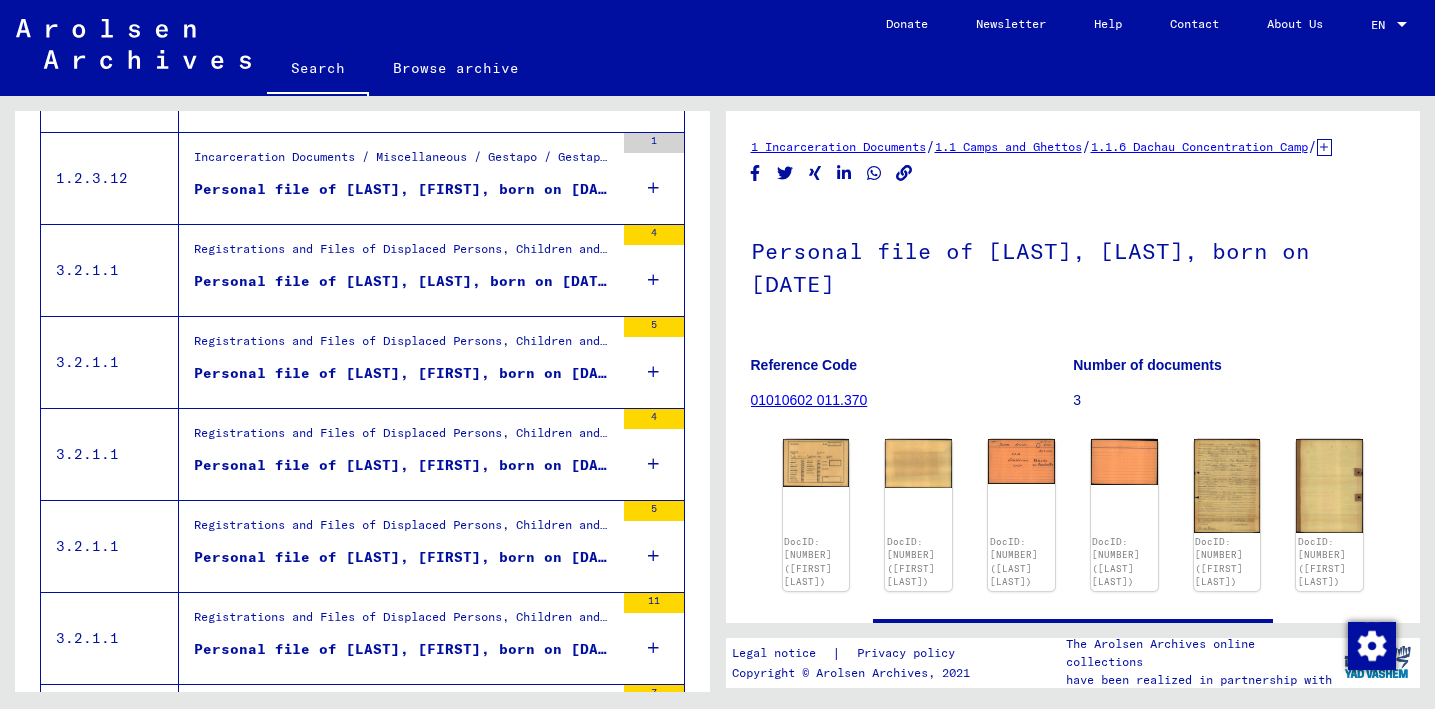 scroll, scrollTop: 2225, scrollLeft: 0, axis: vertical 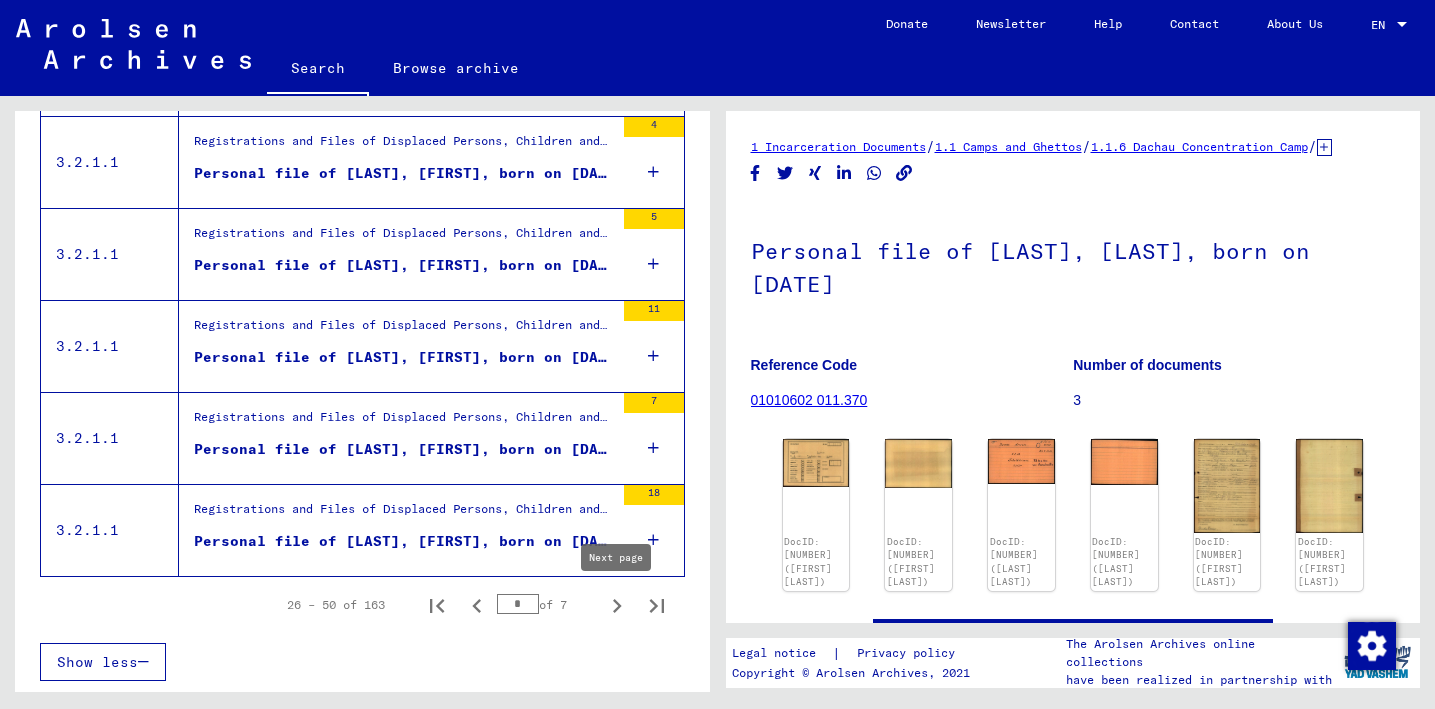click 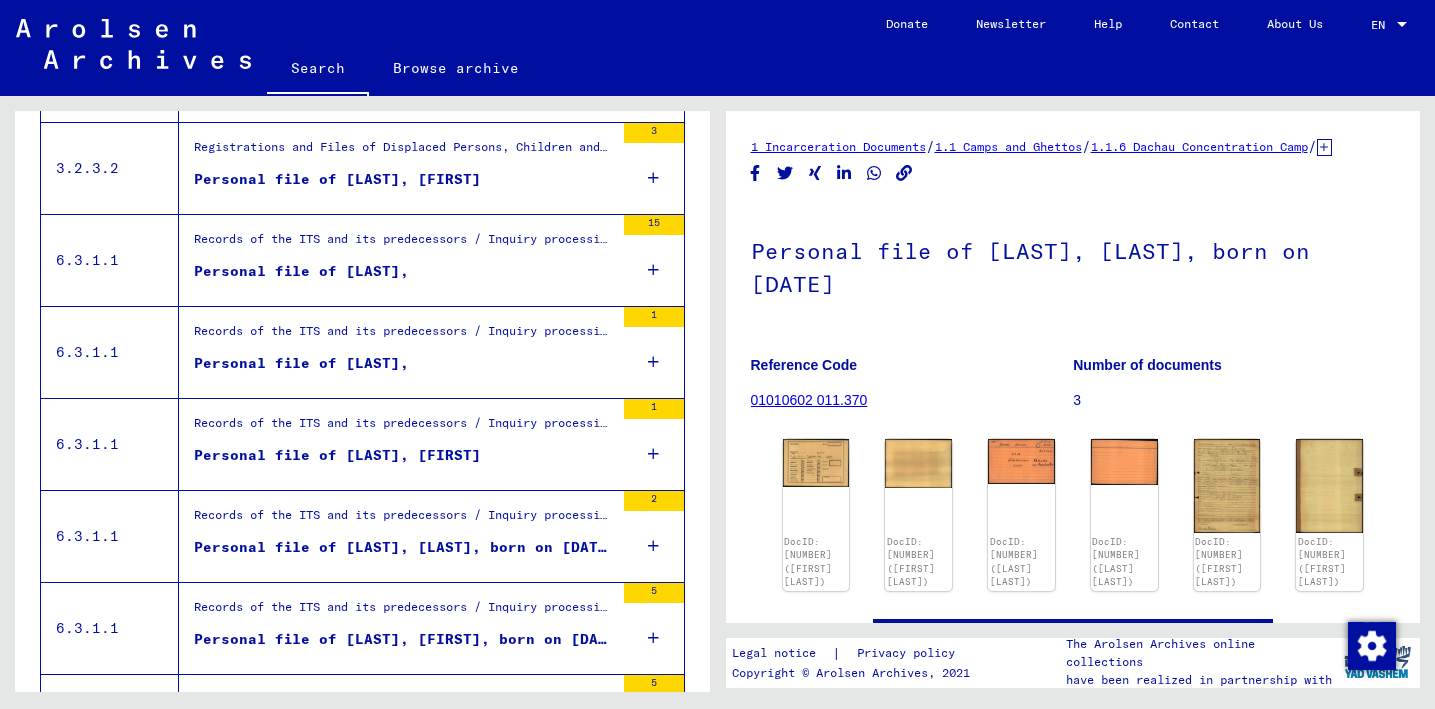scroll, scrollTop: 1293, scrollLeft: 0, axis: vertical 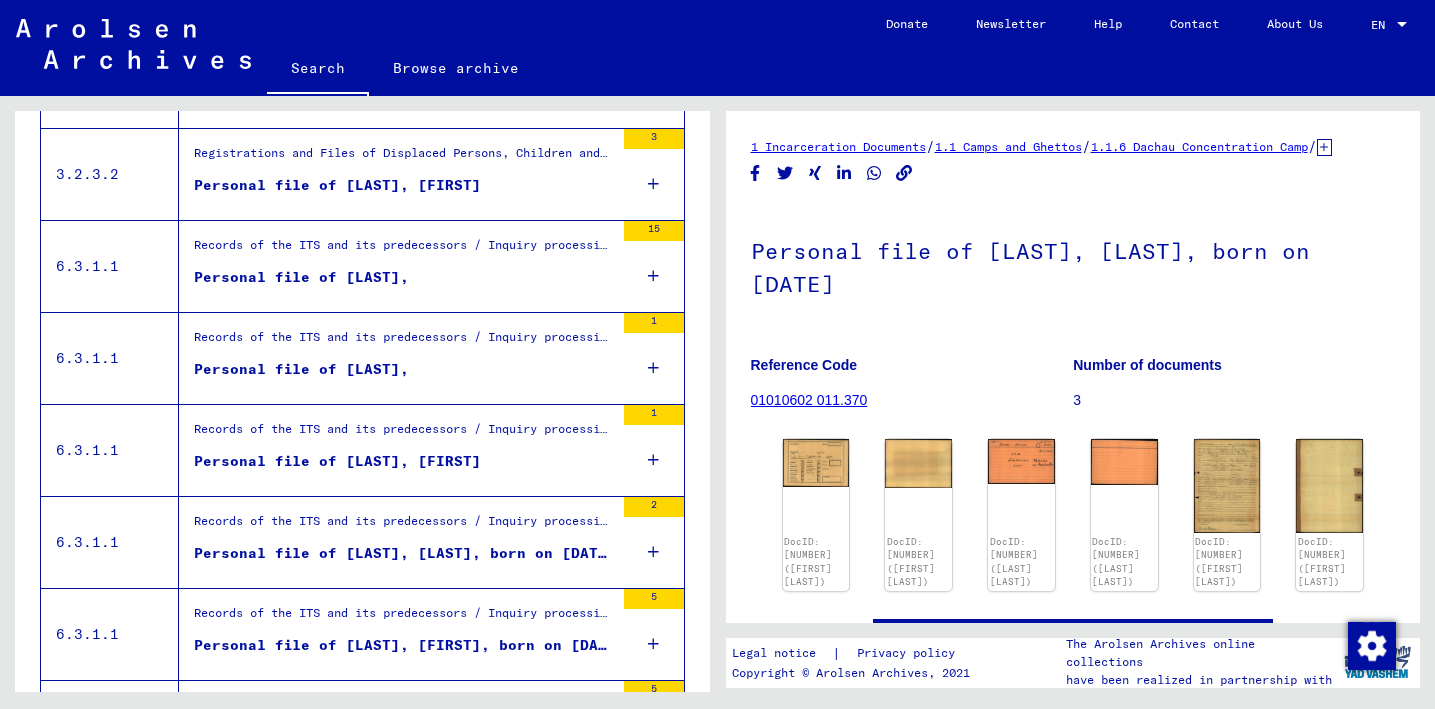 click on "Personal file of [LAST]," at bounding box center (404, 374) 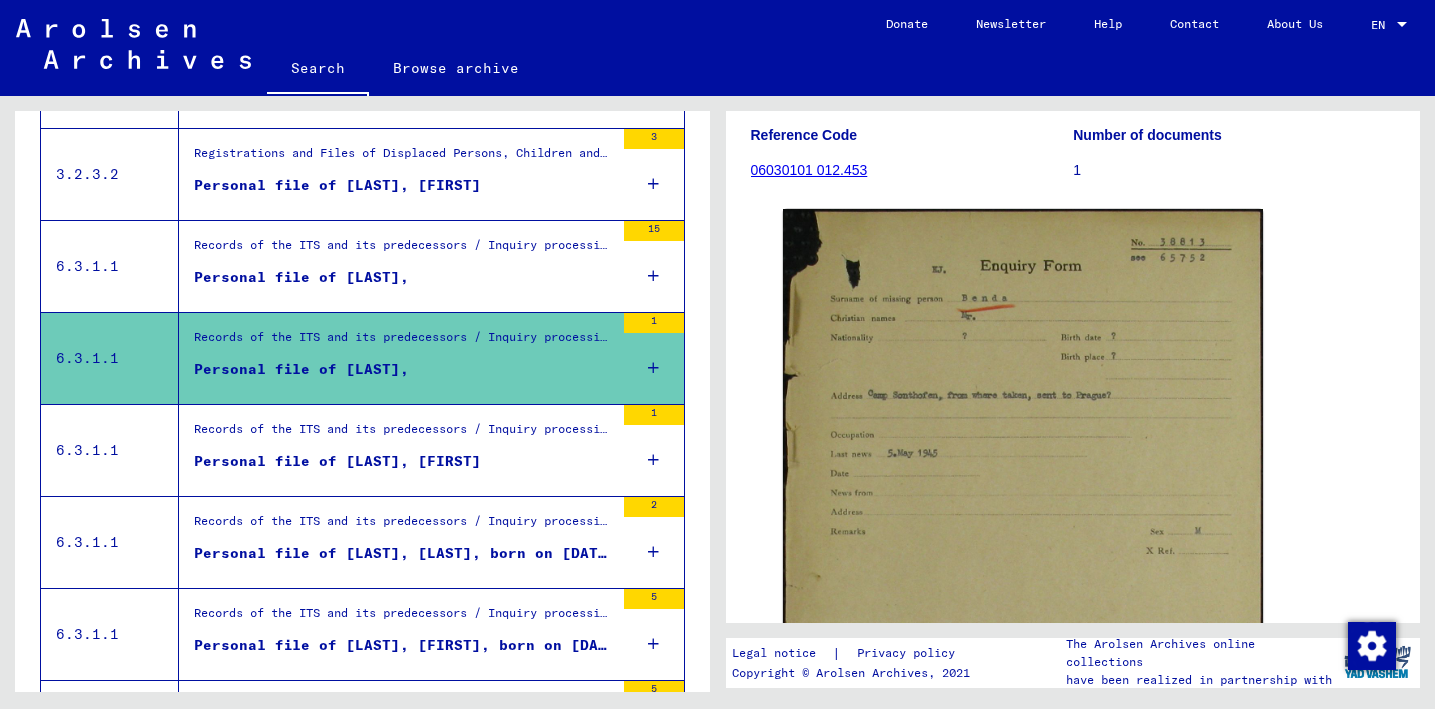 scroll, scrollTop: 272, scrollLeft: 0, axis: vertical 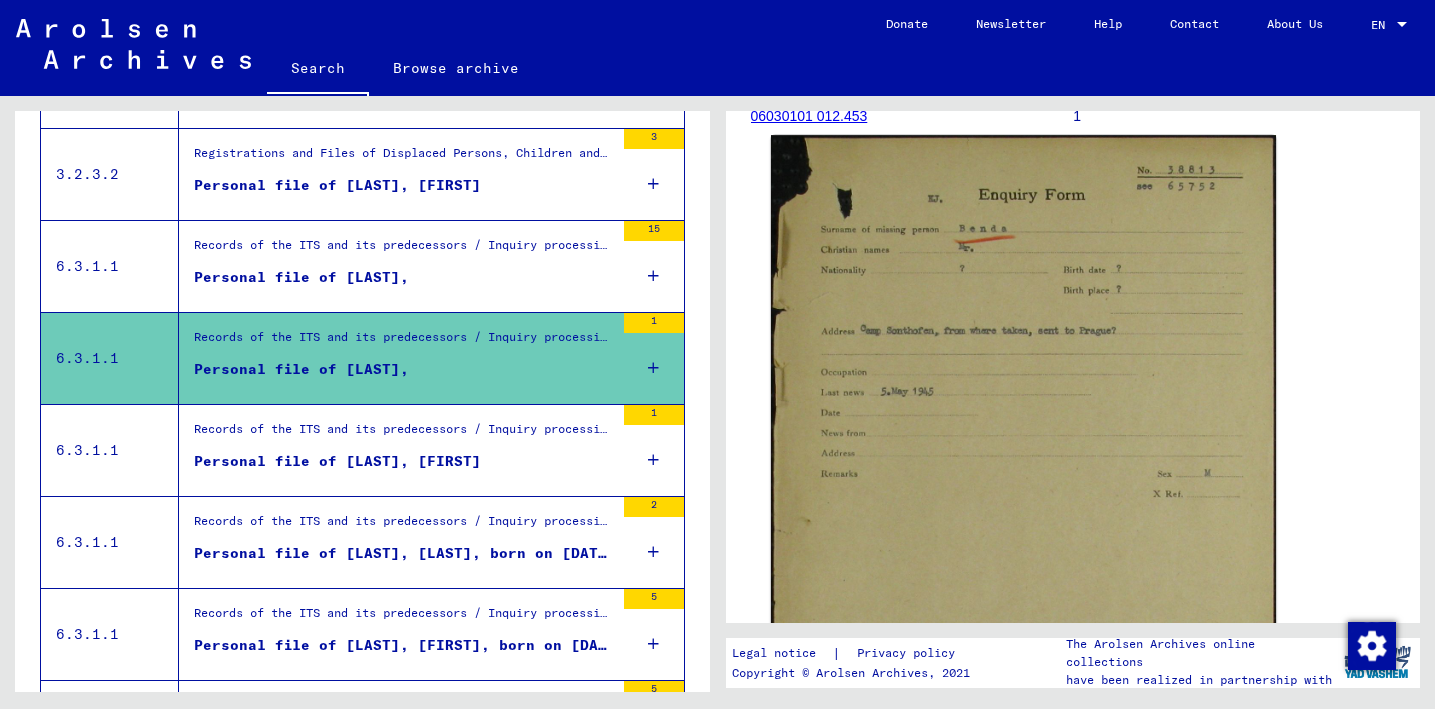 click 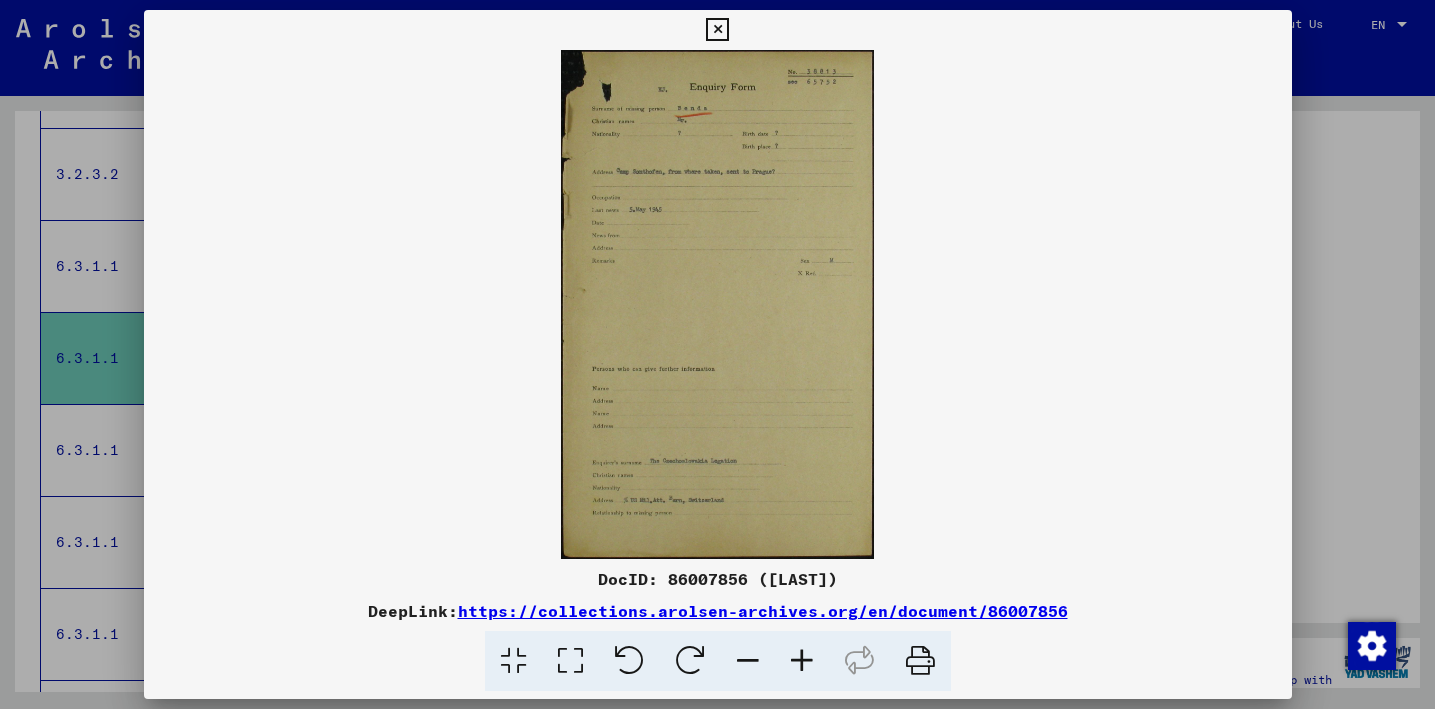 click at bounding box center (718, 304) 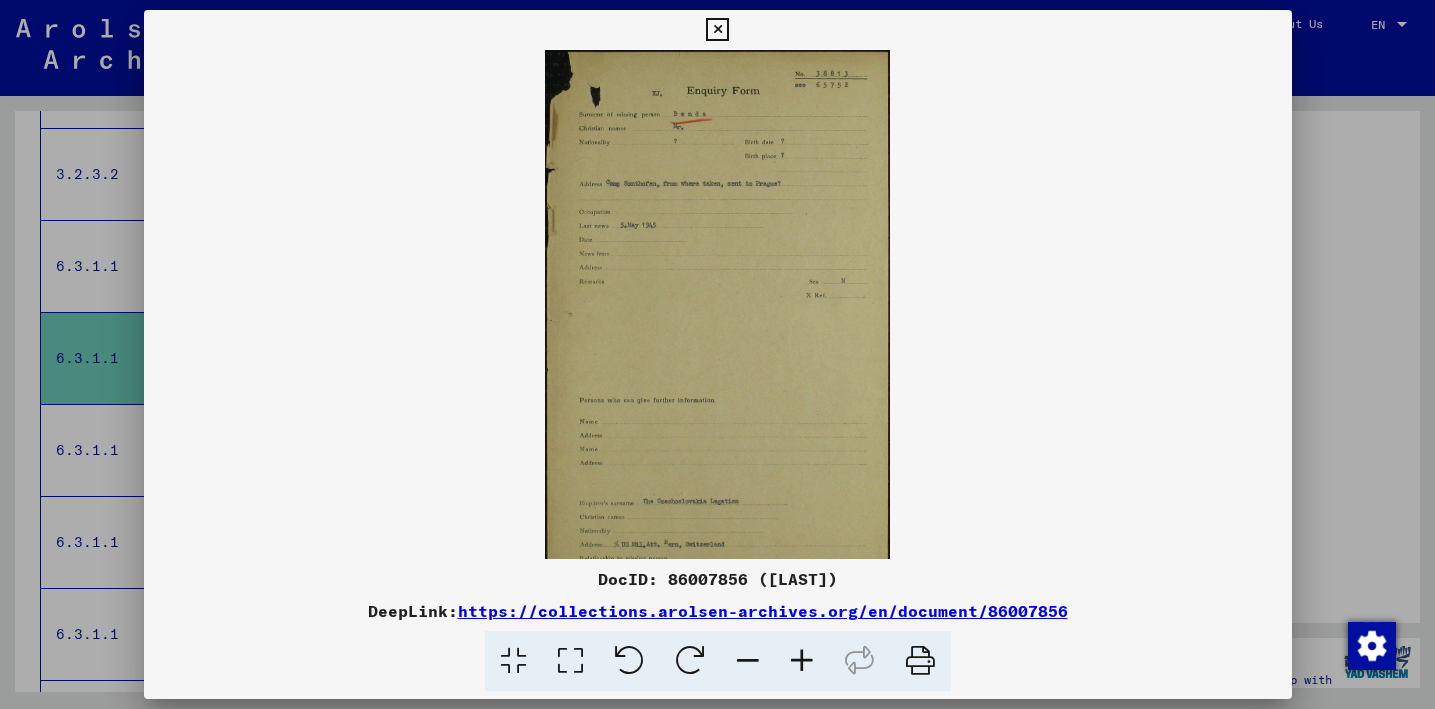 click at bounding box center (802, 661) 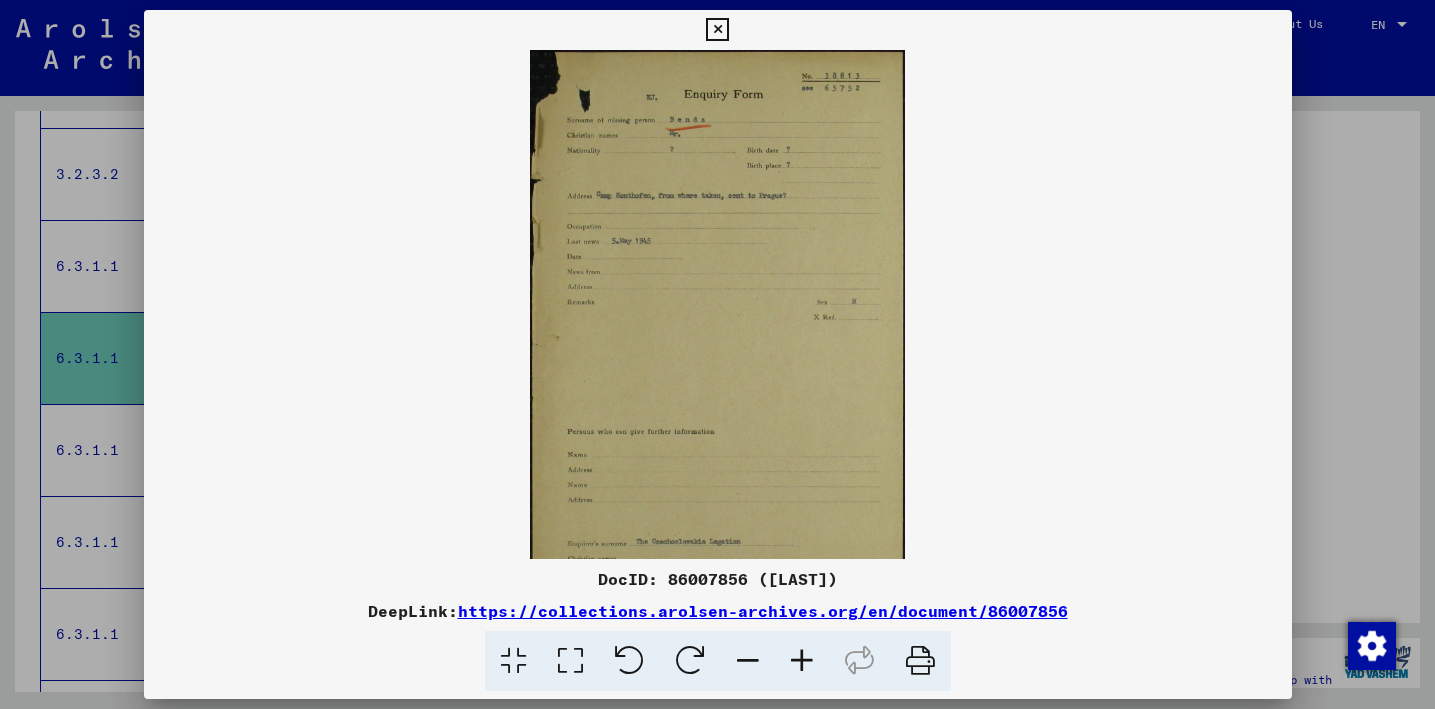 click at bounding box center [802, 661] 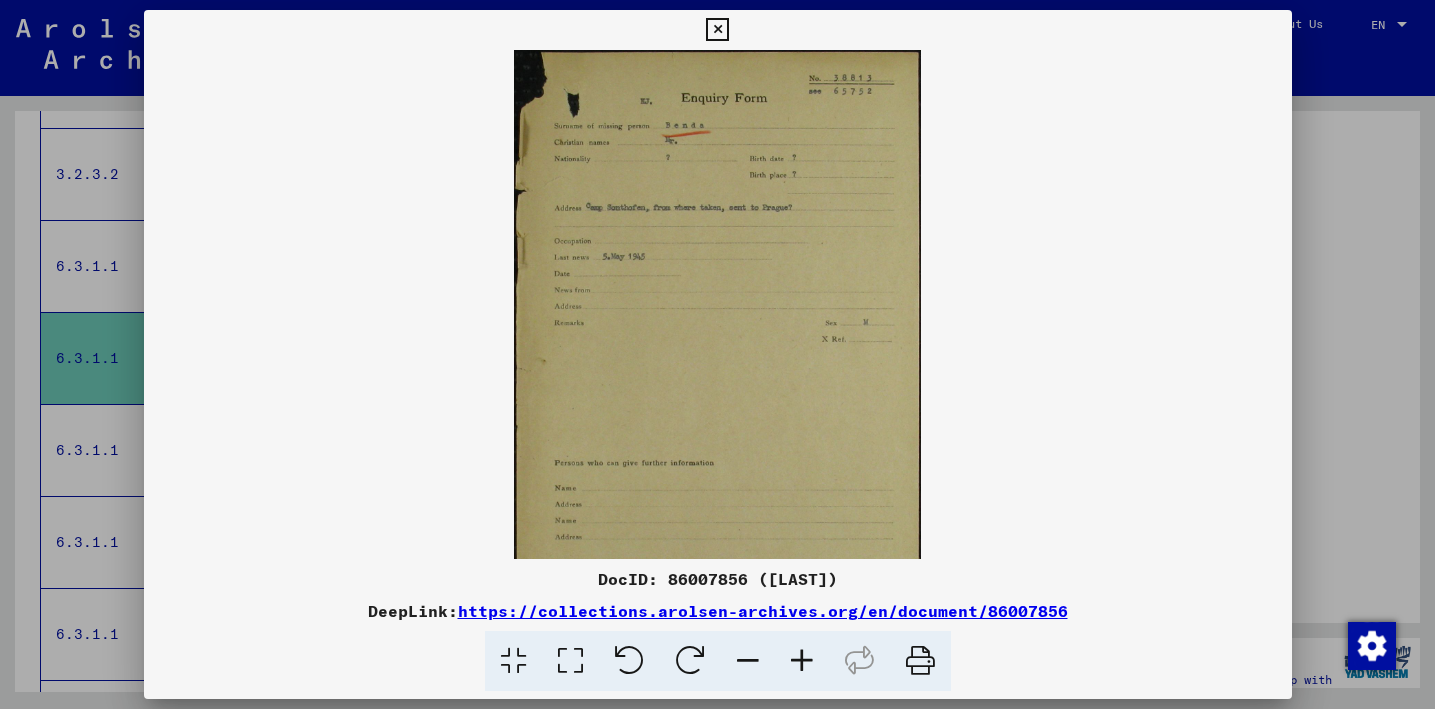click at bounding box center (802, 661) 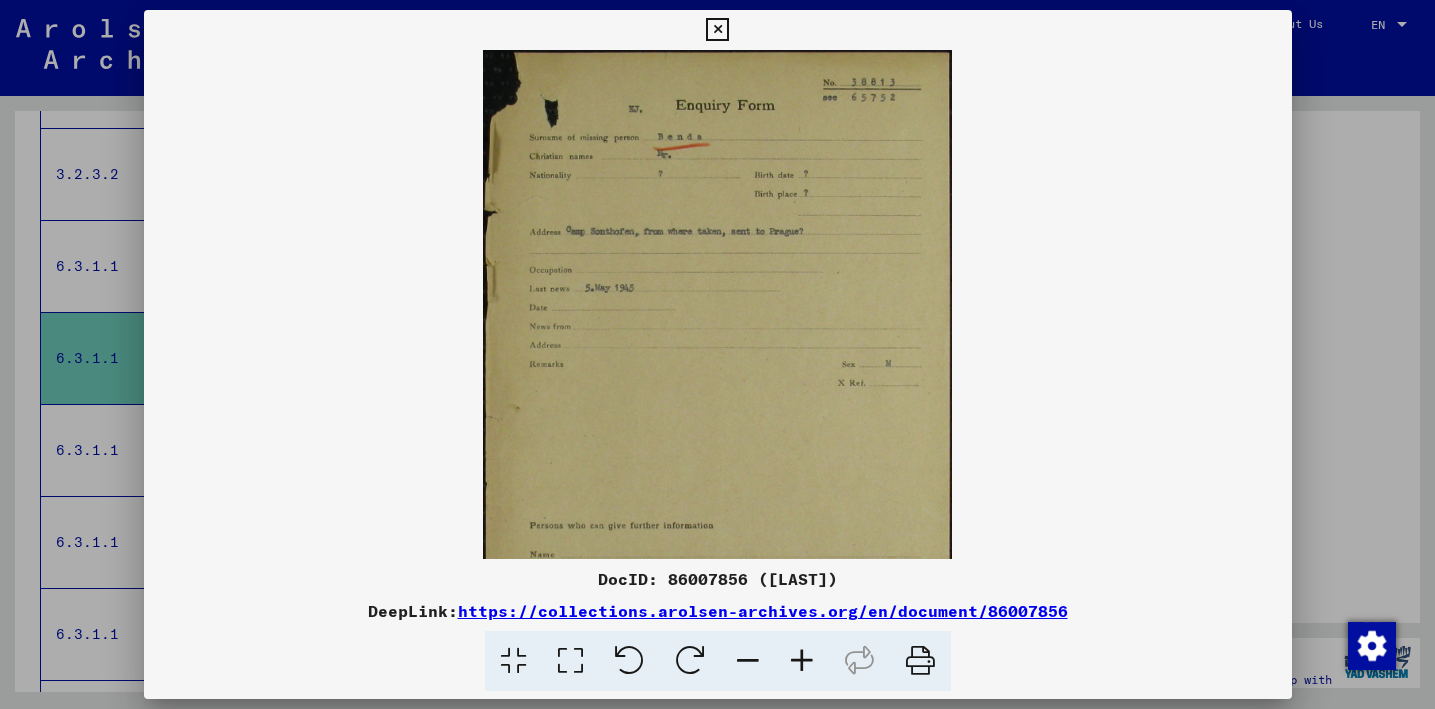 click at bounding box center (802, 661) 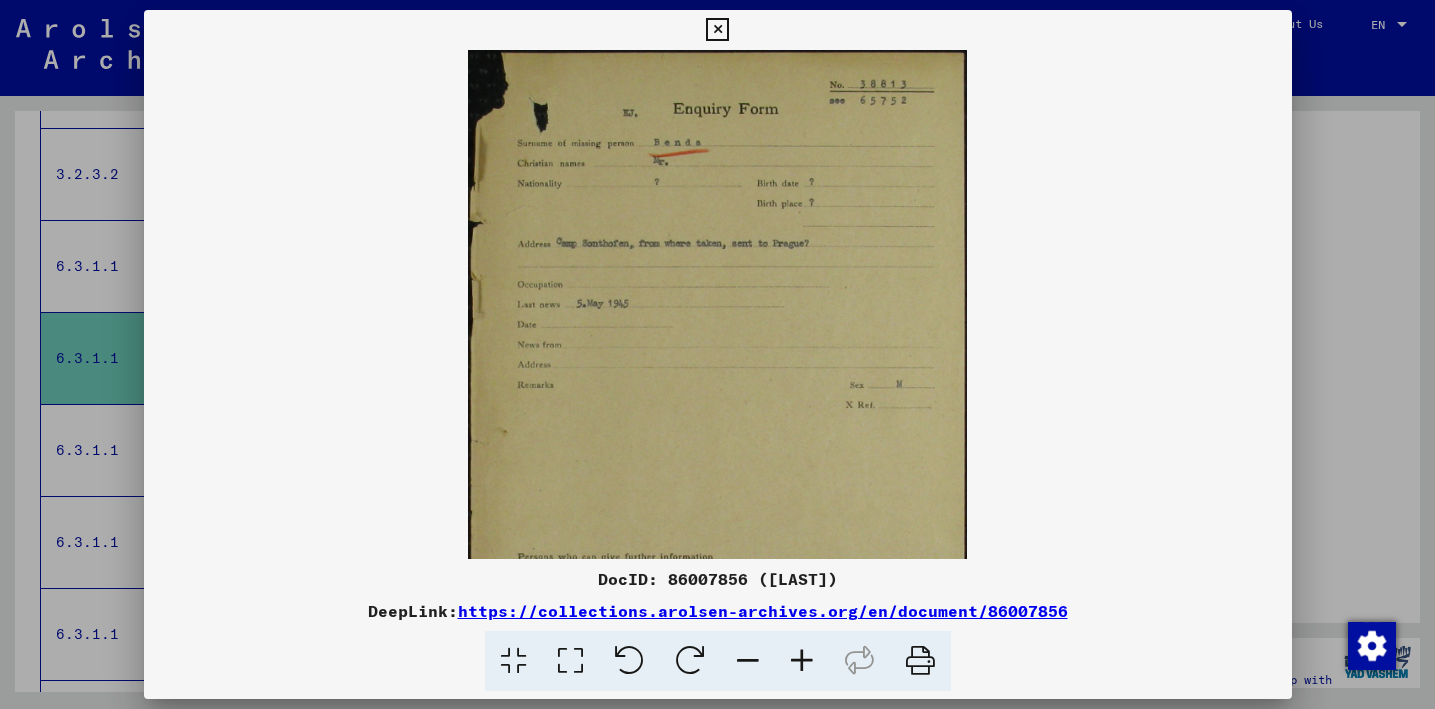 click at bounding box center [802, 661] 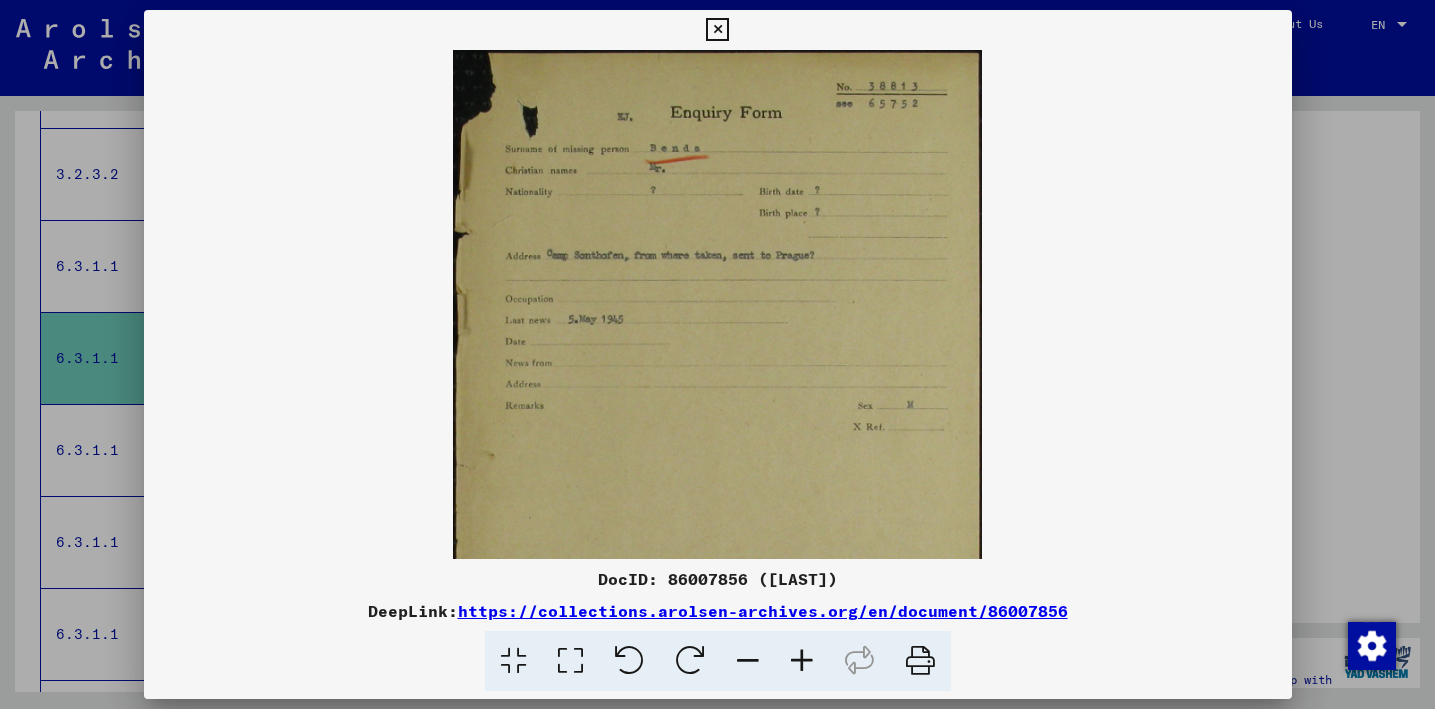 click at bounding box center (802, 661) 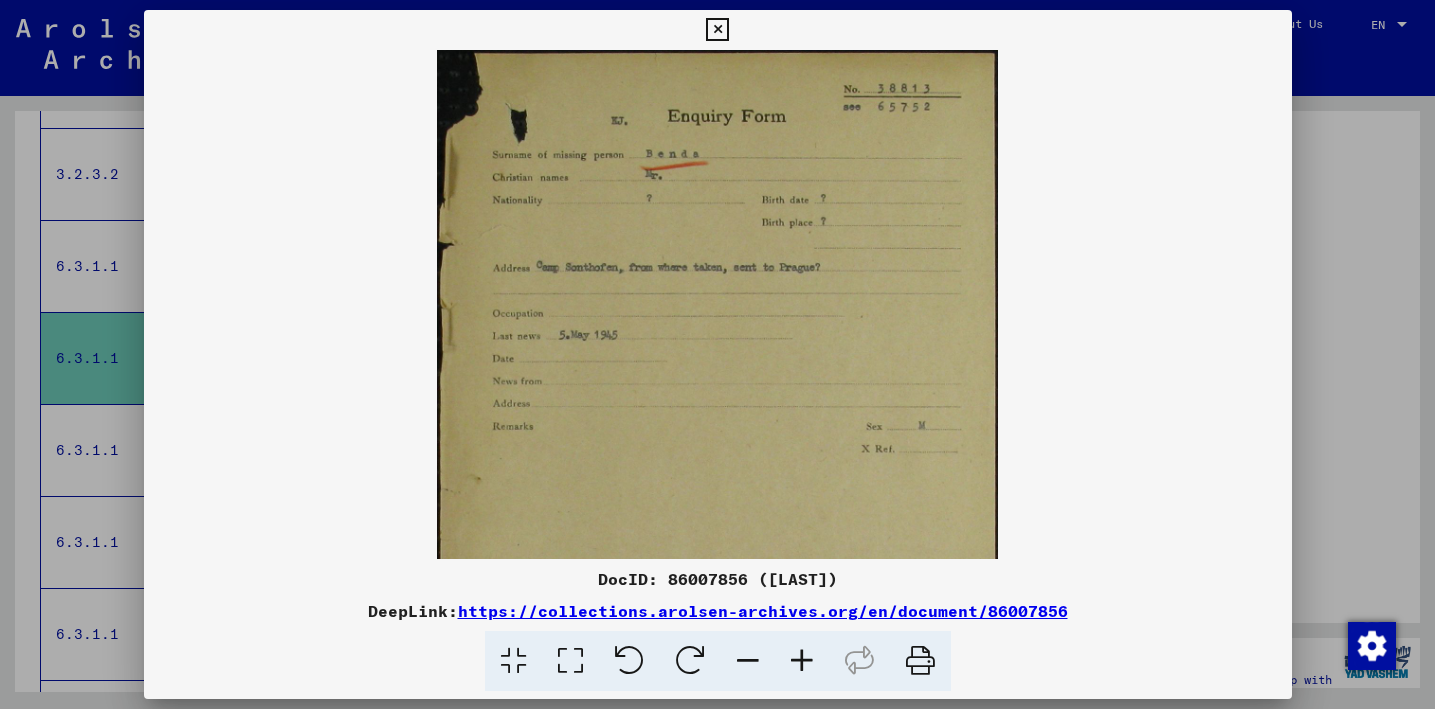 click at bounding box center (717, 30) 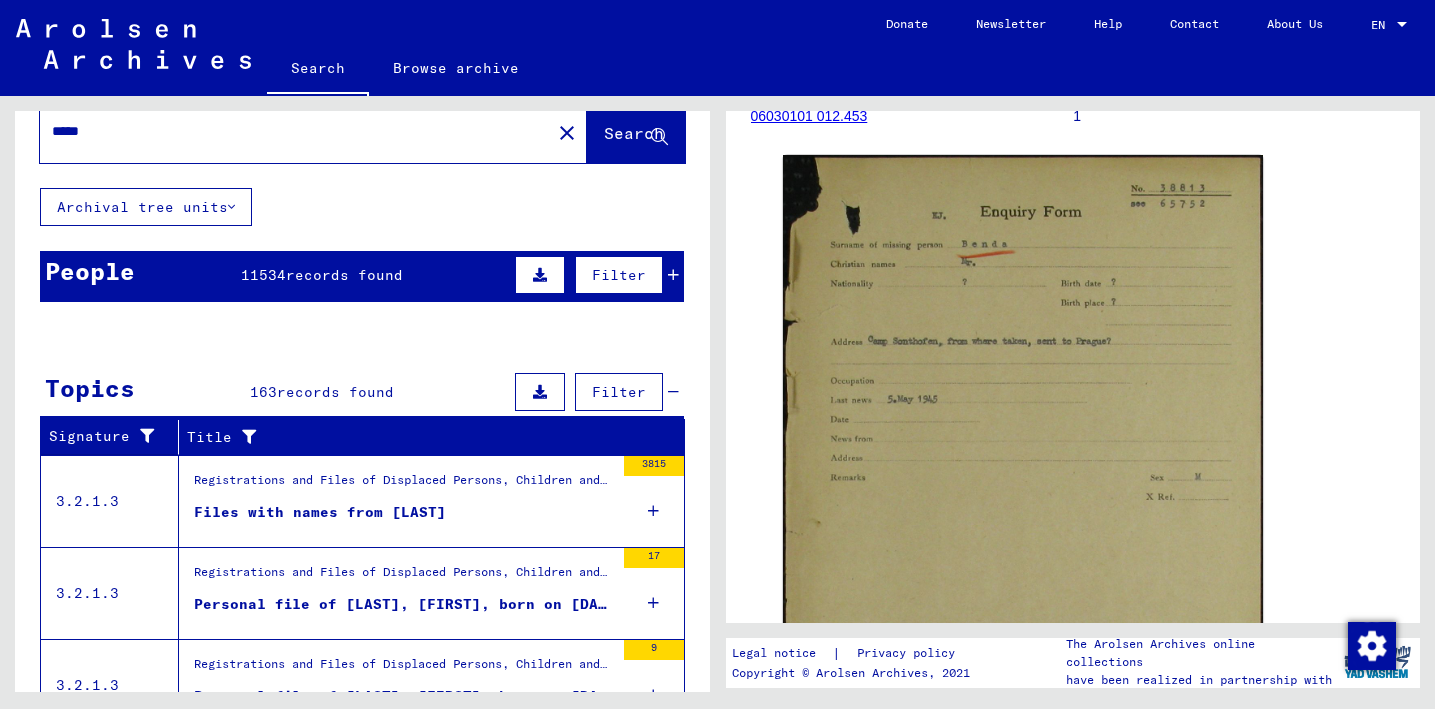 scroll, scrollTop: 0, scrollLeft: 0, axis: both 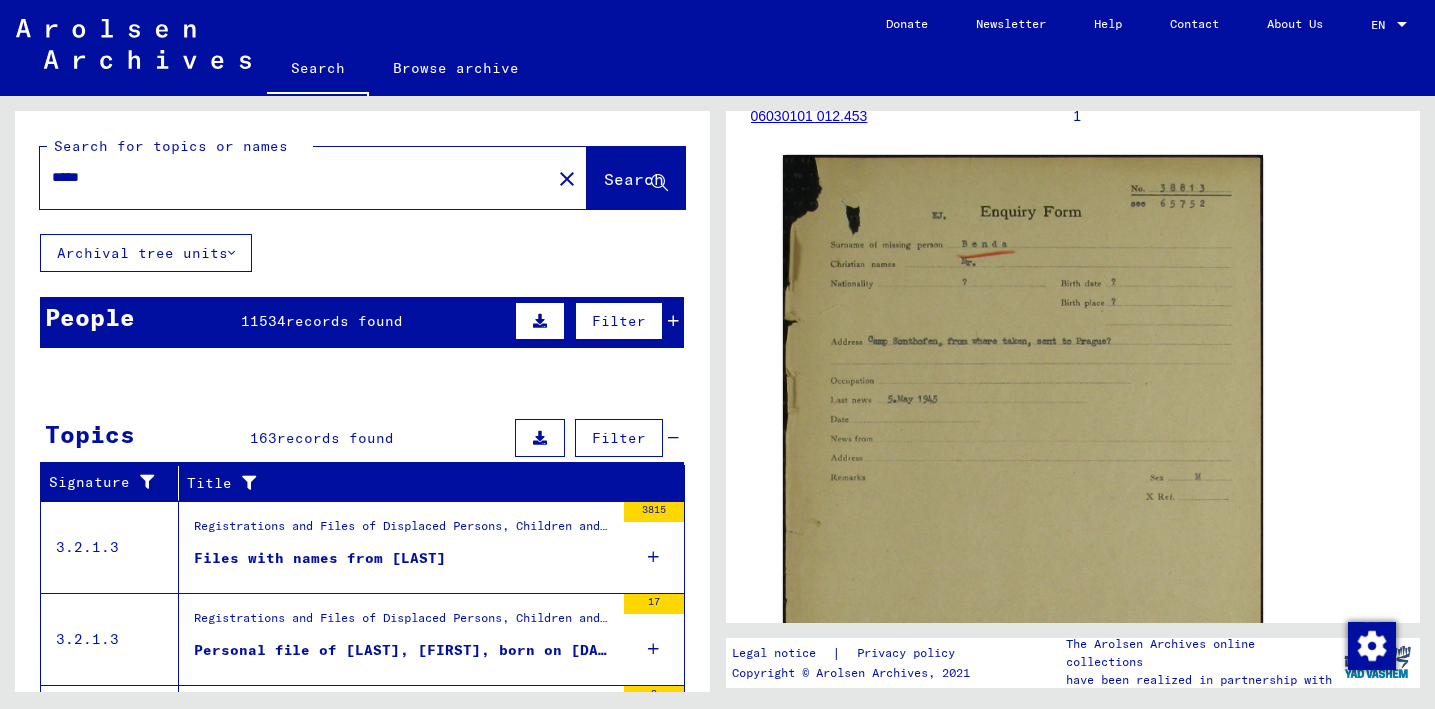 click on "Registrations and Files of Displaced Persons, Children and Missing Persons / Relief Programs of Various Organizations / IRO “Care and Maintenance” Program / CM/1 Files originating in Austria / CM/1 Forms and various accompanying documents for DPs in Austria / Files with names from BARTHA" at bounding box center [404, 623] 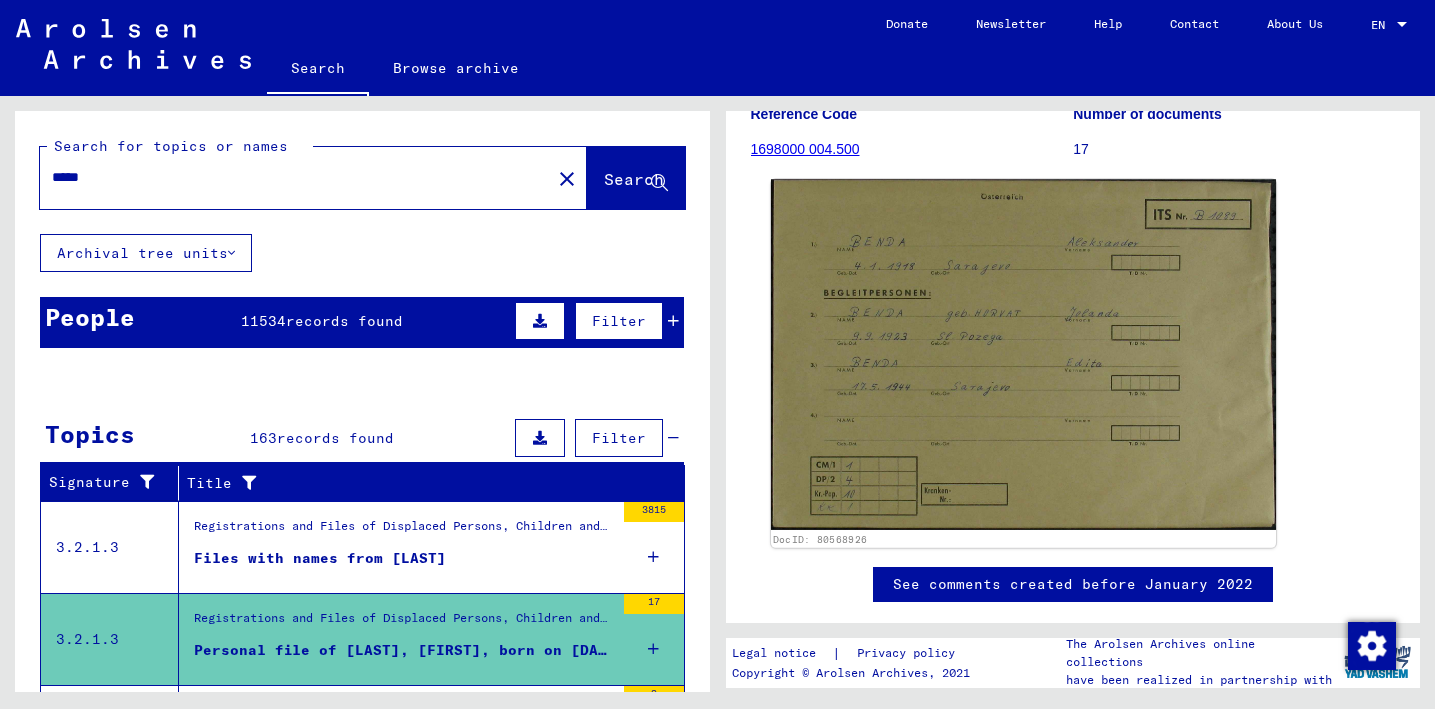 scroll, scrollTop: 311, scrollLeft: 0, axis: vertical 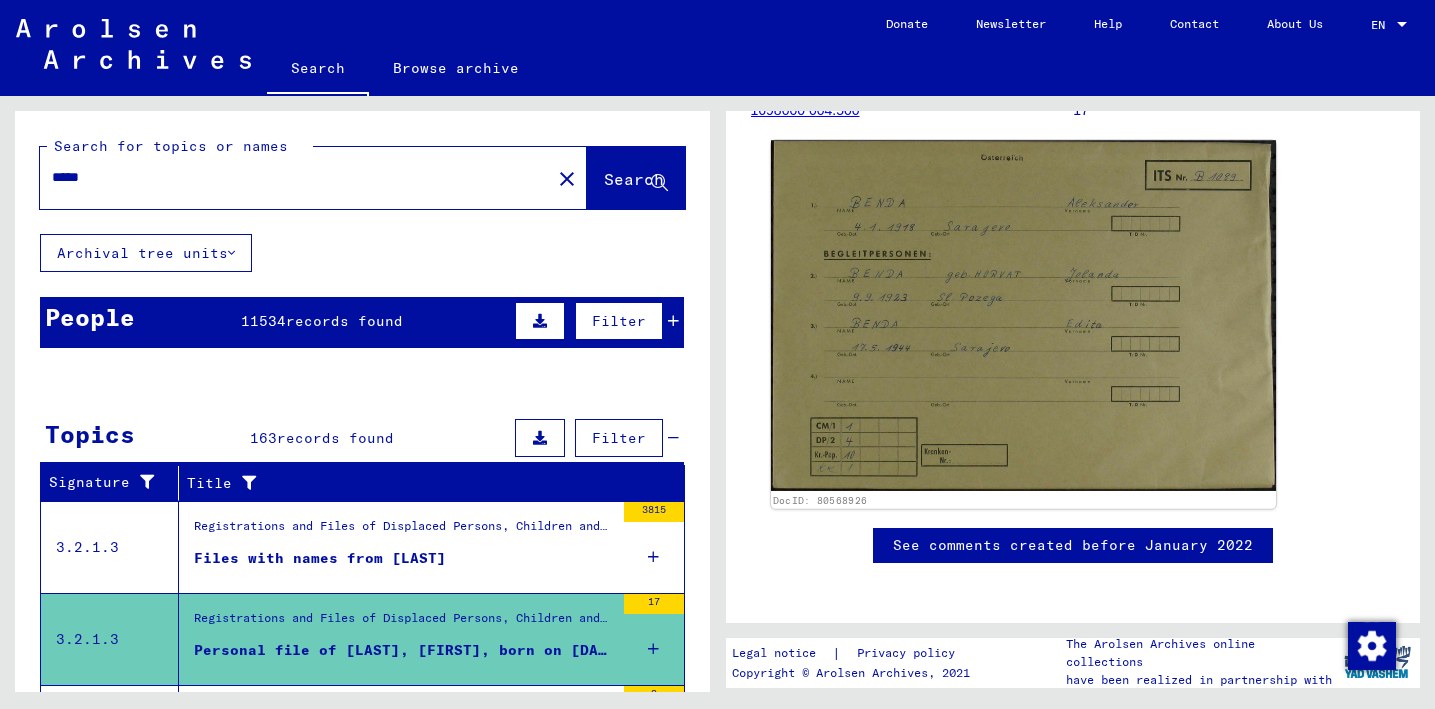 click 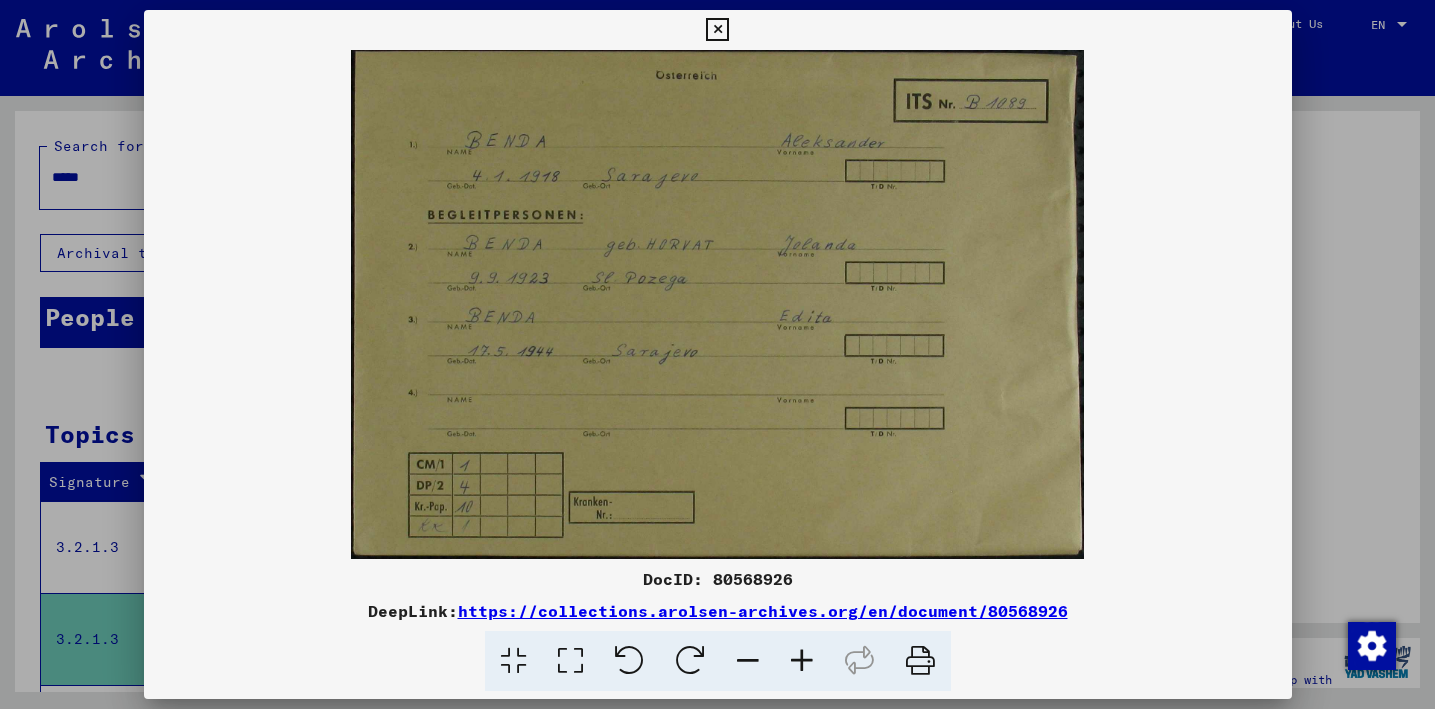 click at bounding box center [718, 304] 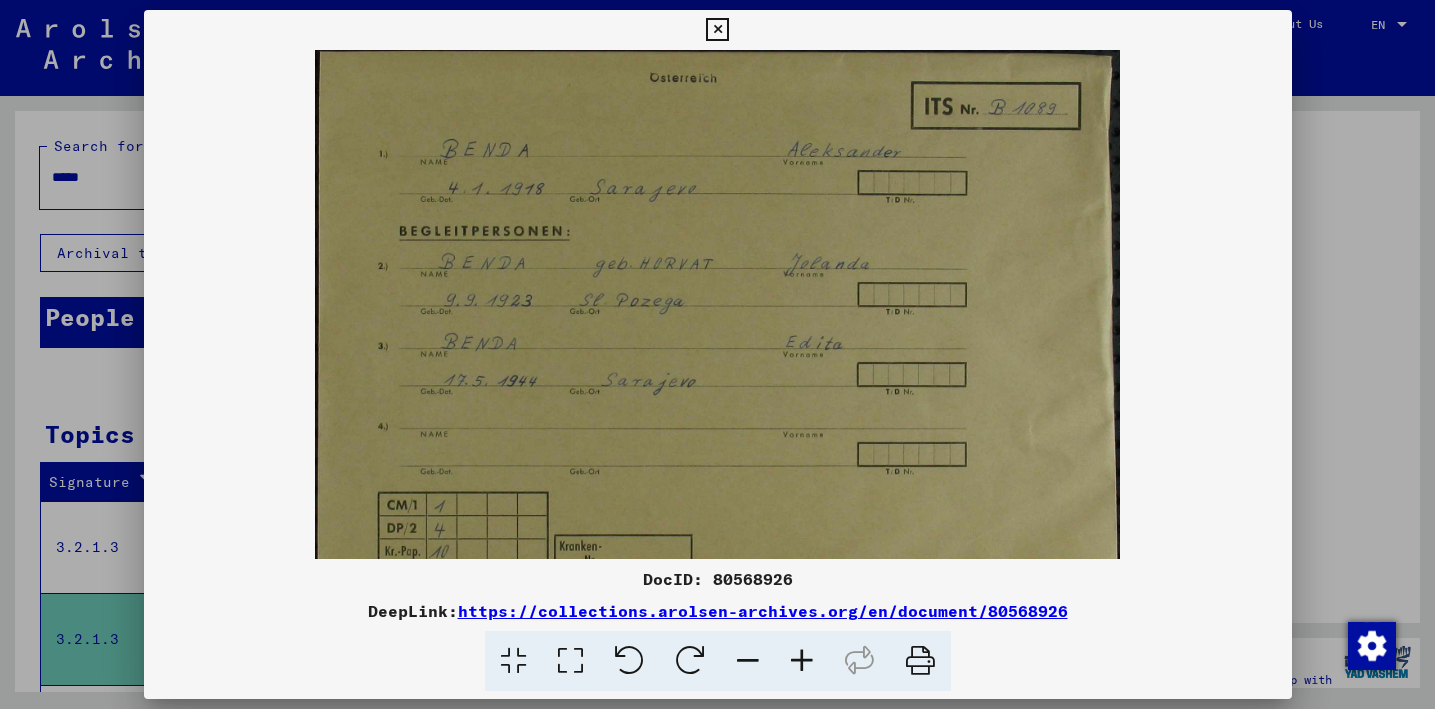 click at bounding box center (802, 661) 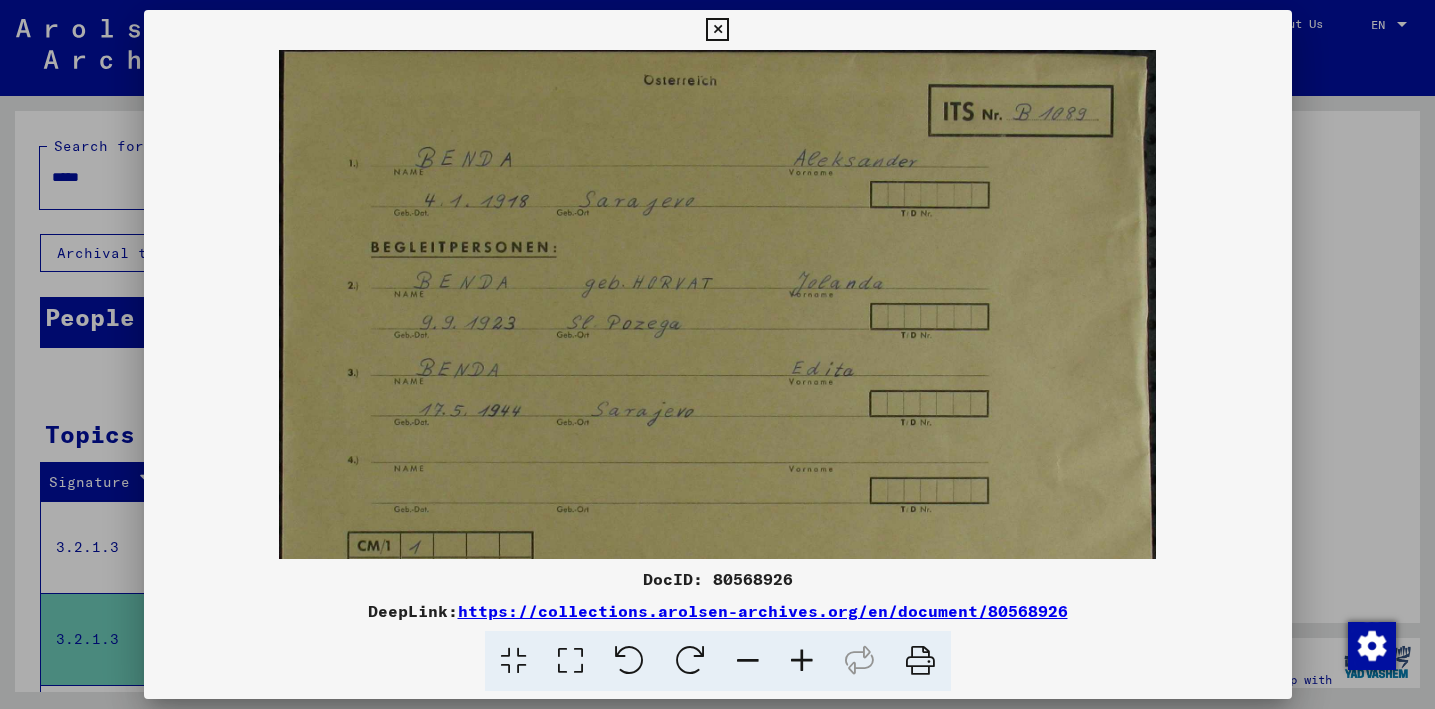 click at bounding box center (717, 354) 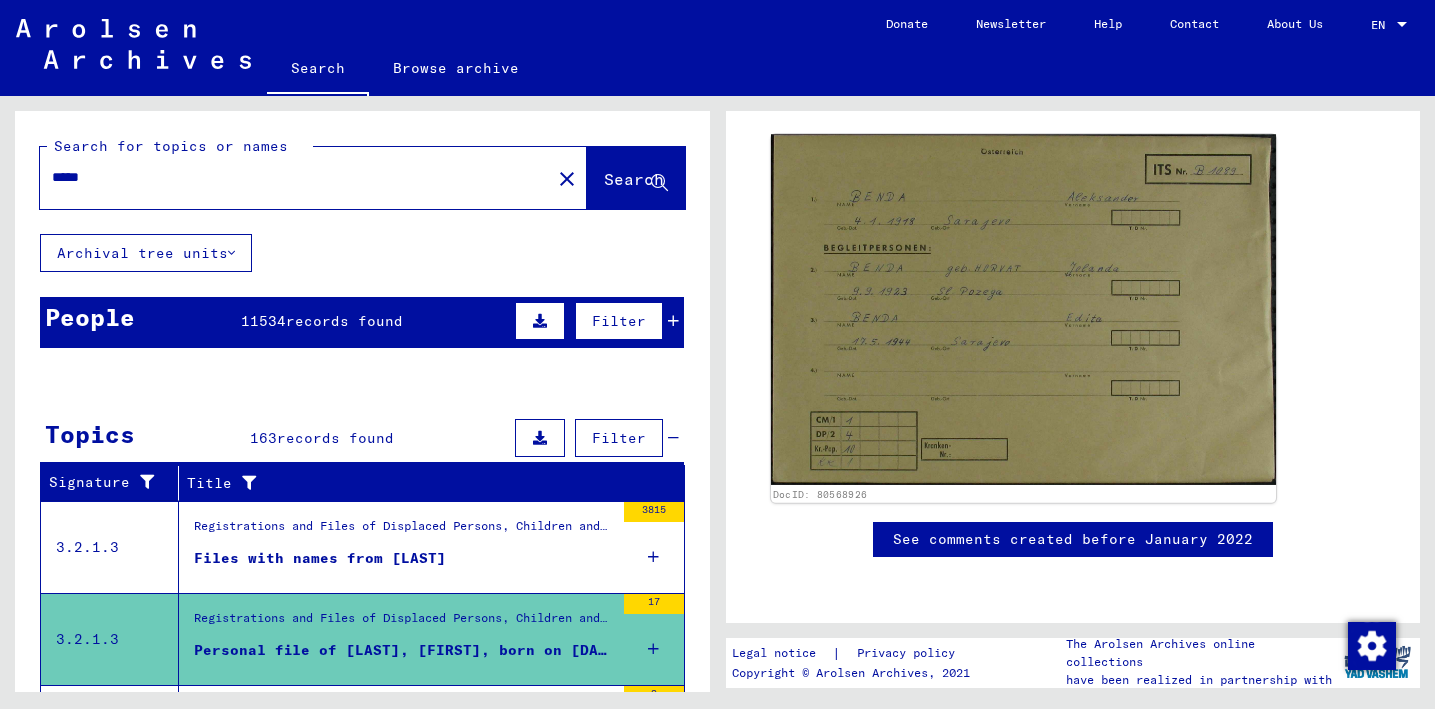 scroll, scrollTop: 478, scrollLeft: 0, axis: vertical 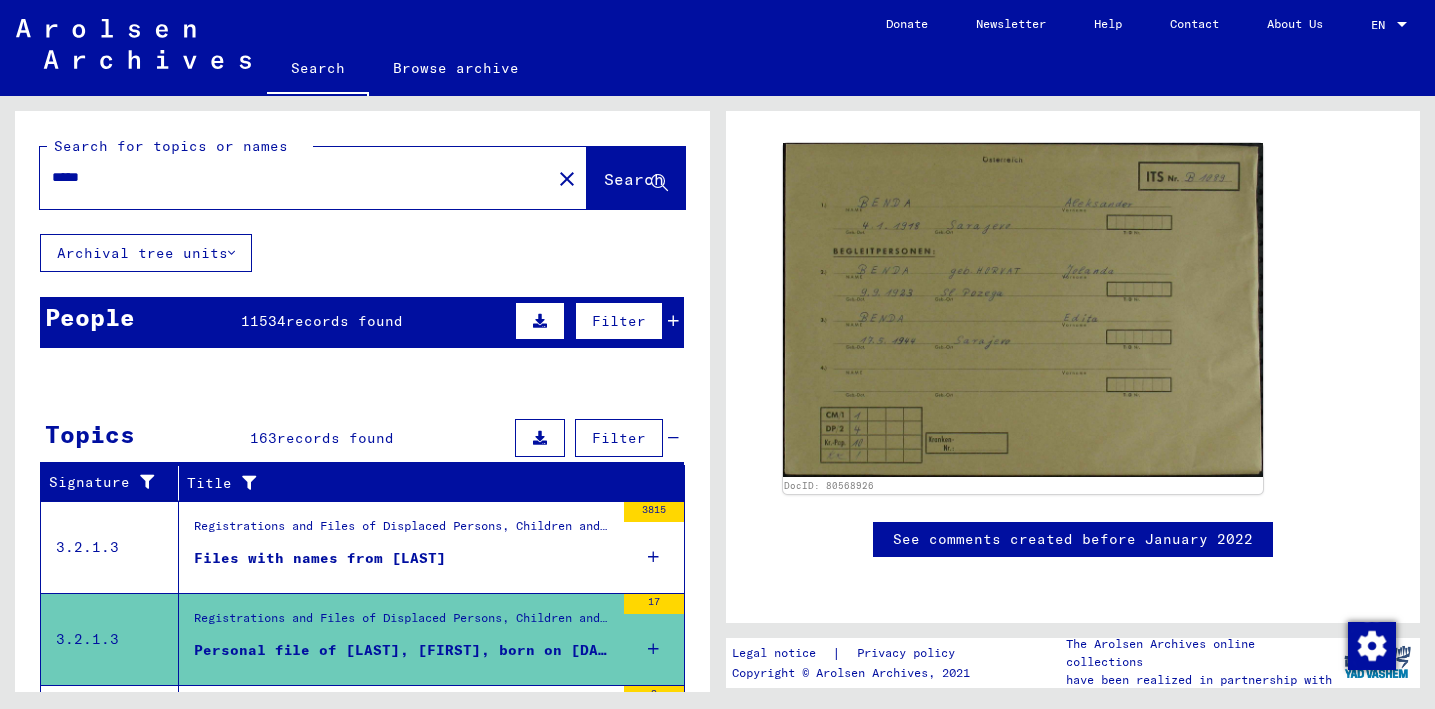 click on "Registrations and Files of Displaced Persons, Children and Missing Persons / Relief Programs of Various Organizations / IRO “Care and Maintenance” Program / CM/1 Files originating in Austria / CM/1 Forms and various accompanying documents for DPs in Austria" at bounding box center (404, 531) 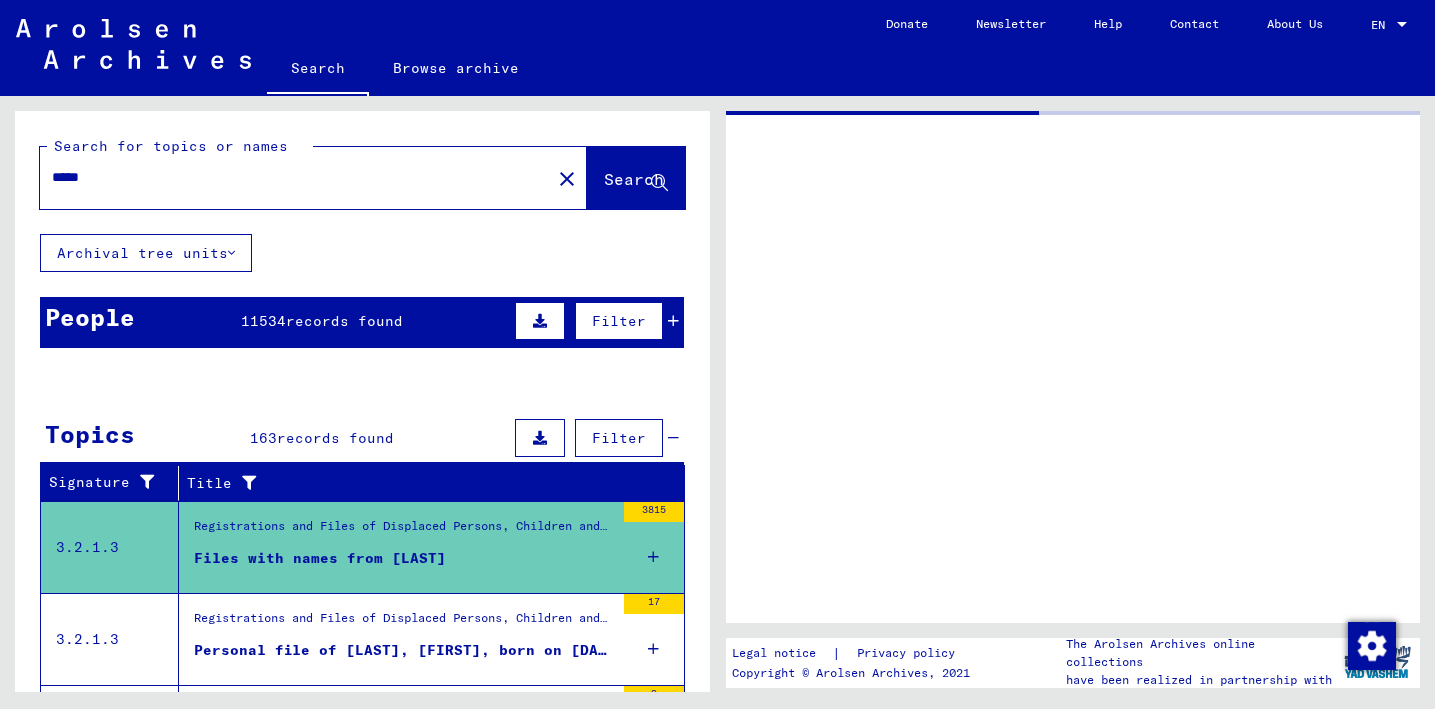 scroll, scrollTop: 0, scrollLeft: 0, axis: both 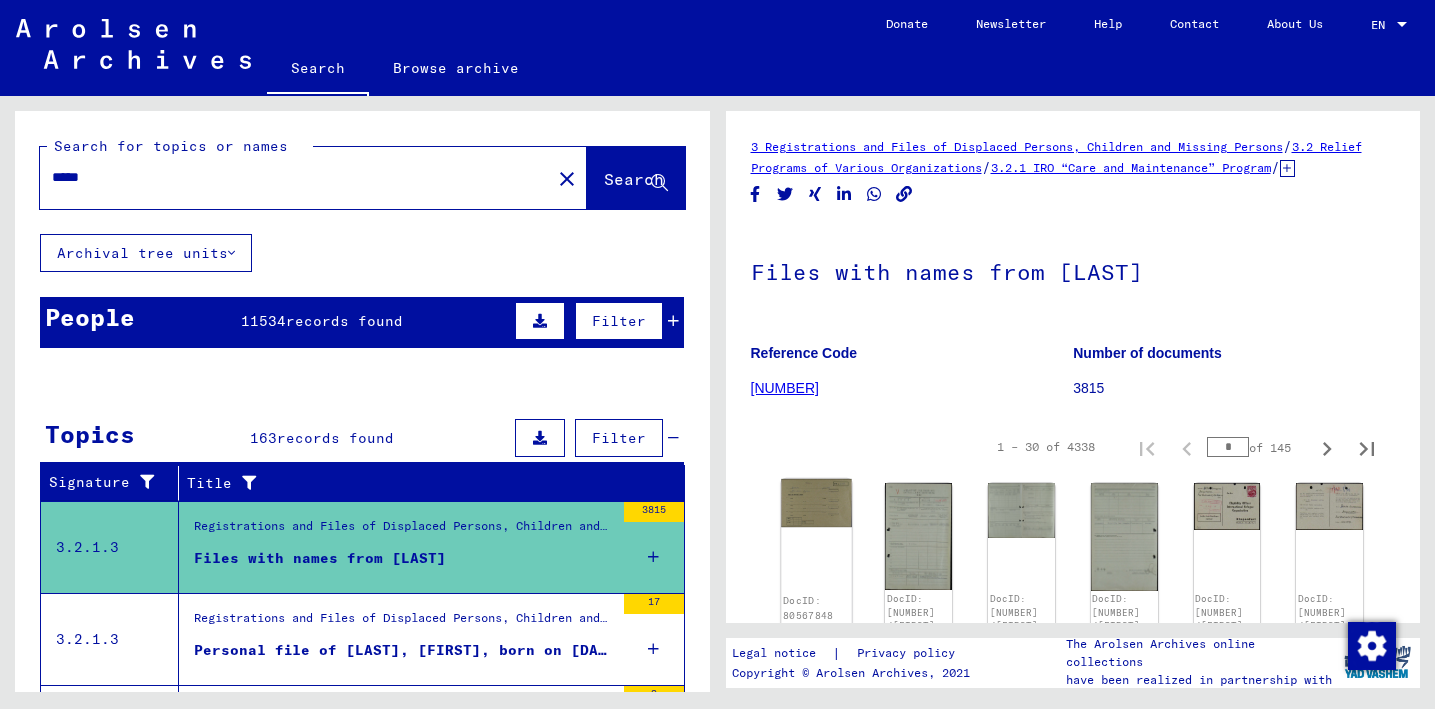 click 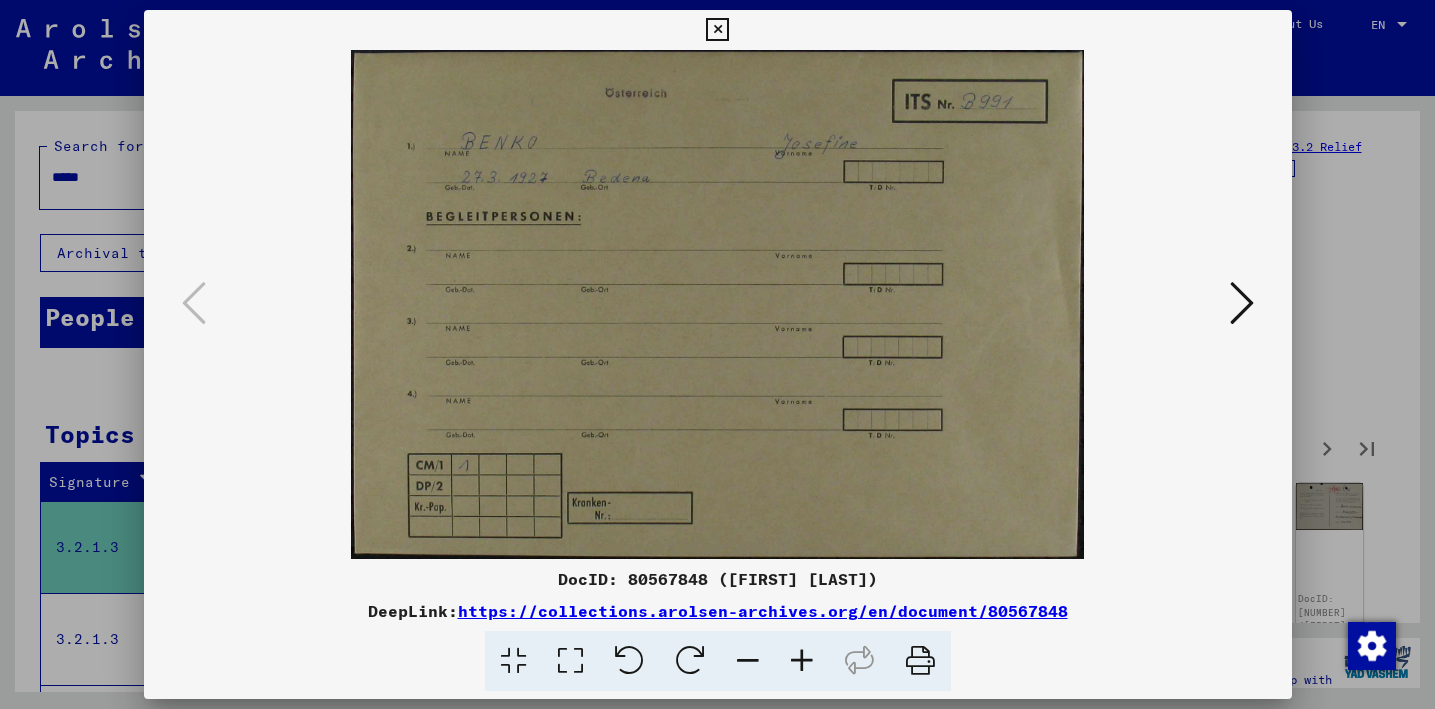 click at bounding box center [1242, 303] 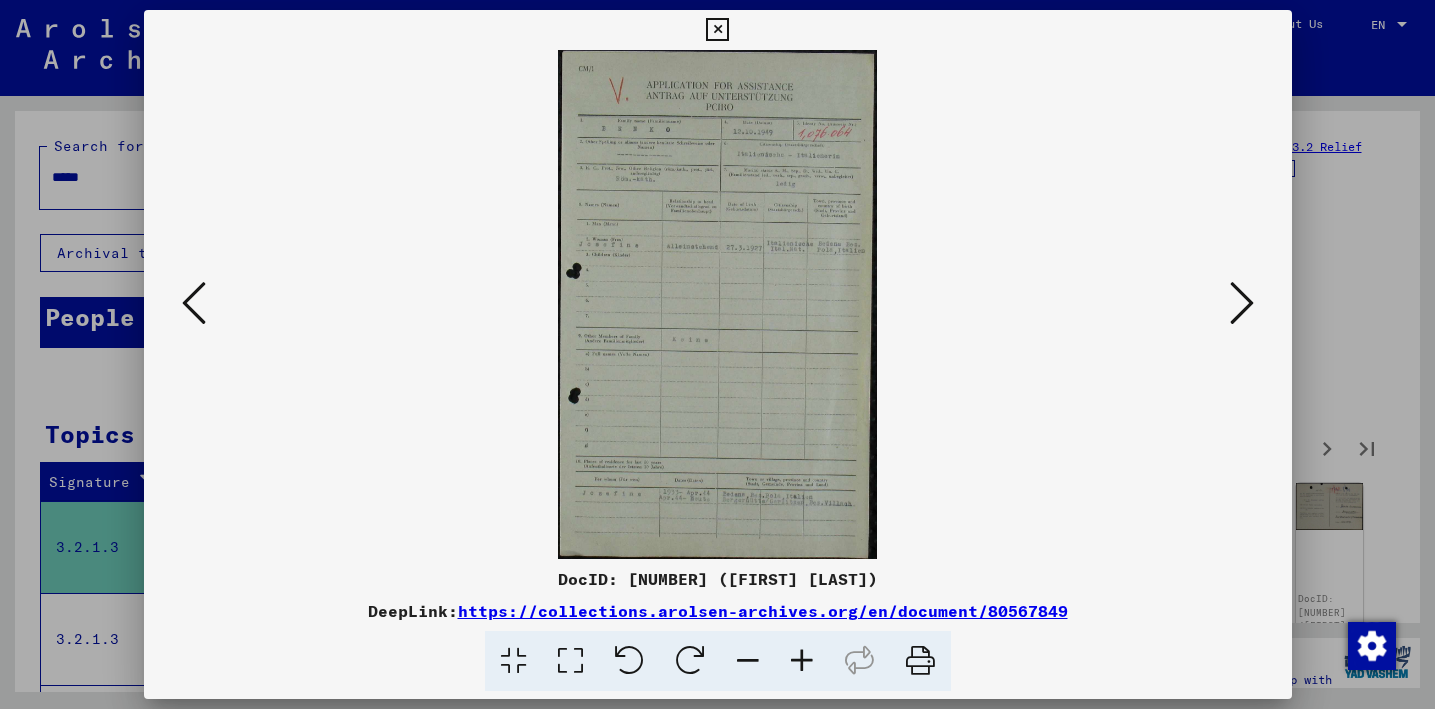 click at bounding box center [1242, 303] 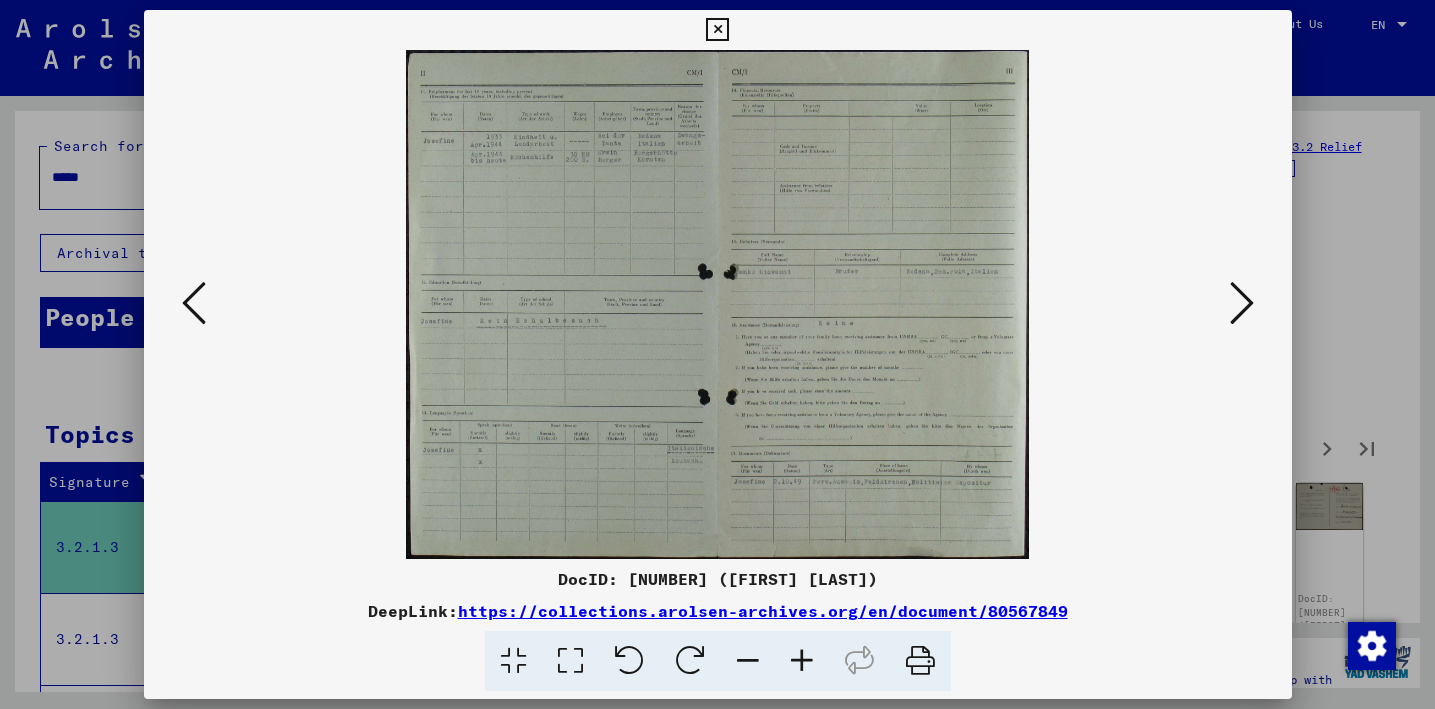 click at bounding box center [1242, 303] 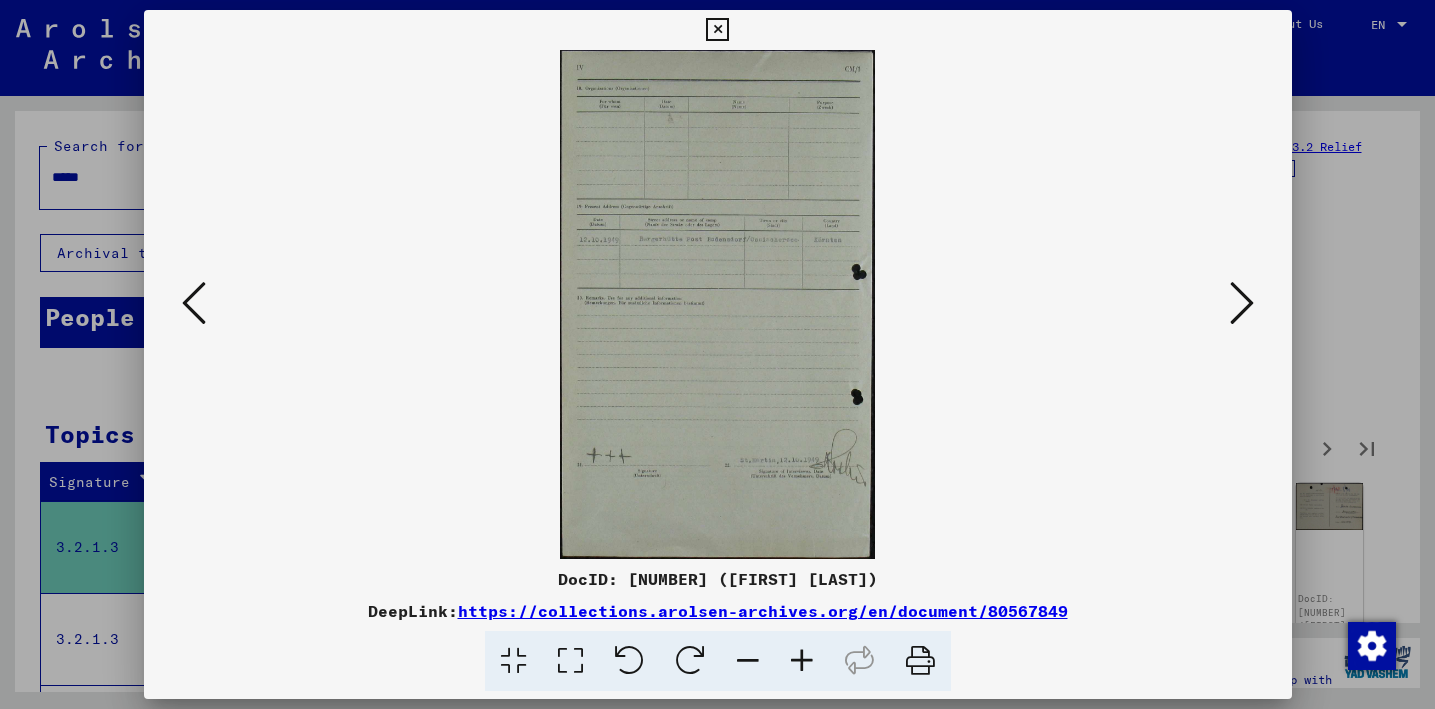 click at bounding box center (1242, 303) 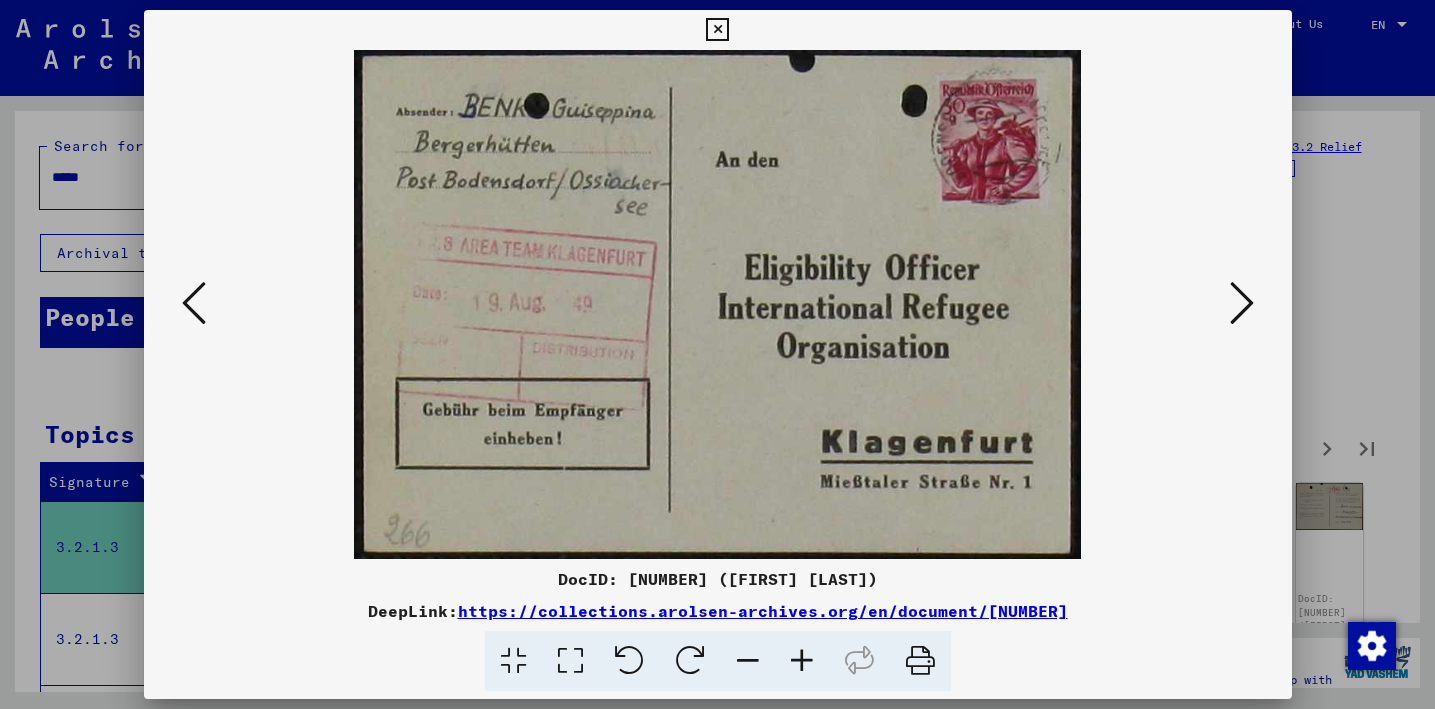 click at bounding box center [1242, 303] 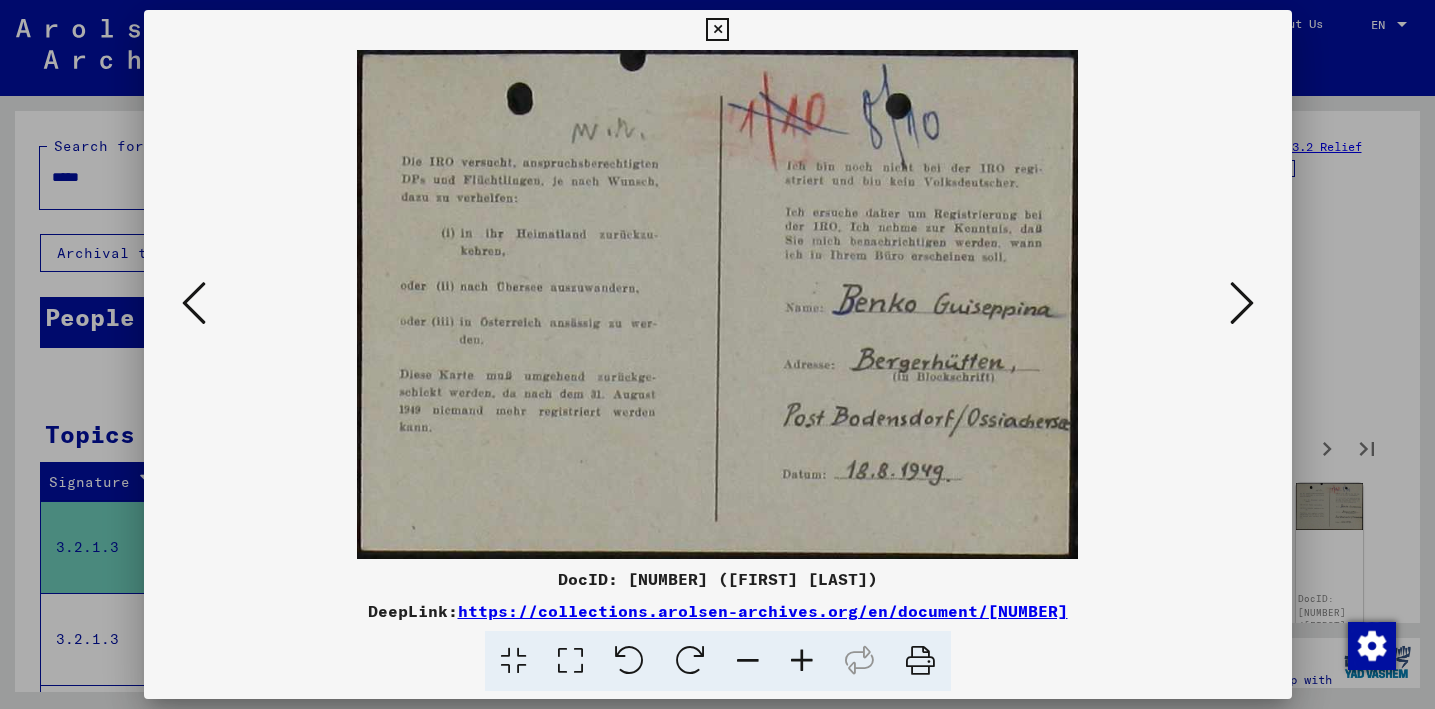 click at bounding box center [1242, 303] 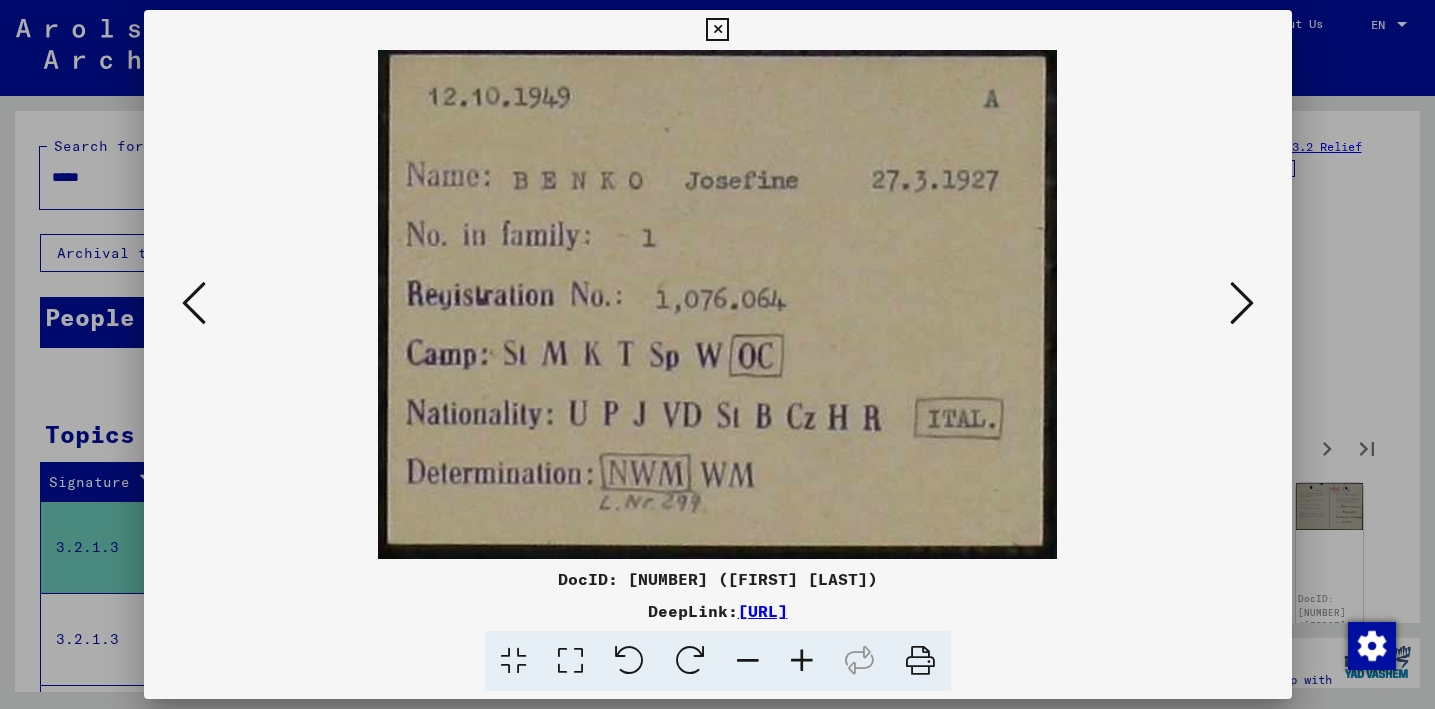 click at bounding box center (717, 354) 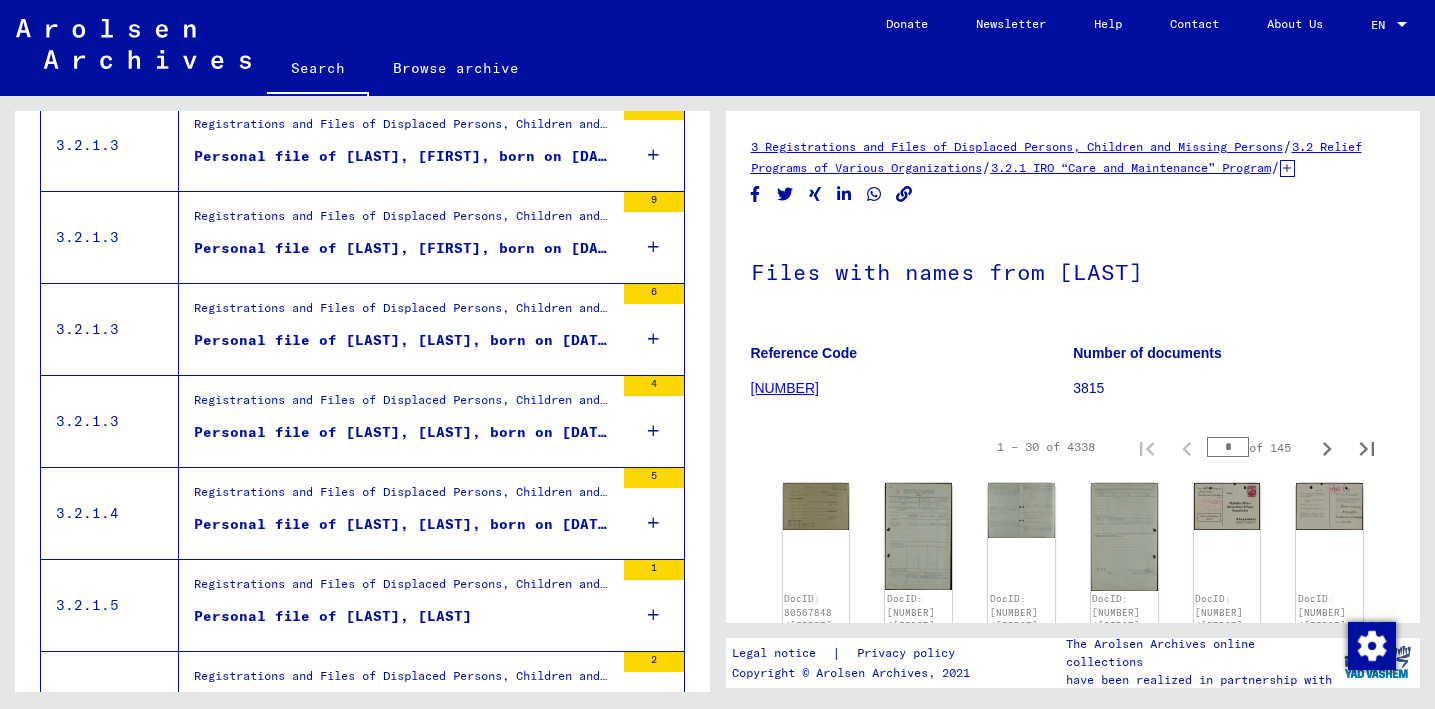 scroll, scrollTop: 534, scrollLeft: 0, axis: vertical 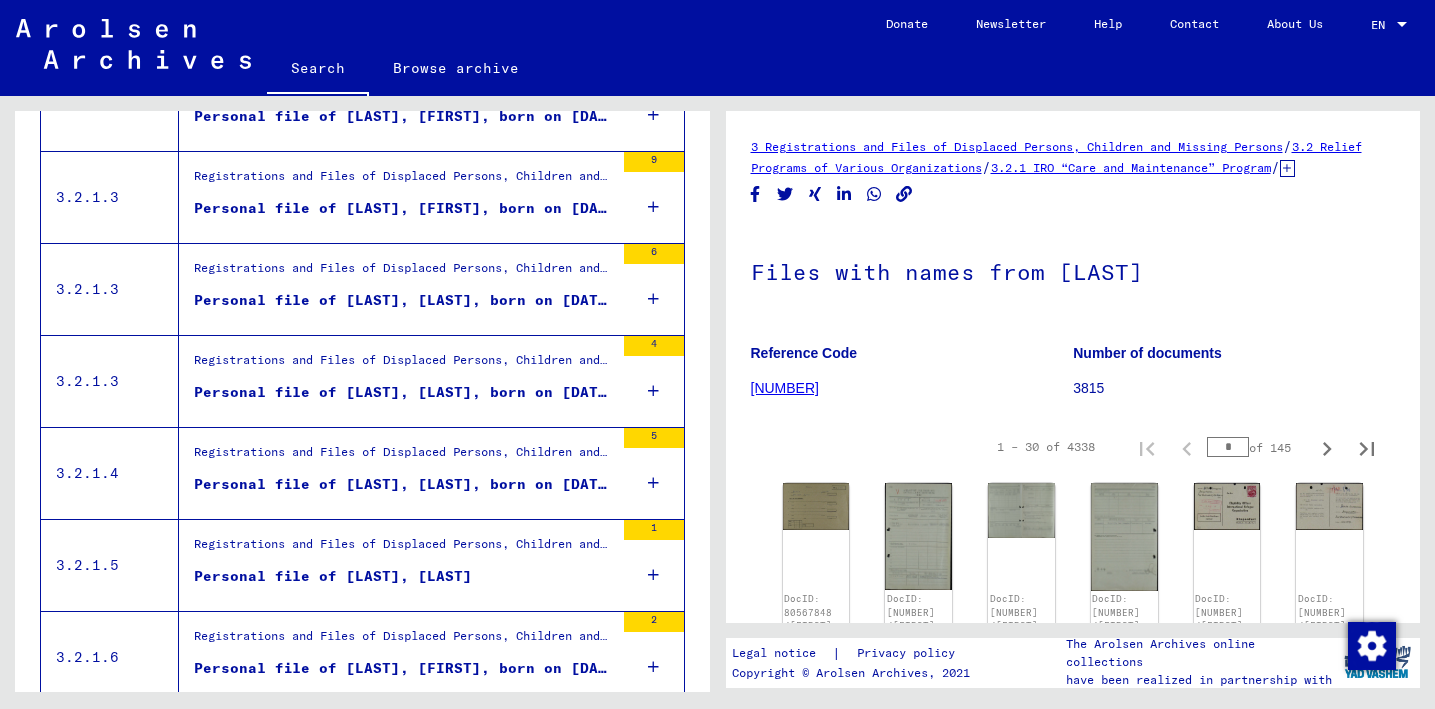 click on "Registrations and Files of Displaced Persons, Children and Missing Persons / Relief Programs of Various Organizations / IRO “Care and Maintenance” Program / CM/1 opposition proceedings, IRO Bureau Geneva / Decisions of the Review Board of the PCIRO and IRO about appeals against      rejected applications for aid / Files with names from [LAST]" at bounding box center [404, 549] 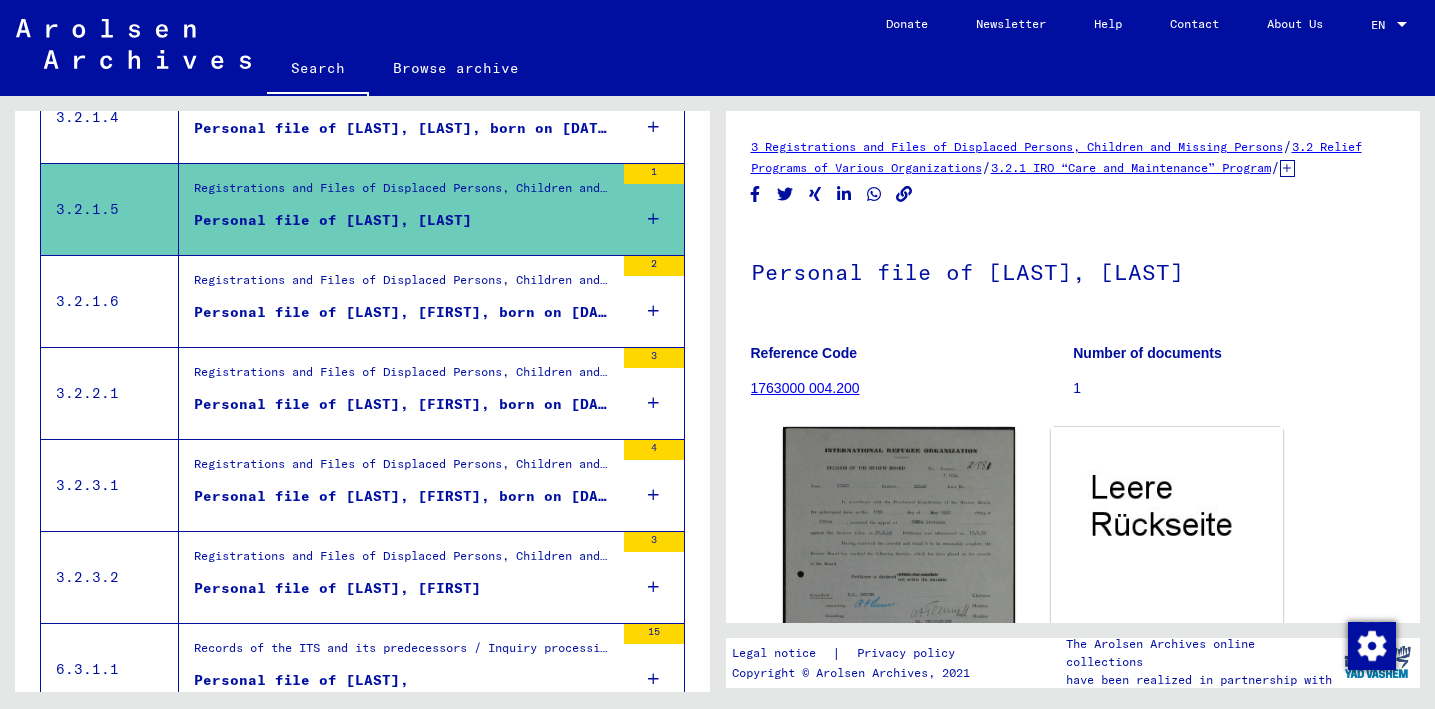 scroll, scrollTop: 903, scrollLeft: 0, axis: vertical 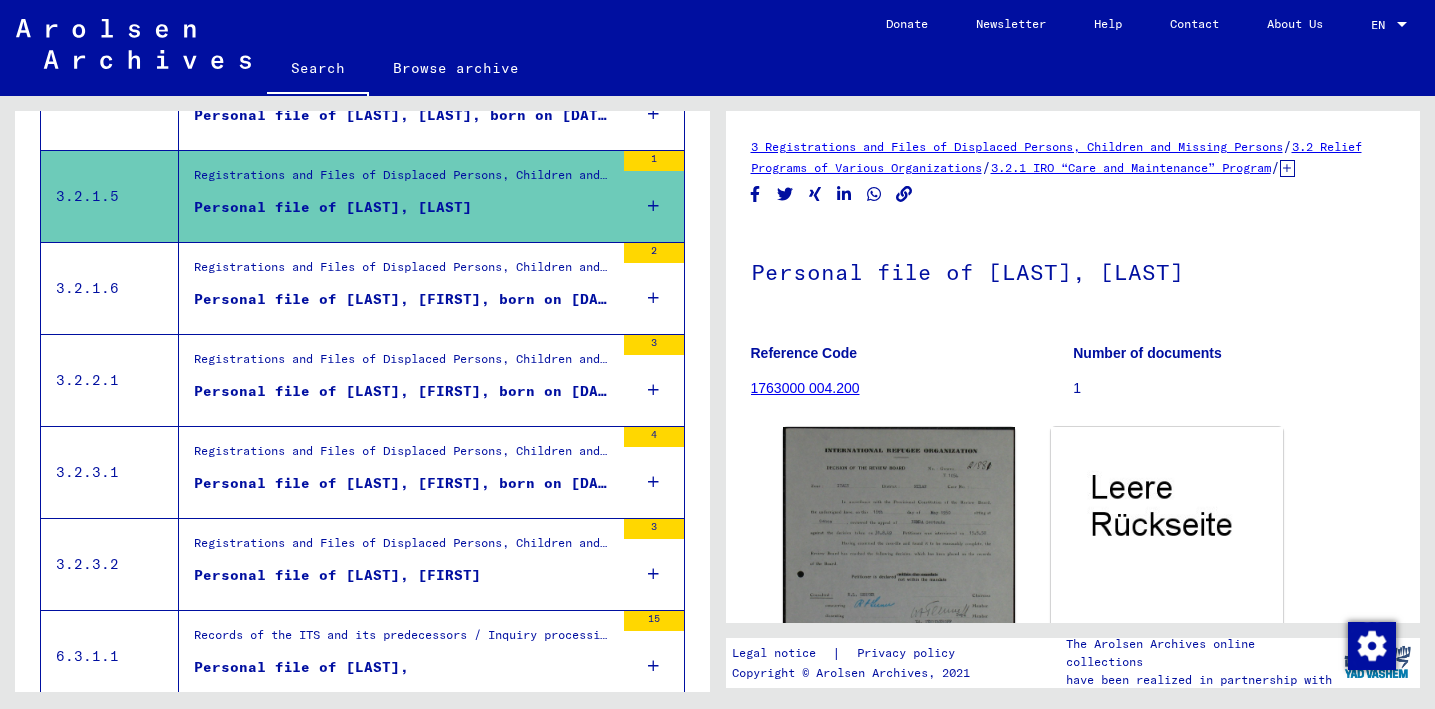 click on "Personal file of [LAST], [FIRST], born on [DATE], born in [CITY] and of further persons" at bounding box center [404, 391] 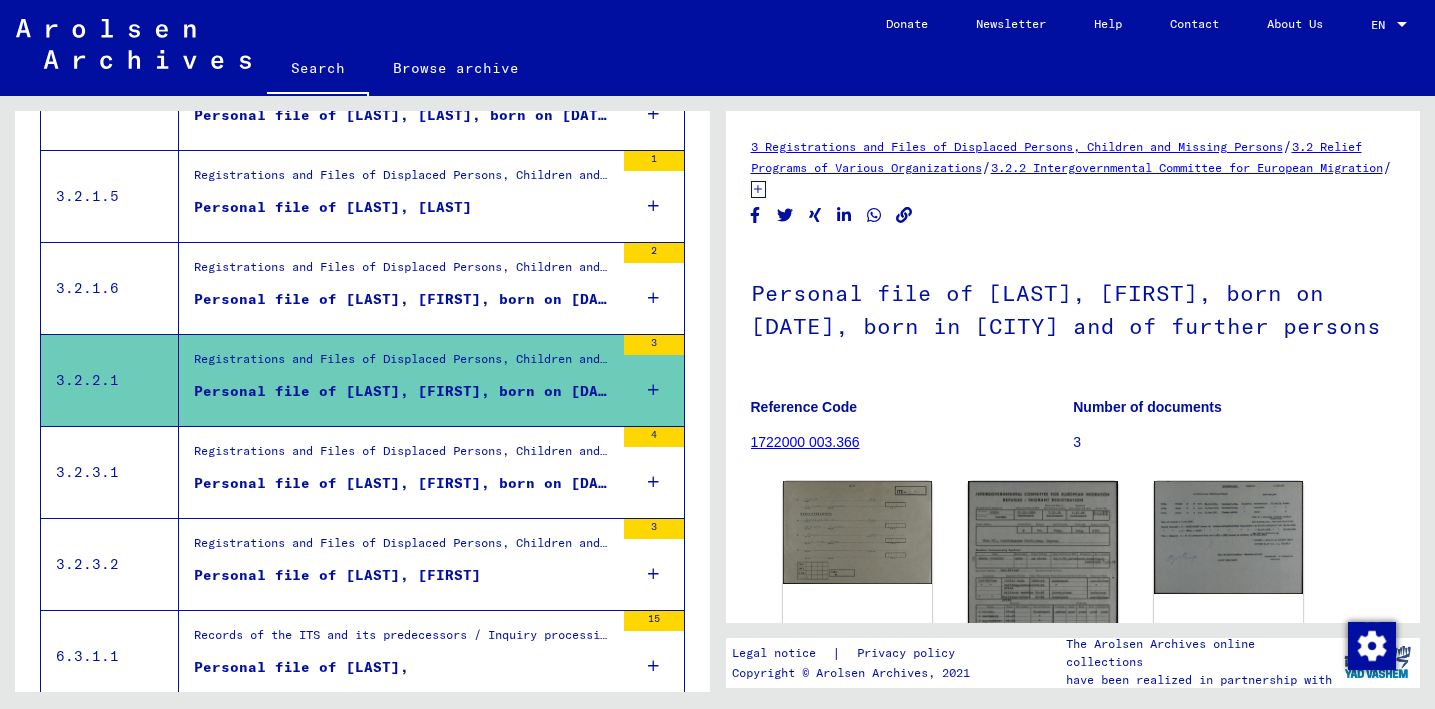 scroll, scrollTop: 360, scrollLeft: 0, axis: vertical 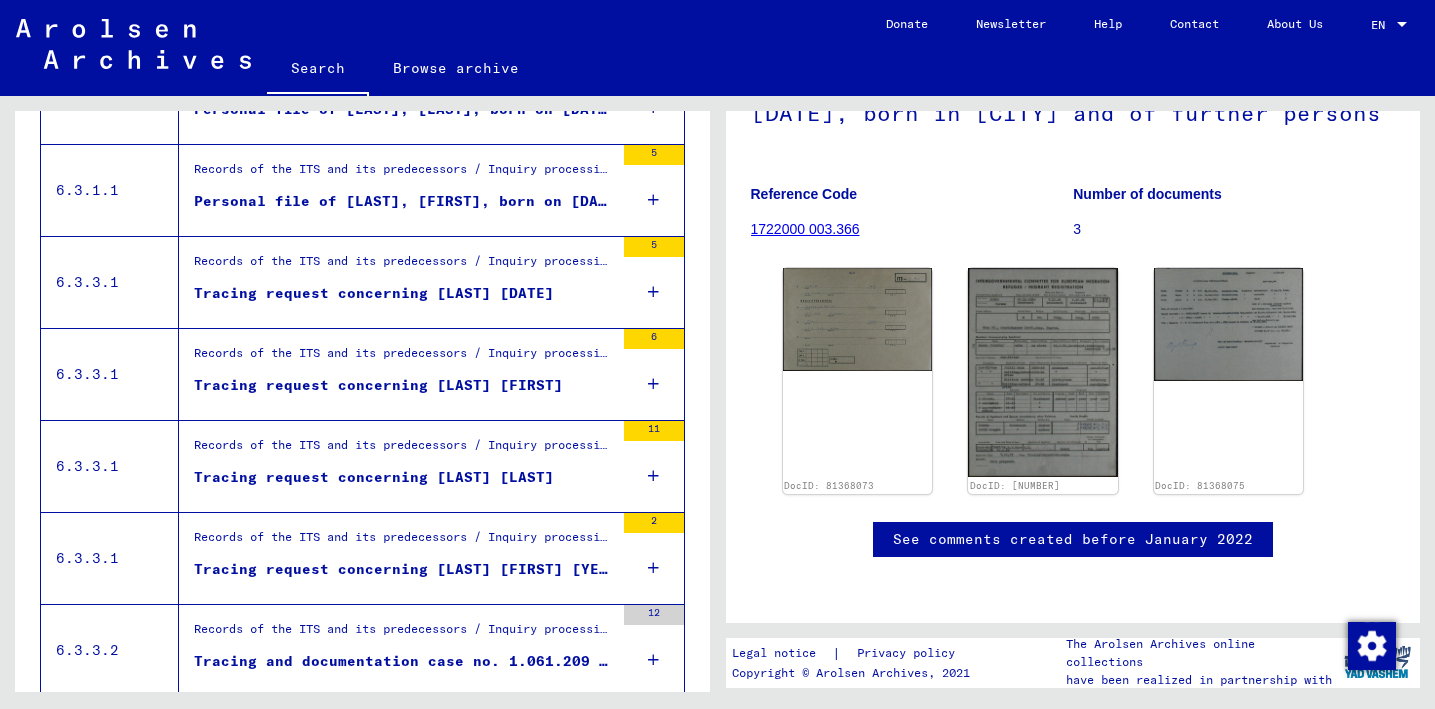 click on "Tracing request concerning [LAST] [LAST]" at bounding box center [374, 477] 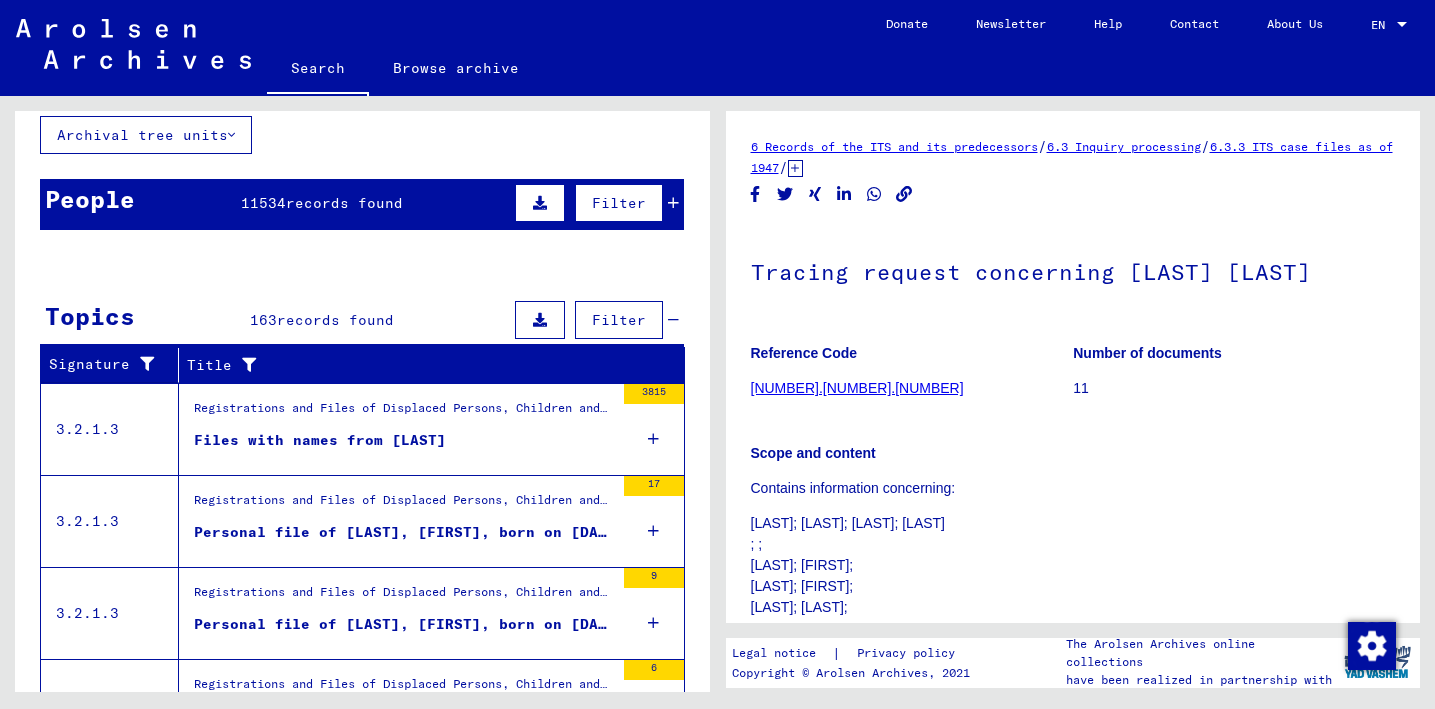 scroll, scrollTop: 0, scrollLeft: 0, axis: both 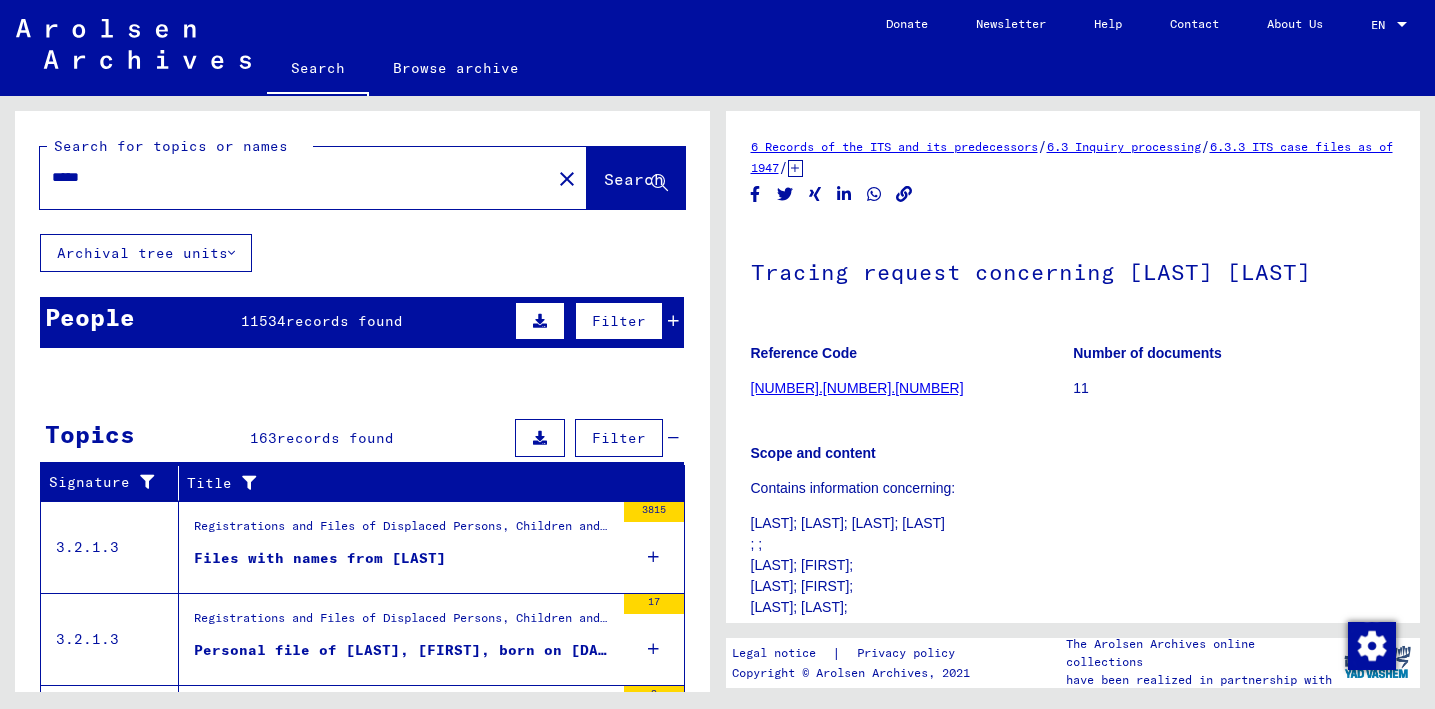 click on "close" 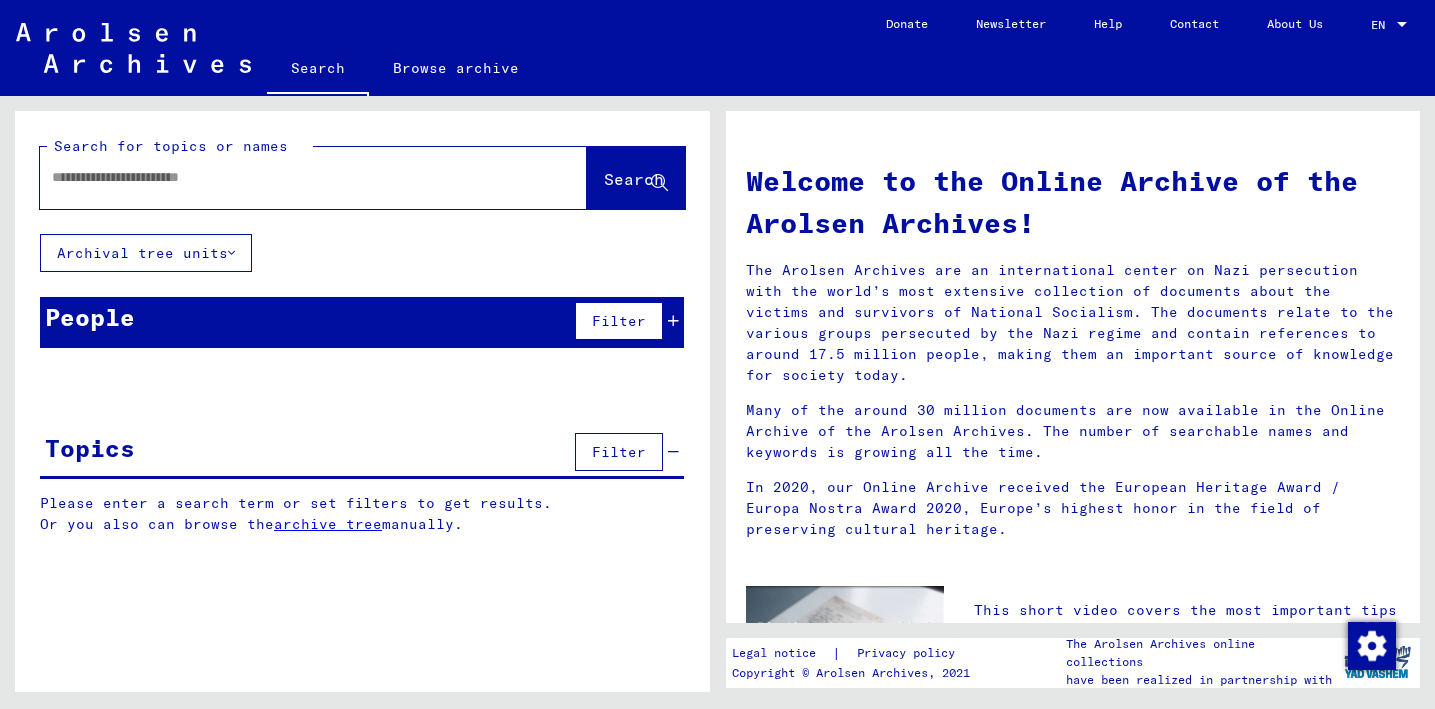 click at bounding box center (289, 177) 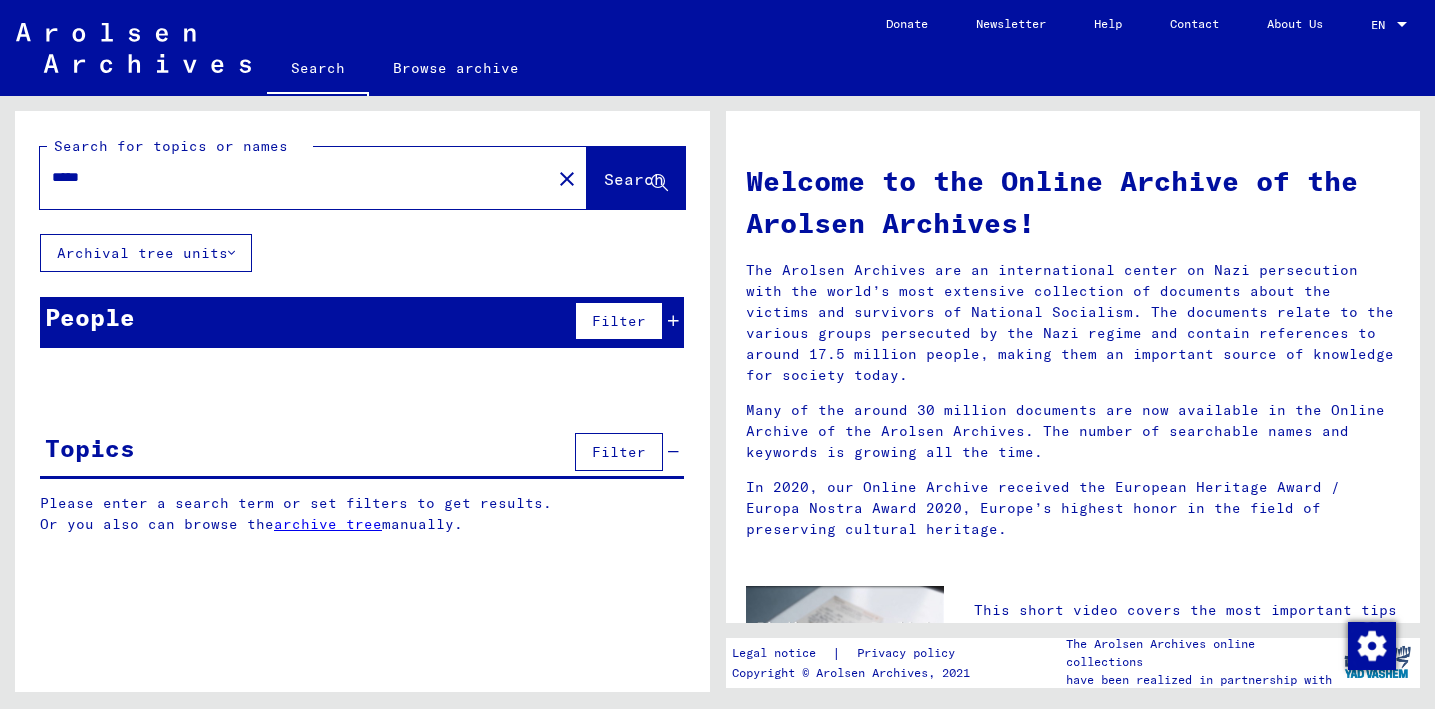 type on "*****" 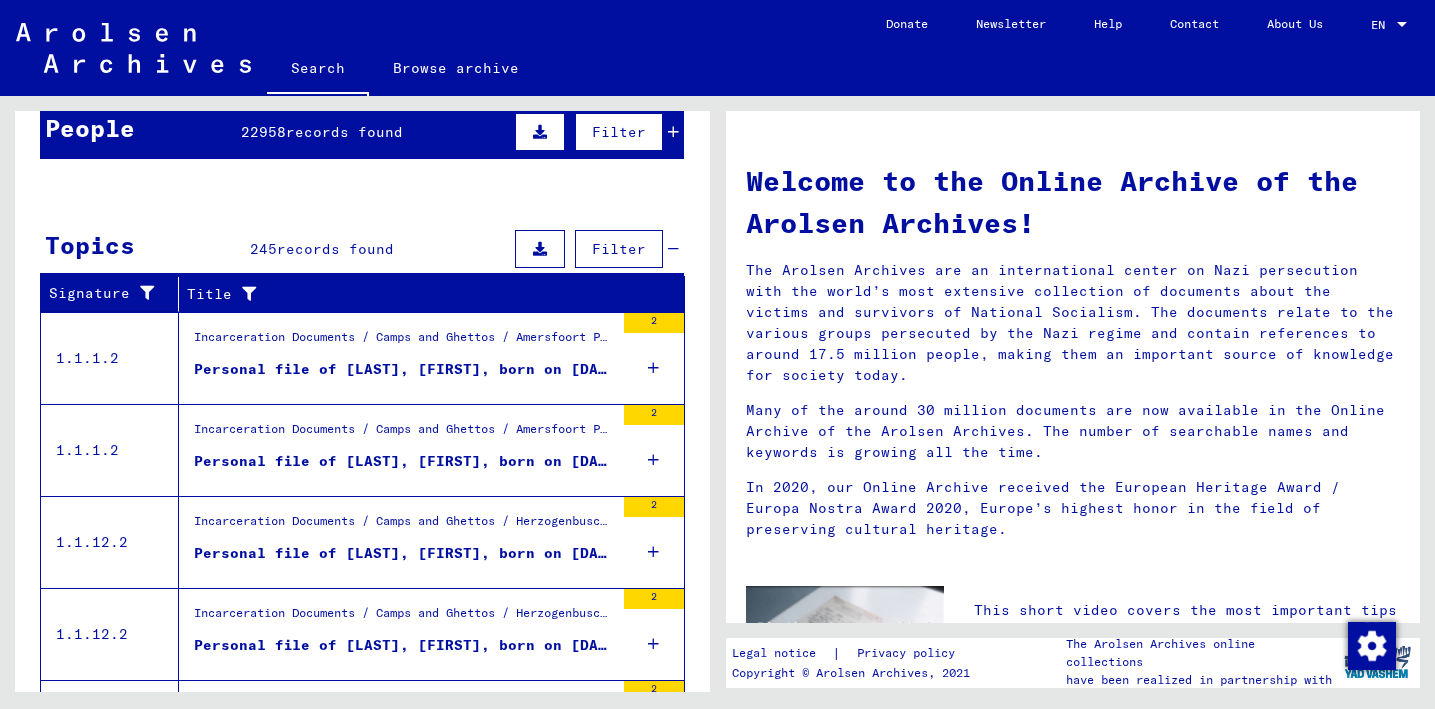 scroll, scrollTop: 207, scrollLeft: 0, axis: vertical 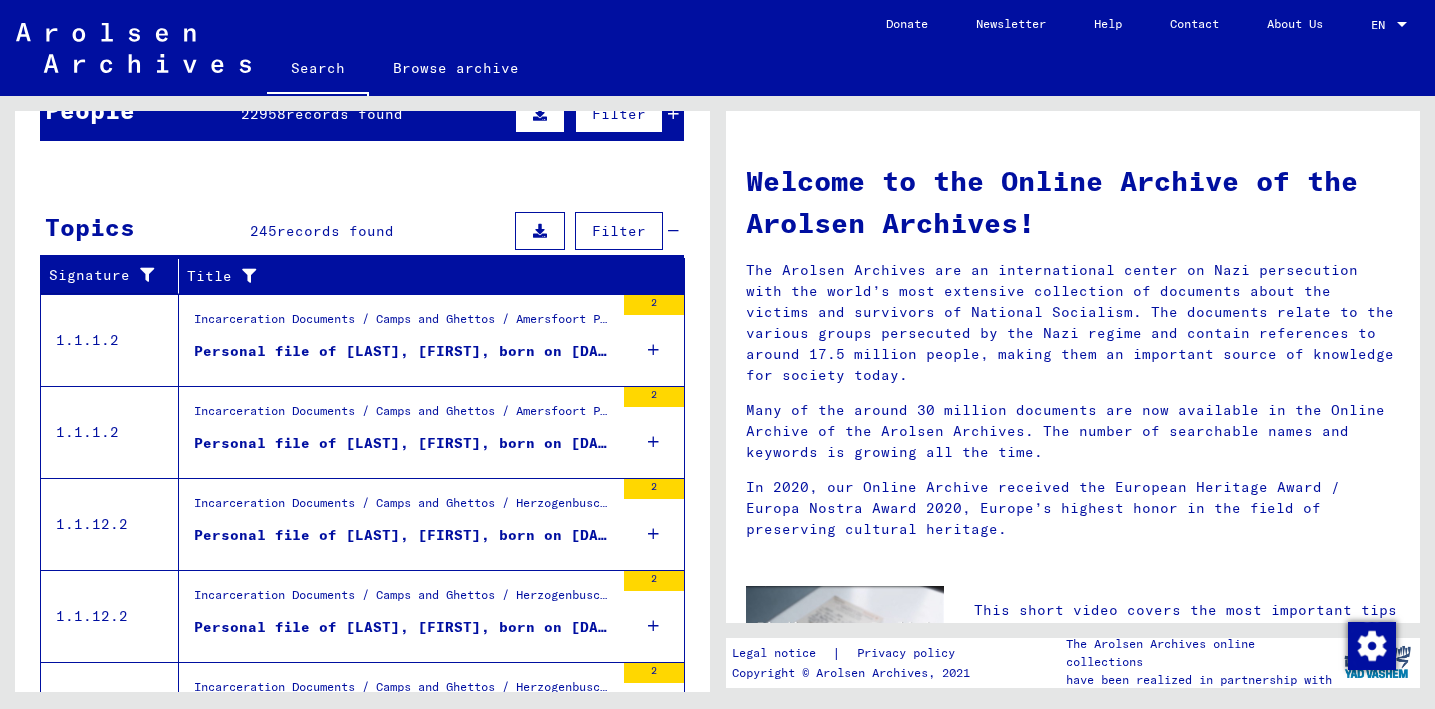 click on "Incarceration Documents / Camps and Ghettos / Herzogenbusch-Vught Concentration Camp / Individual Documents Herzogenbusch / Personal Files - Concentration Camp Herzogenbusch / Files with names from BEVER VAN" at bounding box center [404, 508] 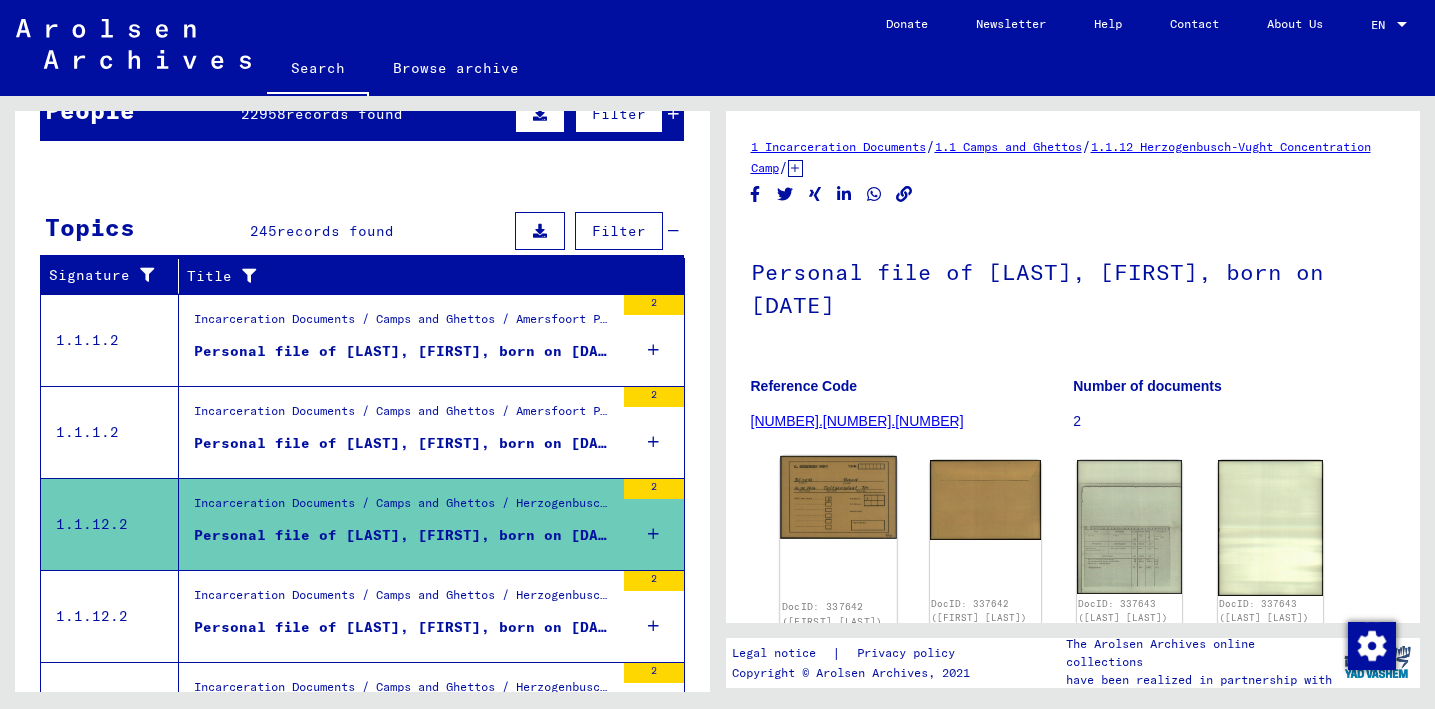 click 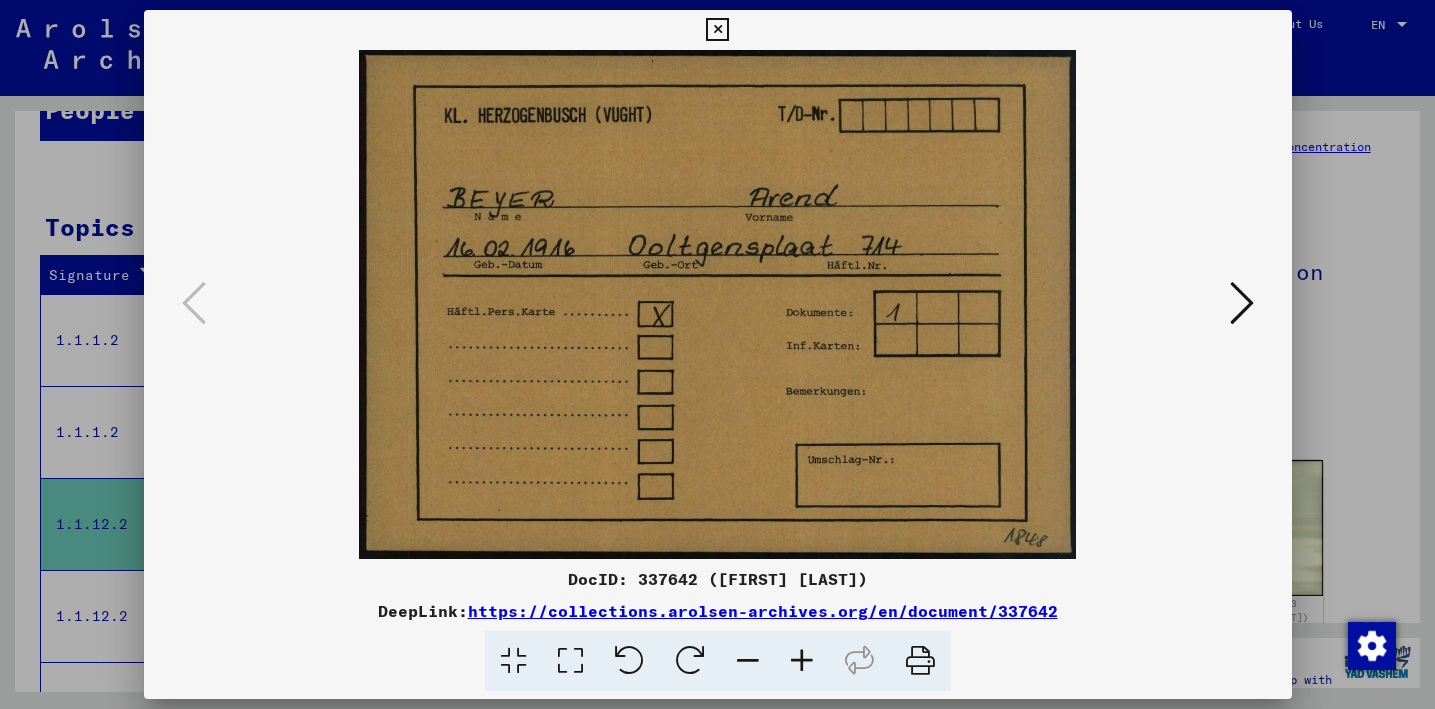 click at bounding box center (1242, 303) 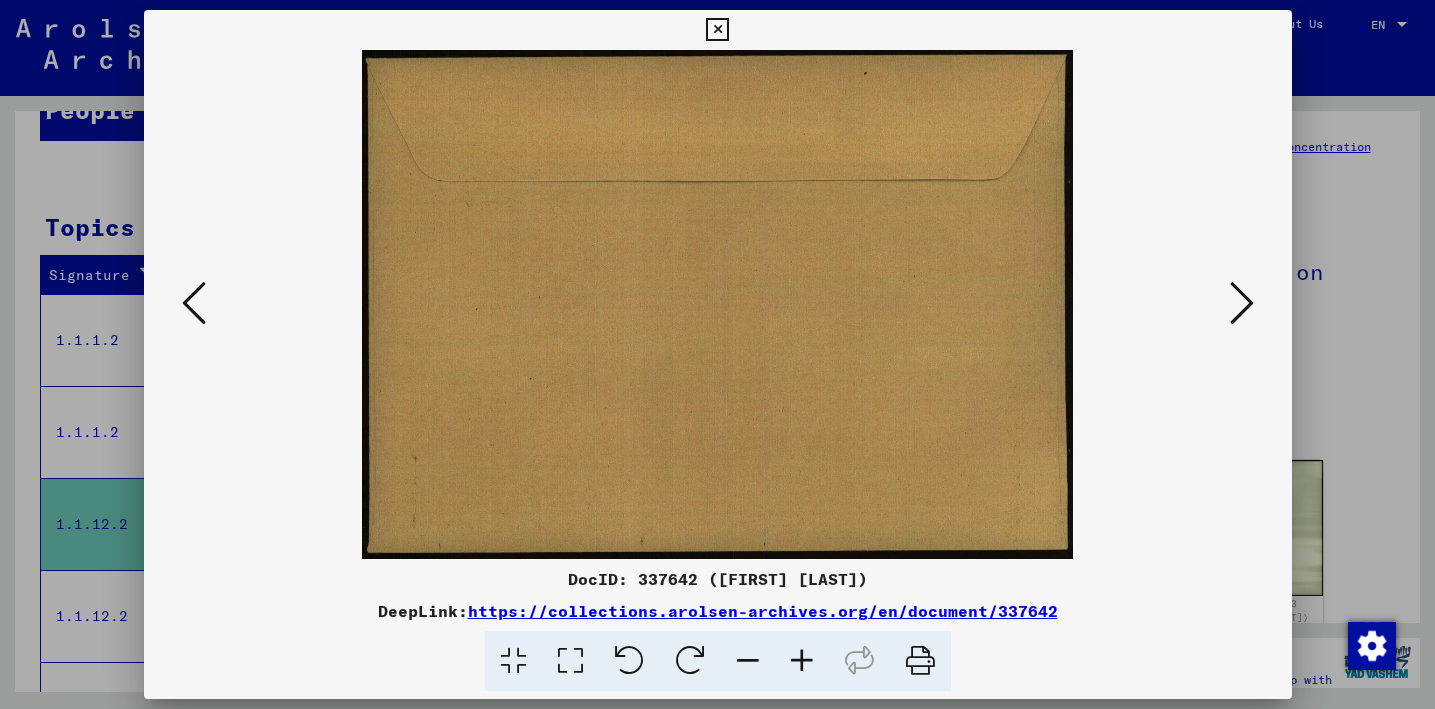 click at bounding box center (1242, 303) 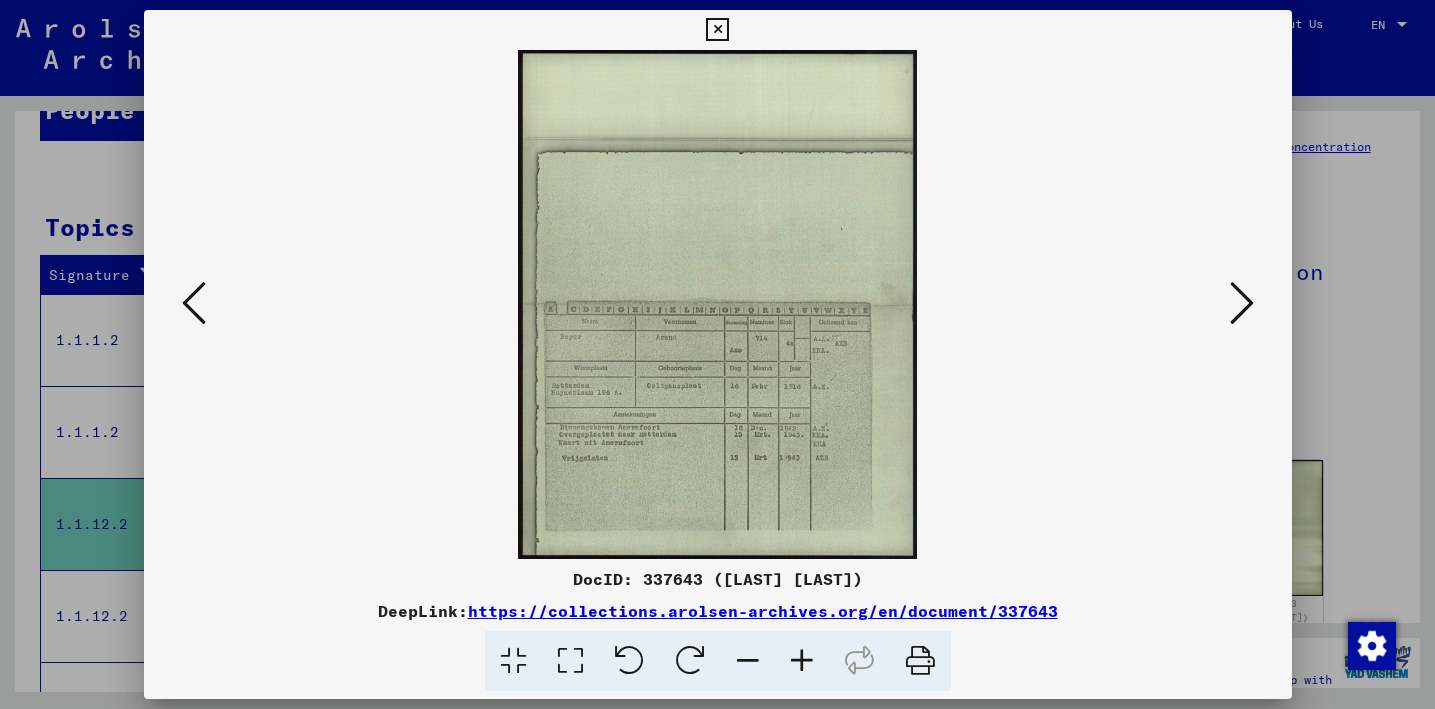 click at bounding box center (1242, 303) 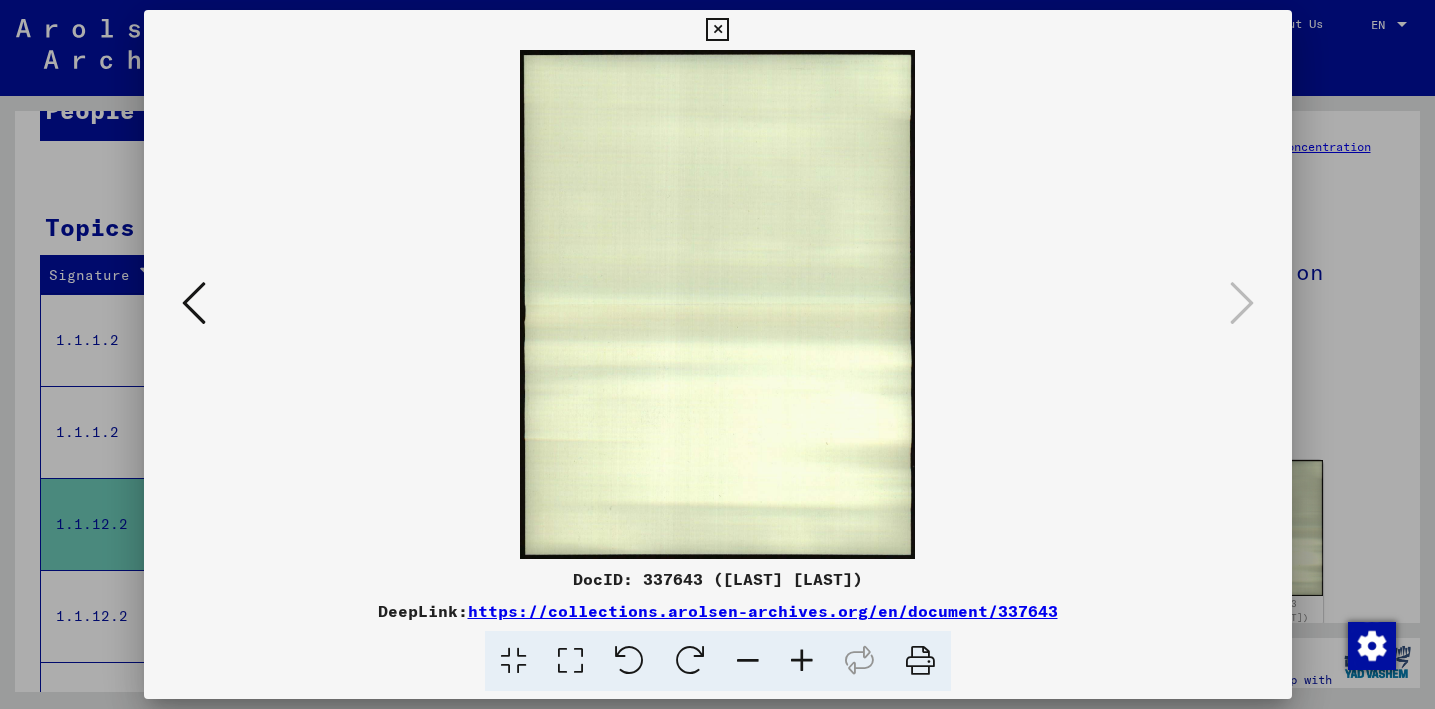 click at bounding box center (717, 354) 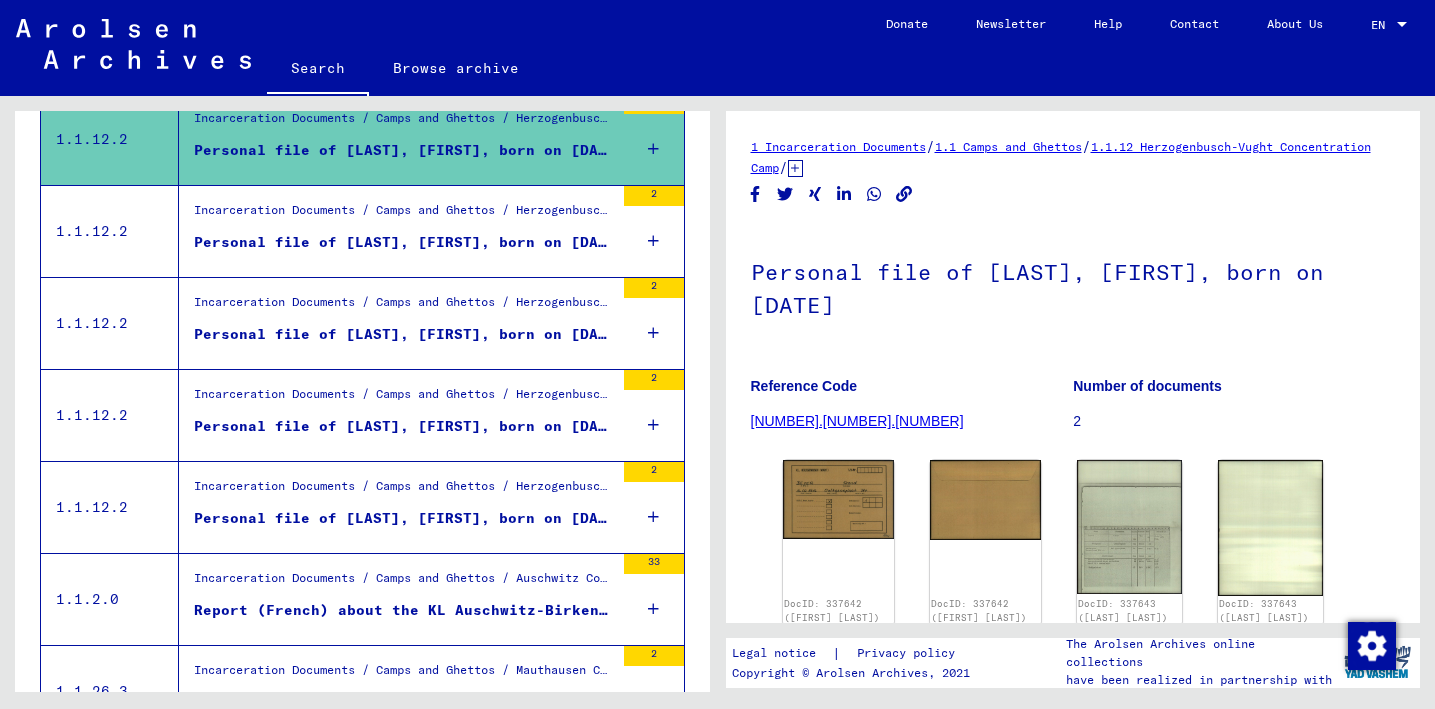 scroll, scrollTop: 748, scrollLeft: 0, axis: vertical 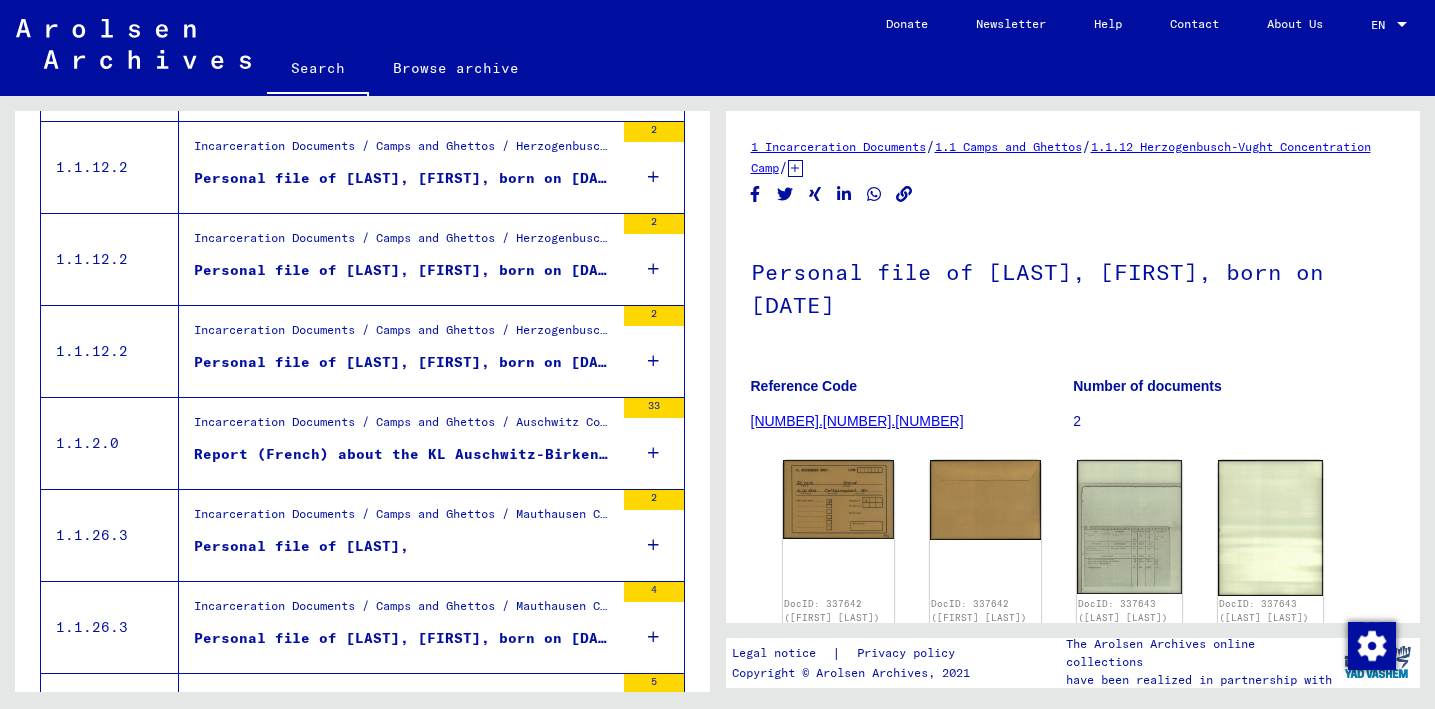 click on "Personal file of [LAST], [FIRST], born on [DATE]" at bounding box center [404, 362] 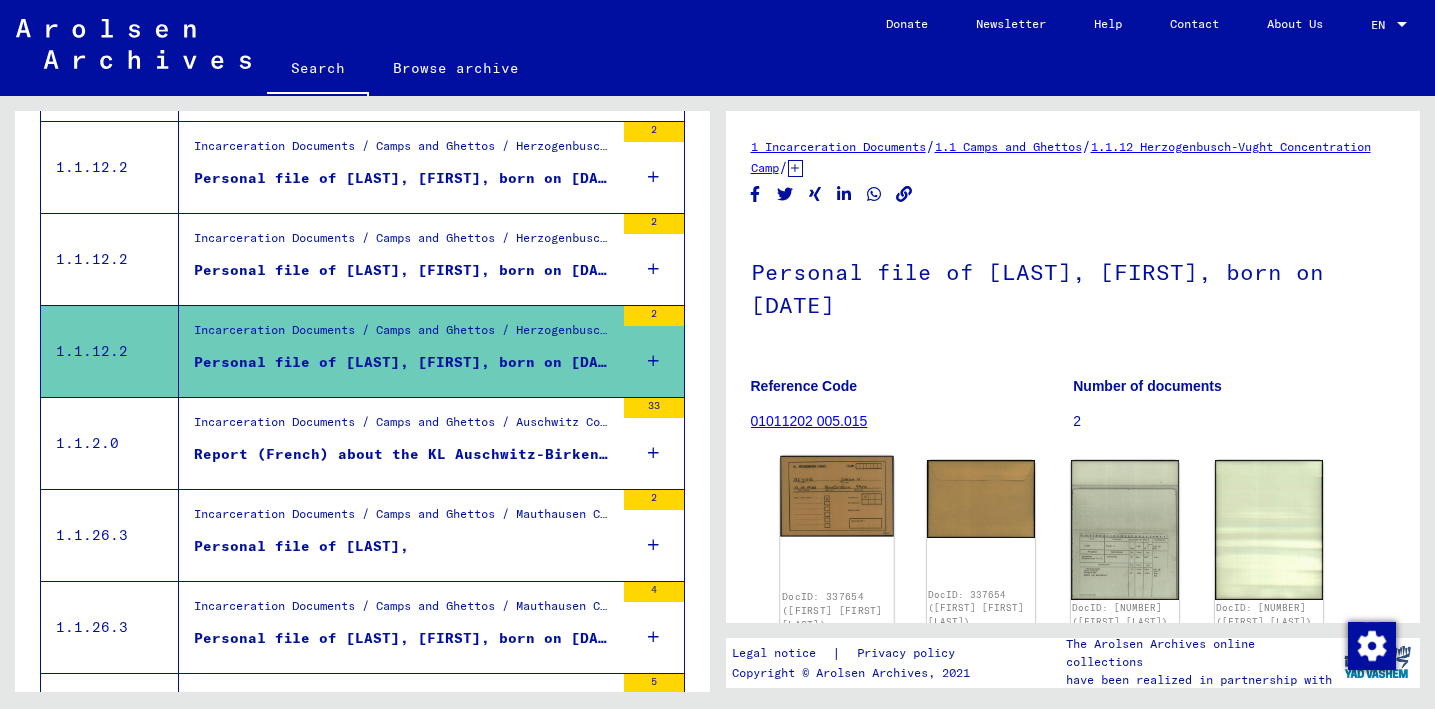 click 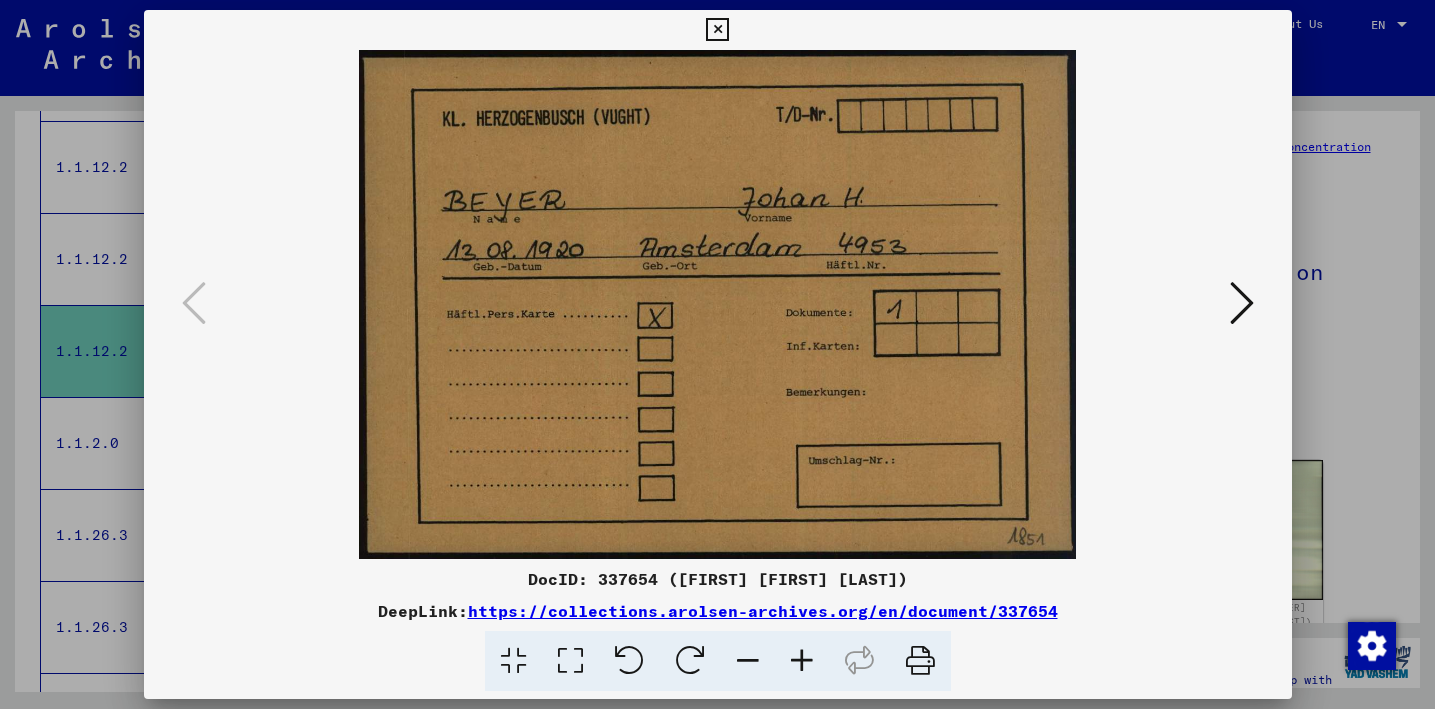 click at bounding box center [717, 354] 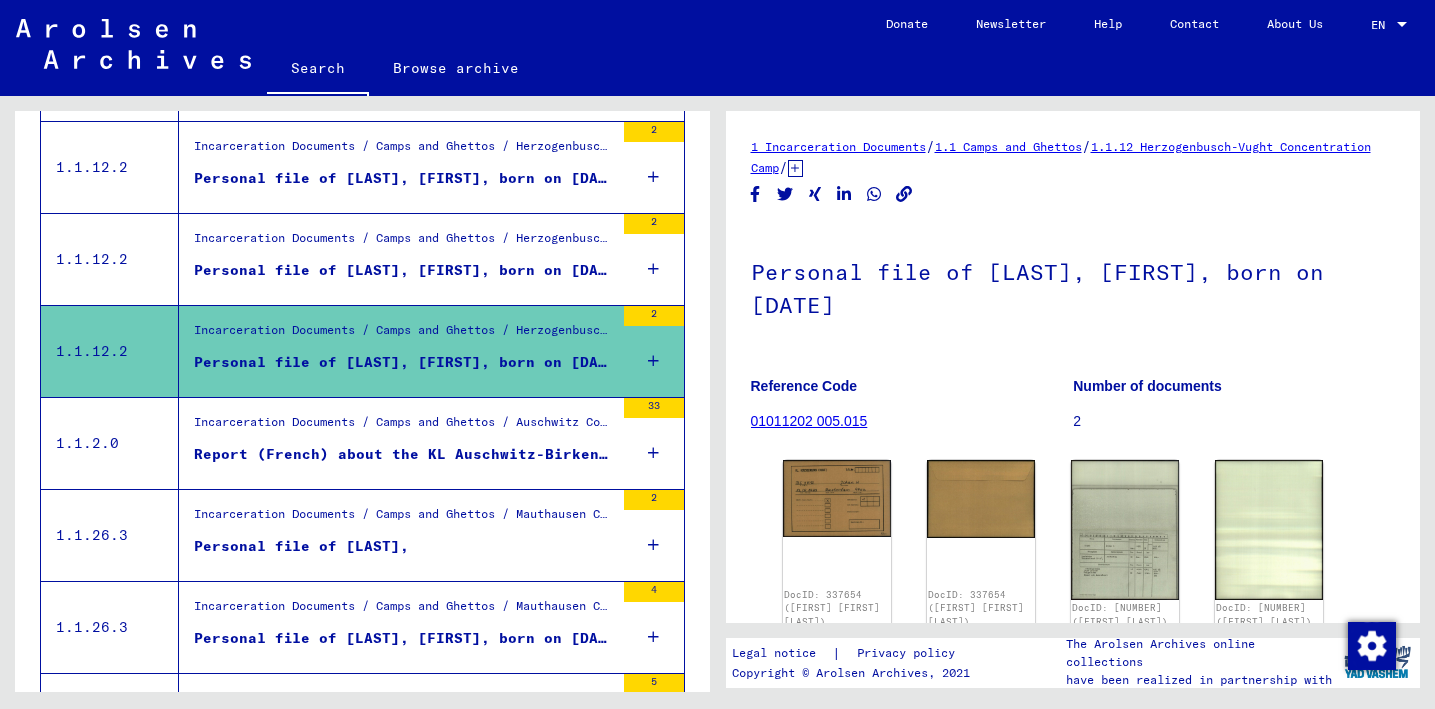 click on "Report (French) about the  KL Auschwitz-Birkenau 1940 - 1945" at bounding box center [404, 459] 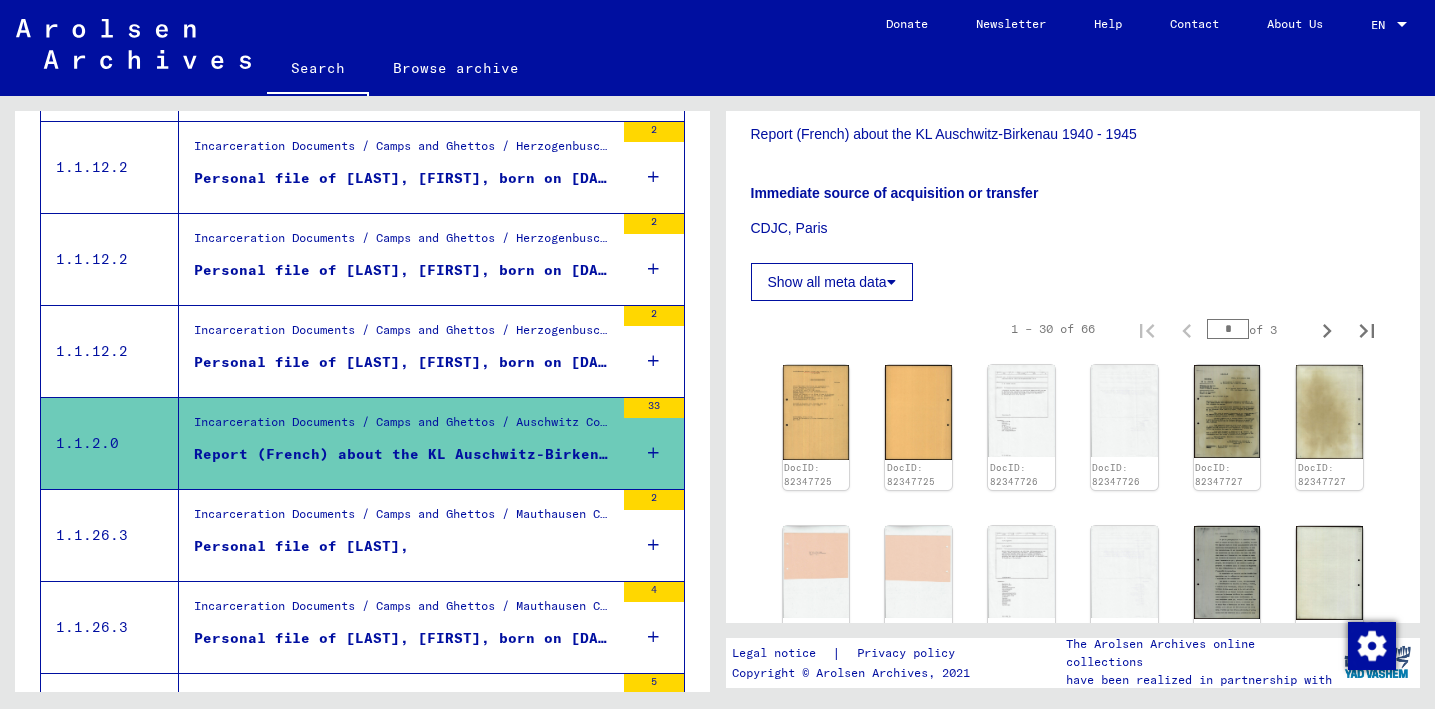 scroll, scrollTop: 403, scrollLeft: 0, axis: vertical 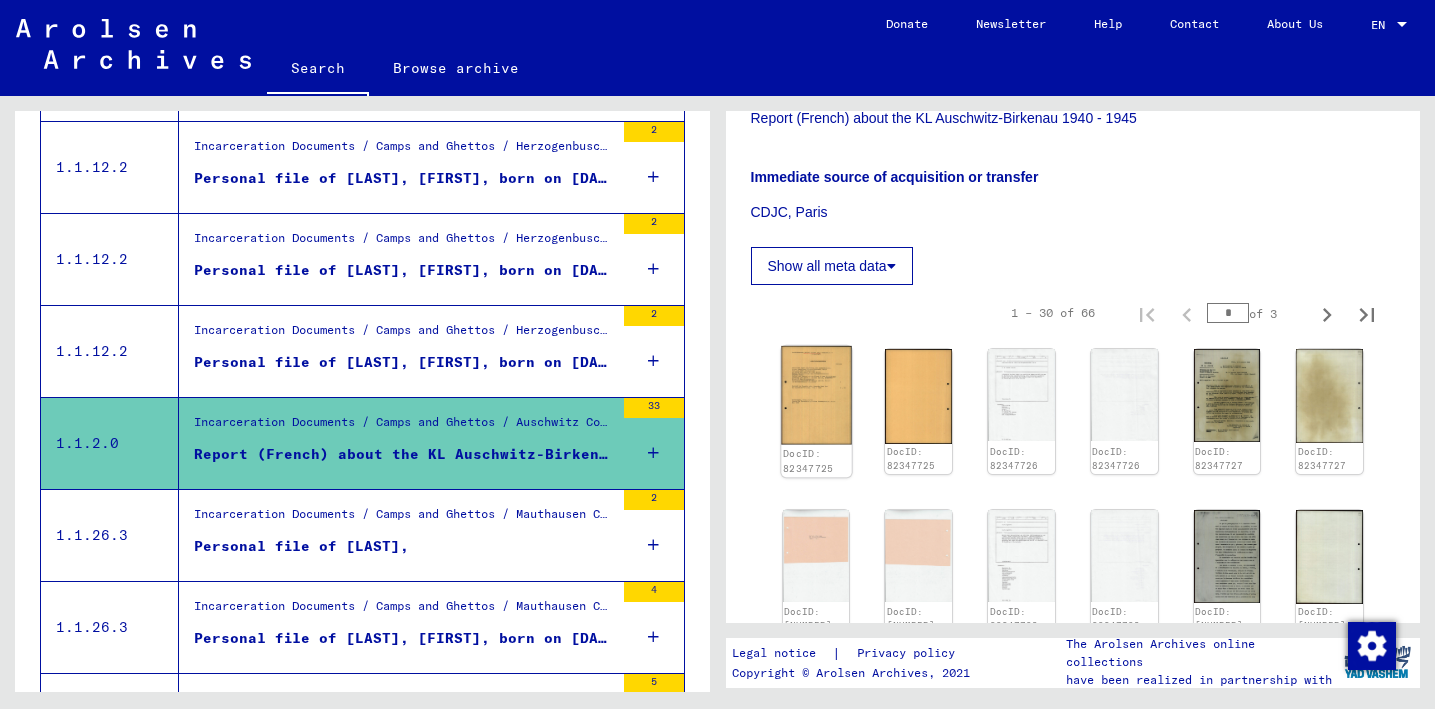 click 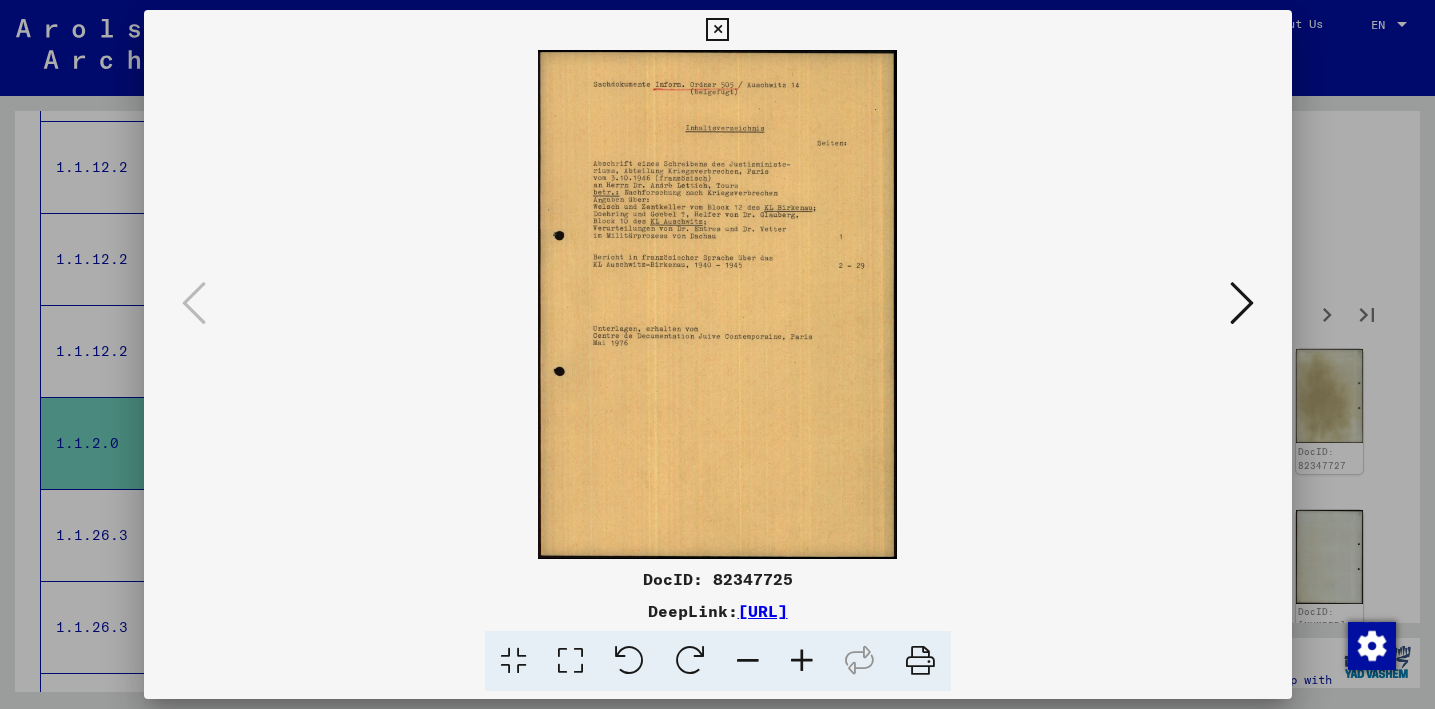 click at bounding box center (718, 304) 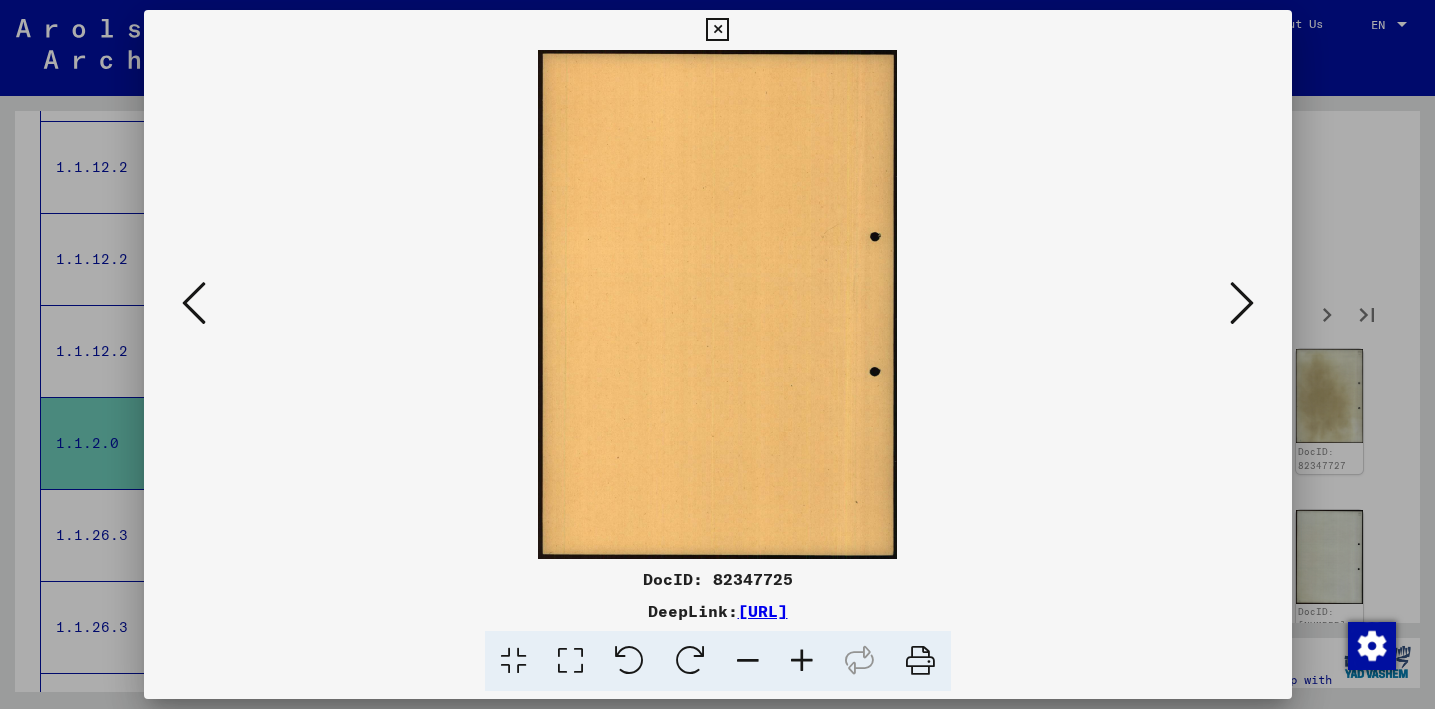 click at bounding box center (1242, 303) 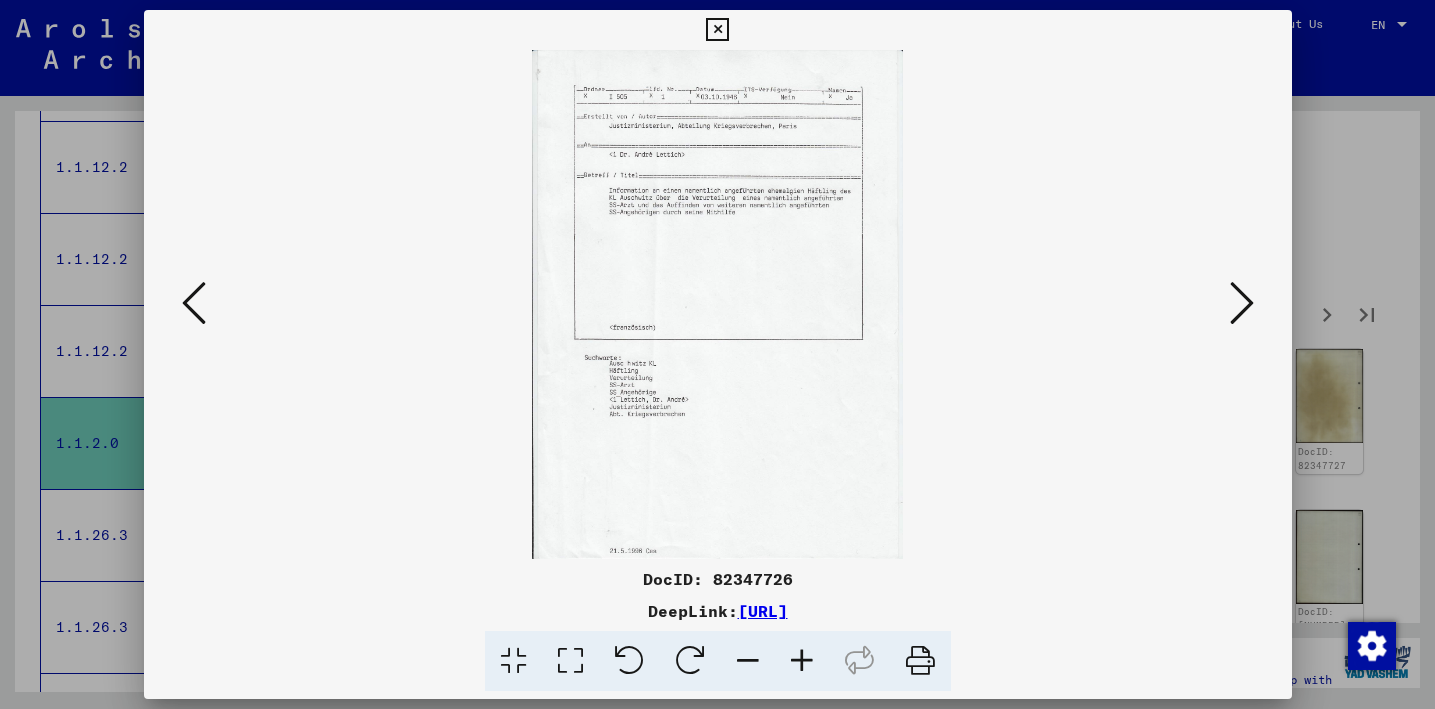 click at bounding box center [1242, 303] 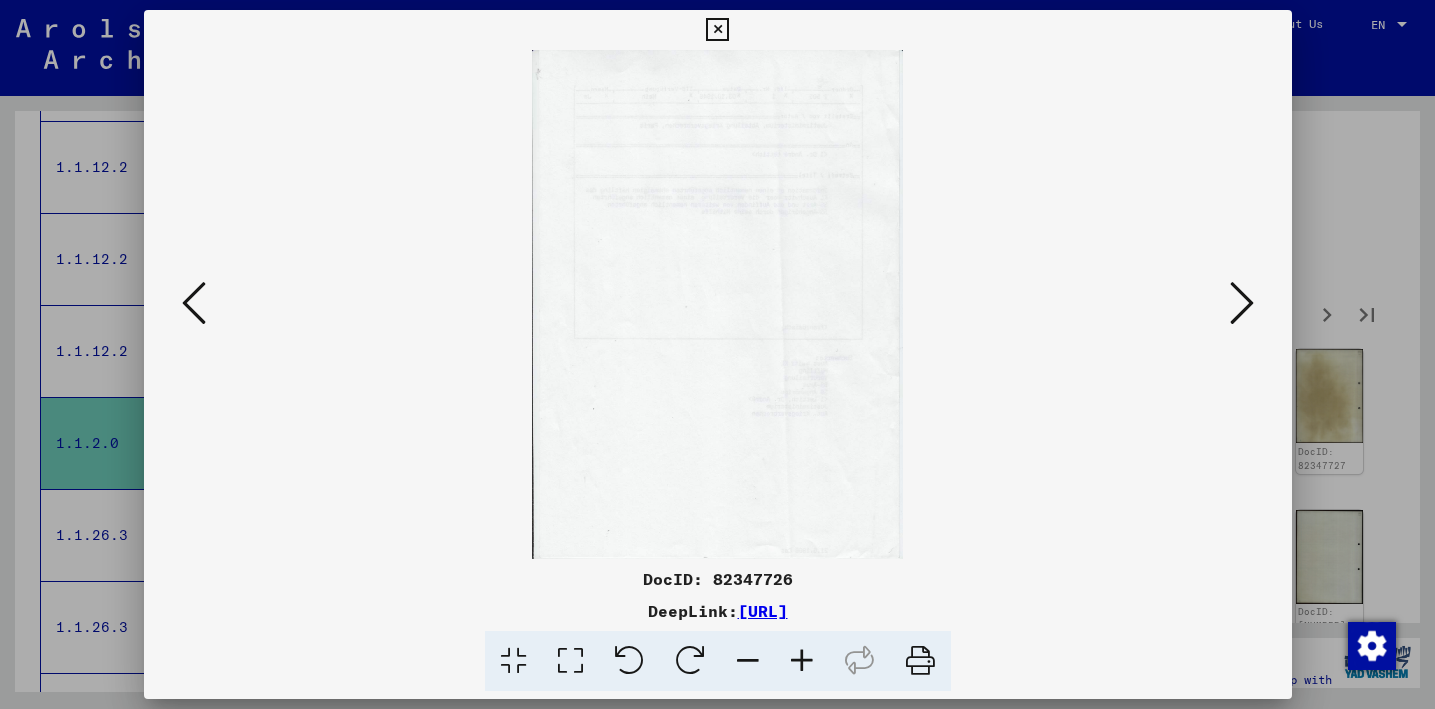 click at bounding box center (1242, 303) 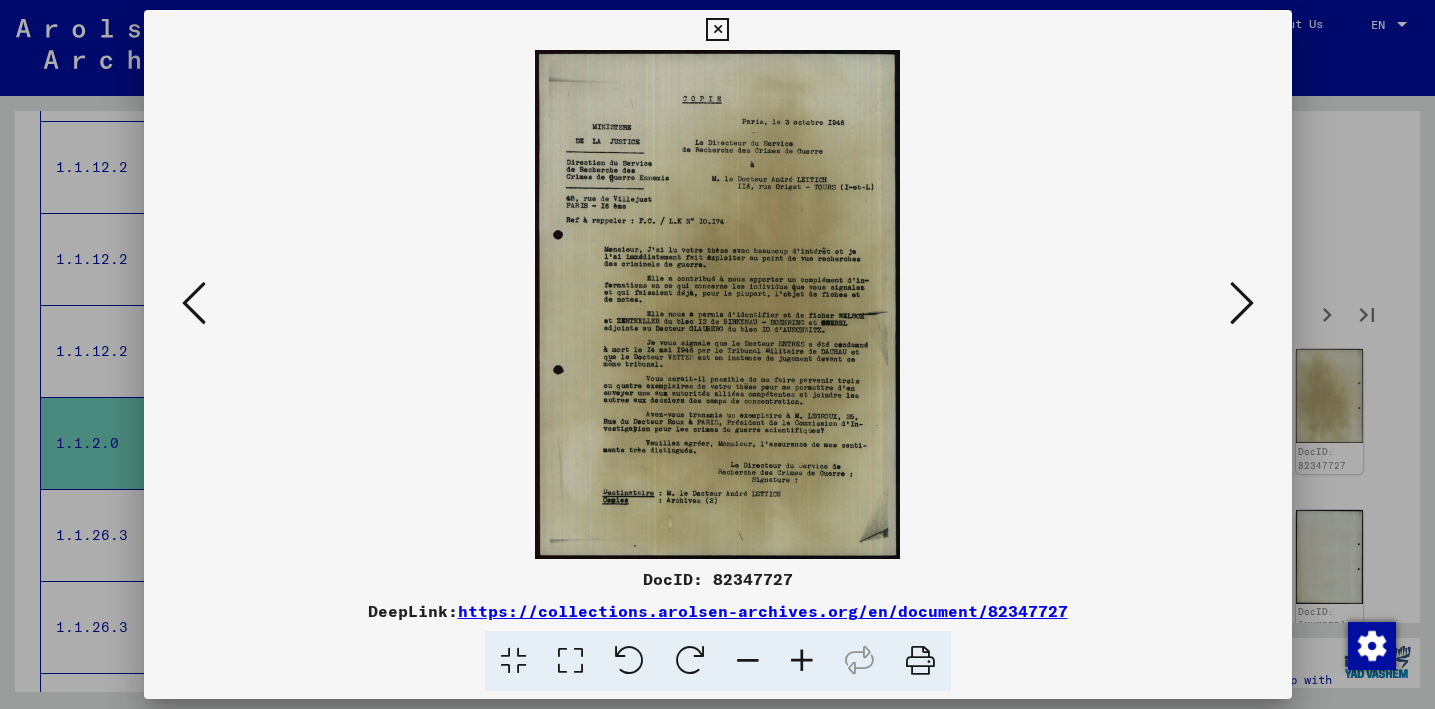 click at bounding box center (1242, 303) 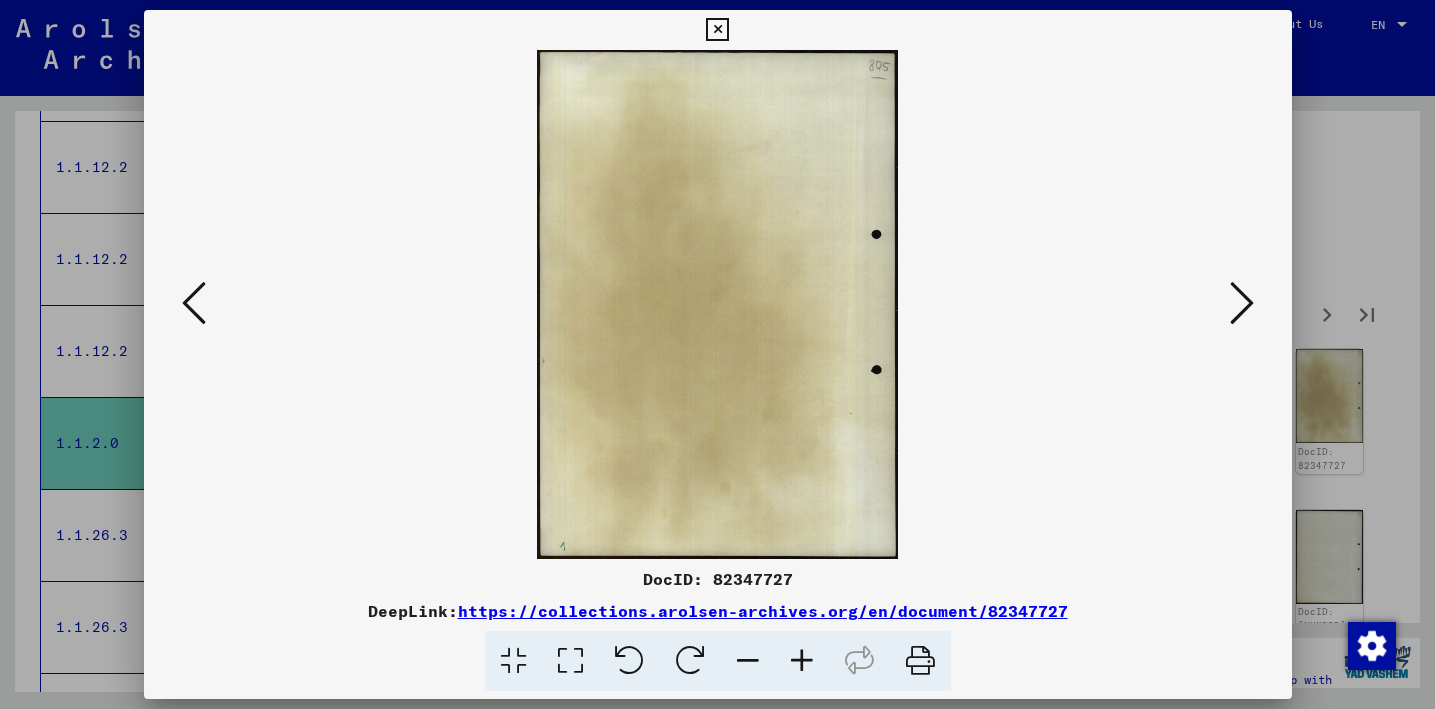 click at bounding box center [1242, 303] 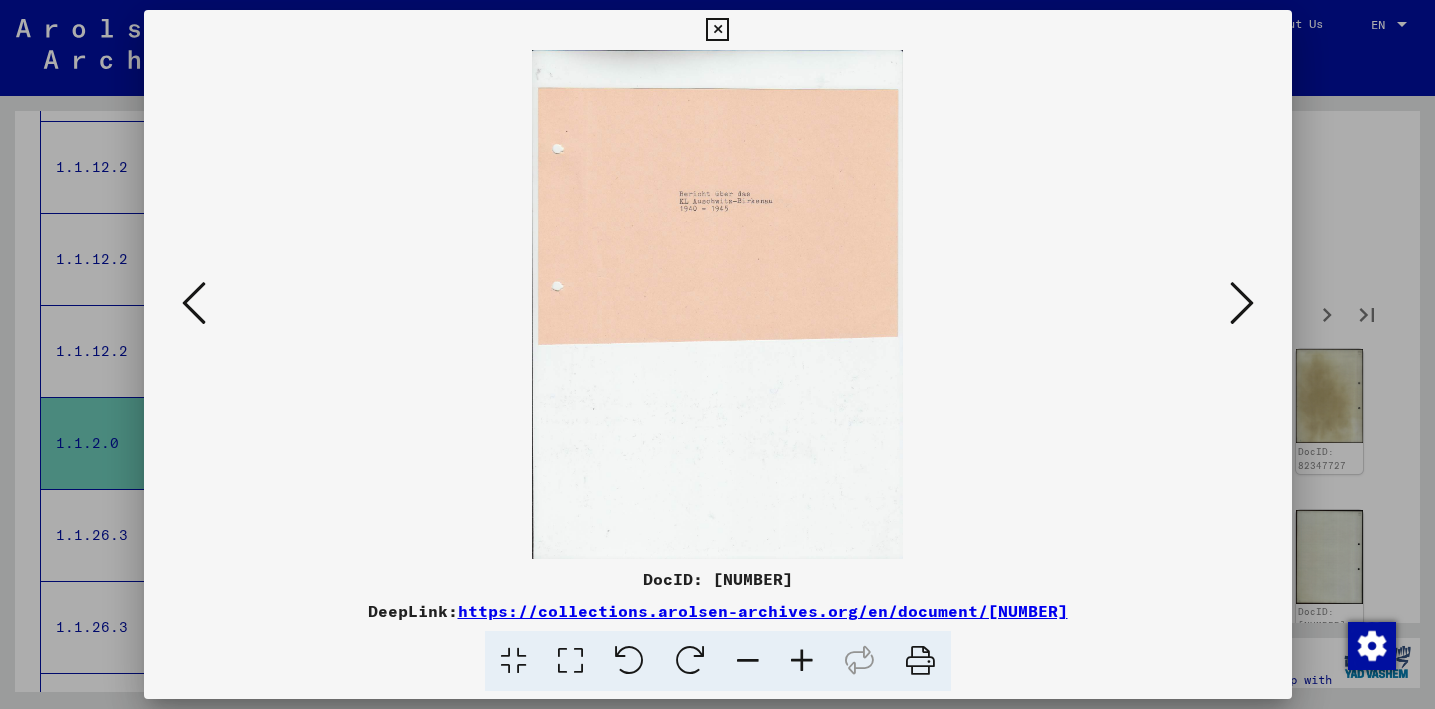 click at bounding box center (1242, 303) 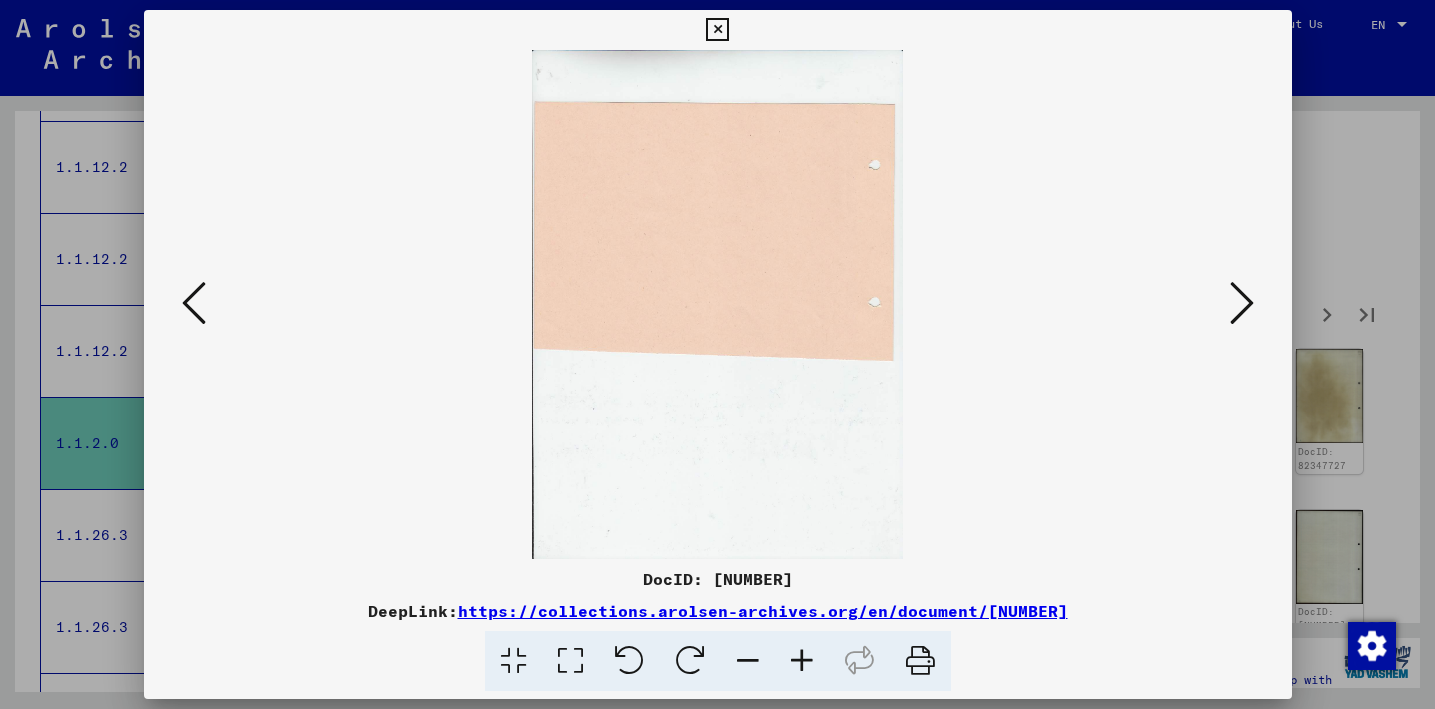 click at bounding box center (1242, 303) 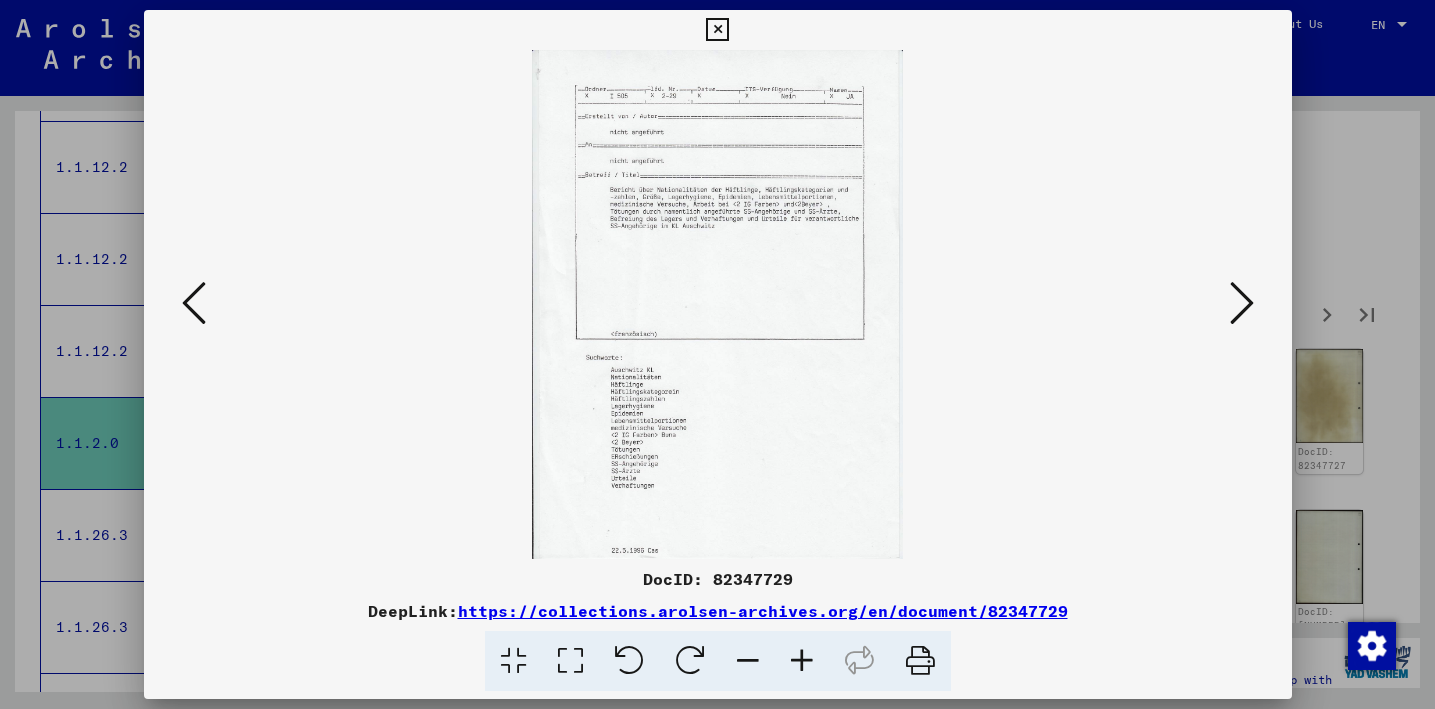 click at bounding box center [1242, 303] 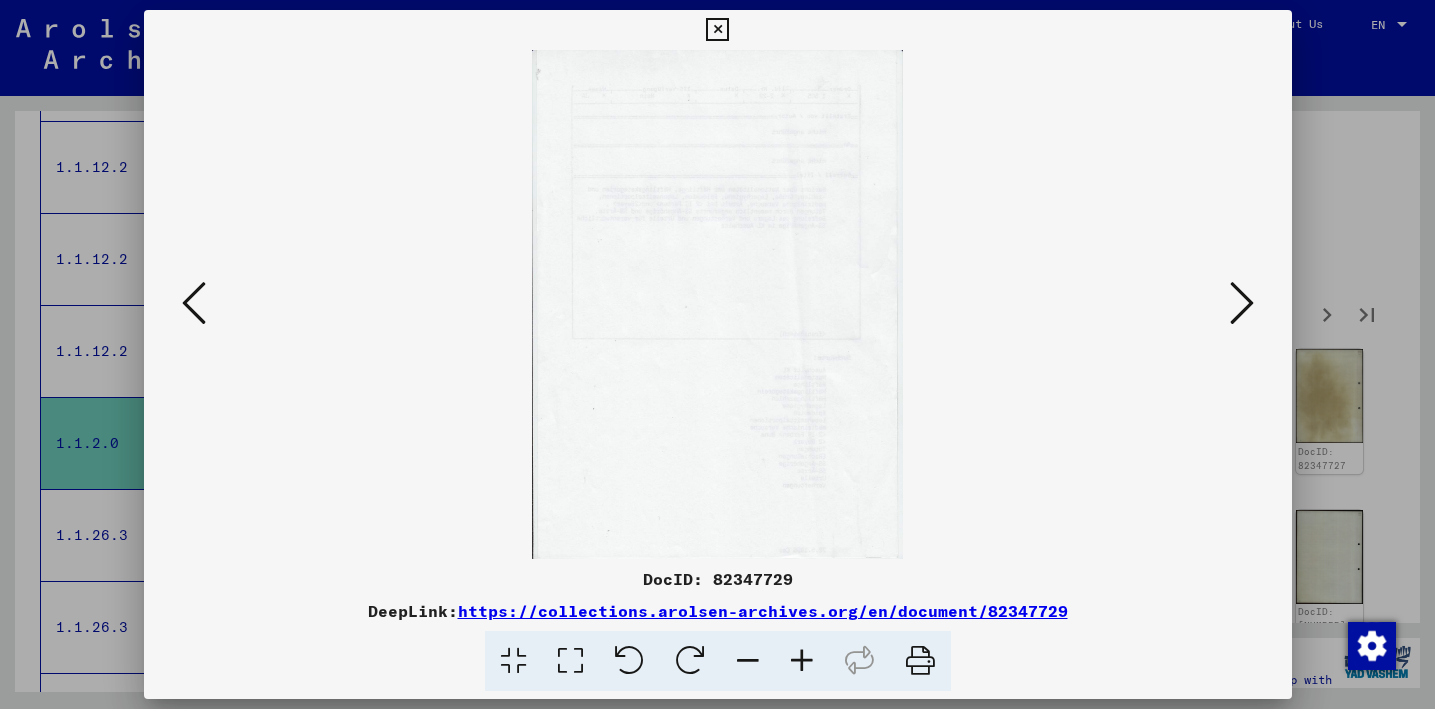 click at bounding box center [1242, 303] 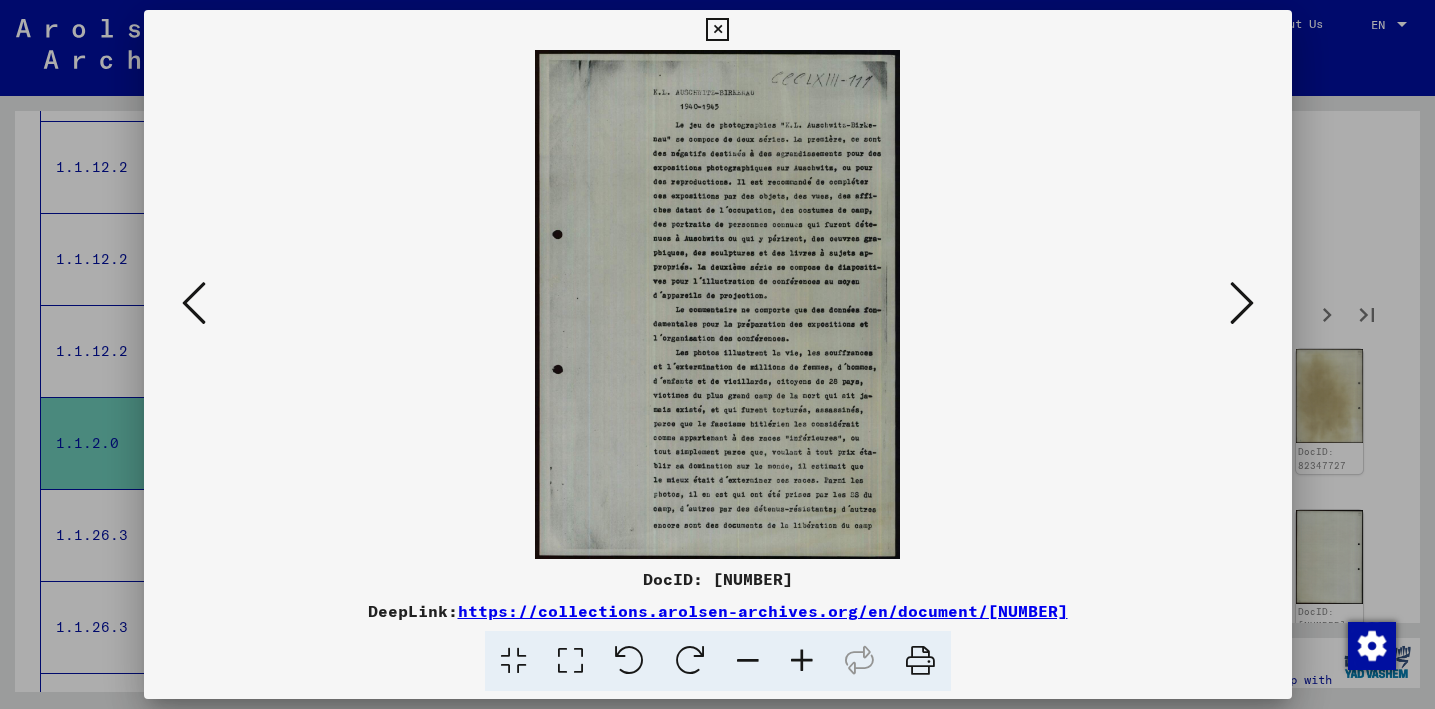 click at bounding box center (1242, 303) 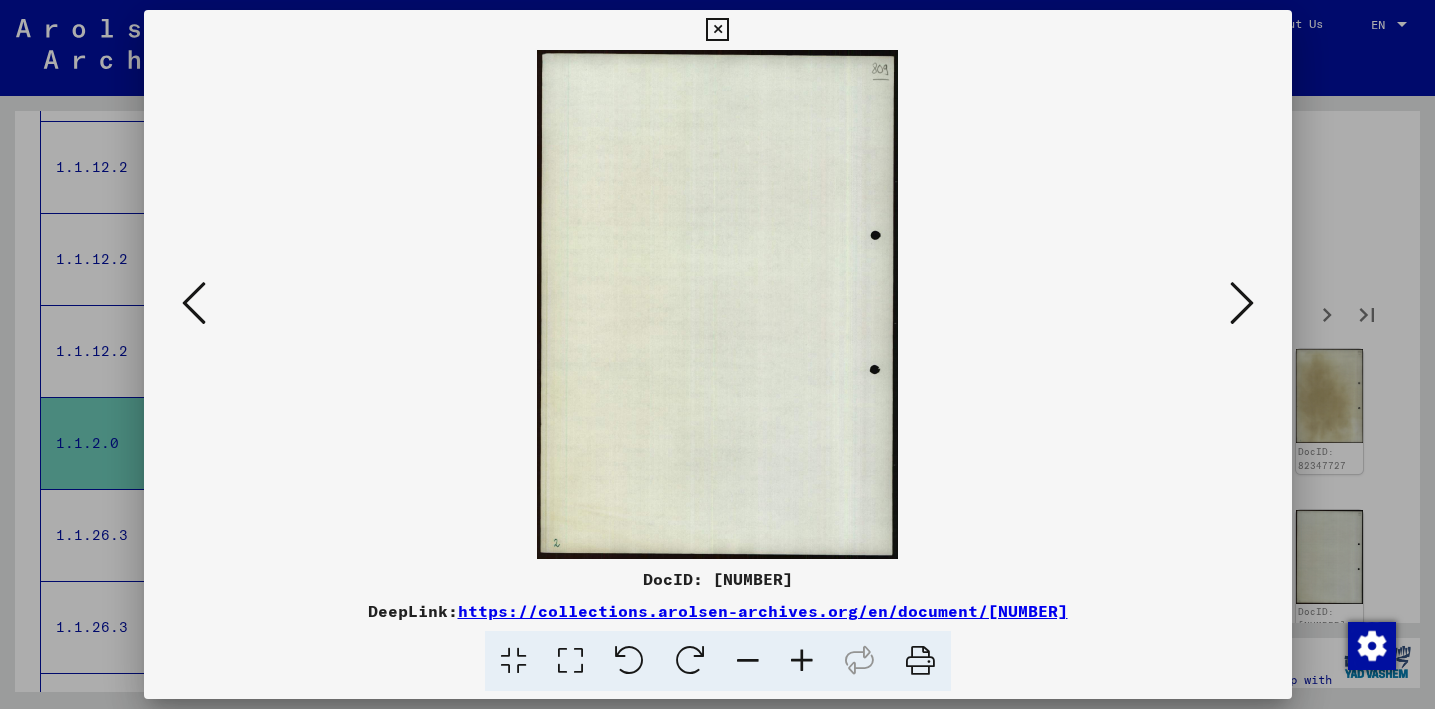 click at bounding box center (1242, 303) 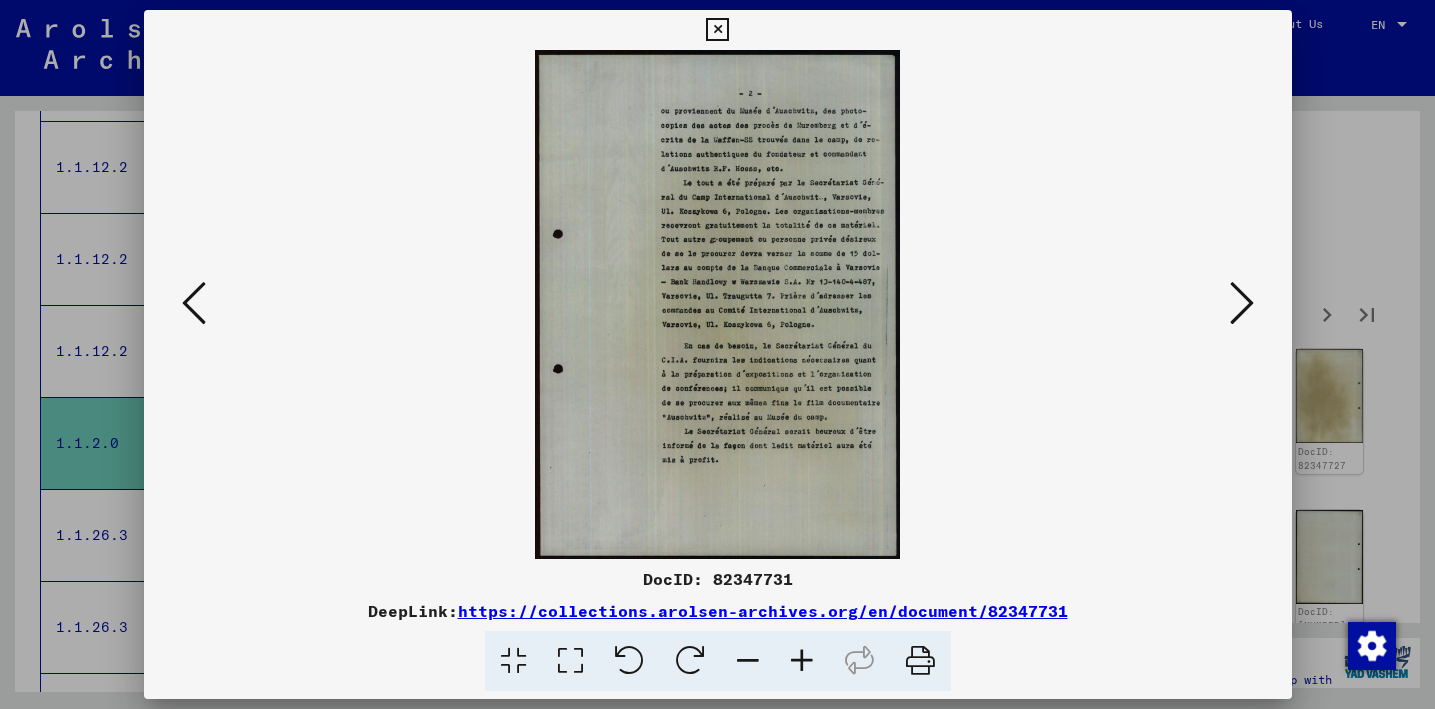 click at bounding box center [1242, 303] 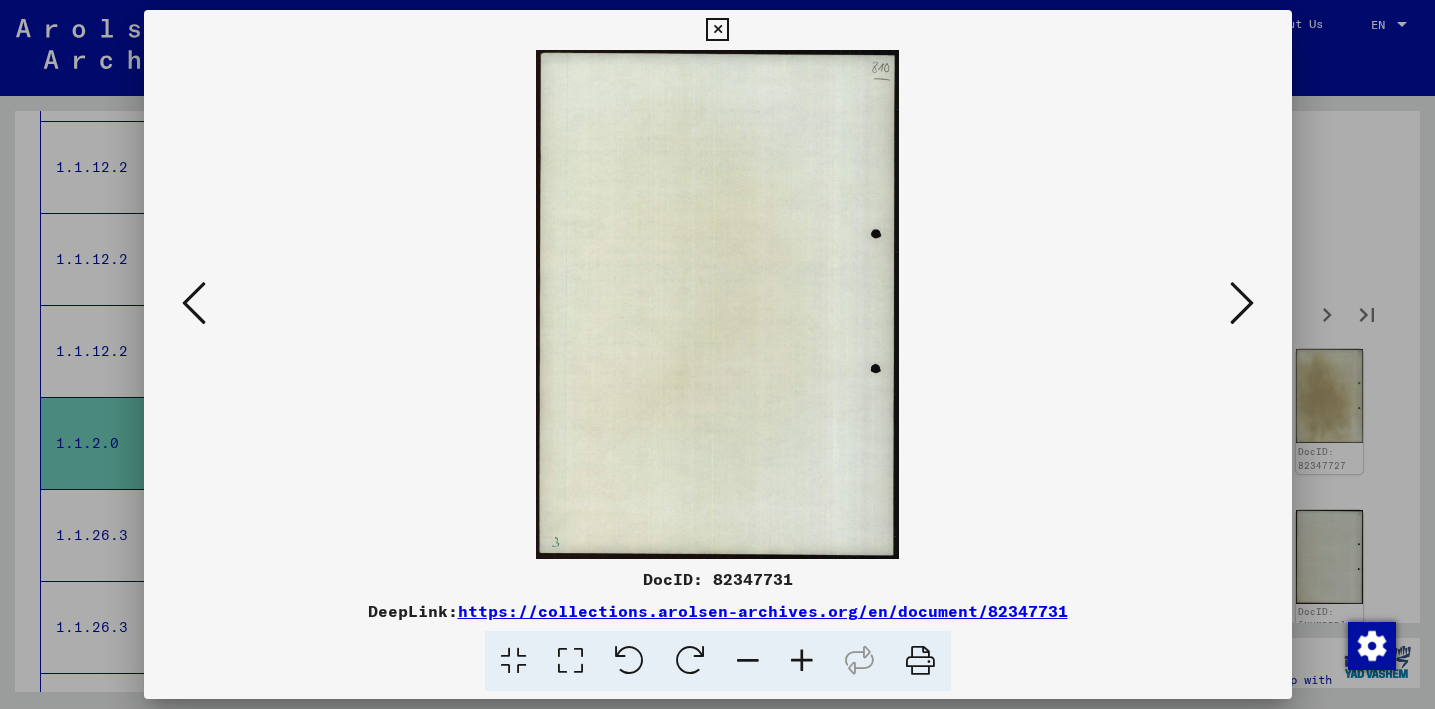 click at bounding box center (1242, 303) 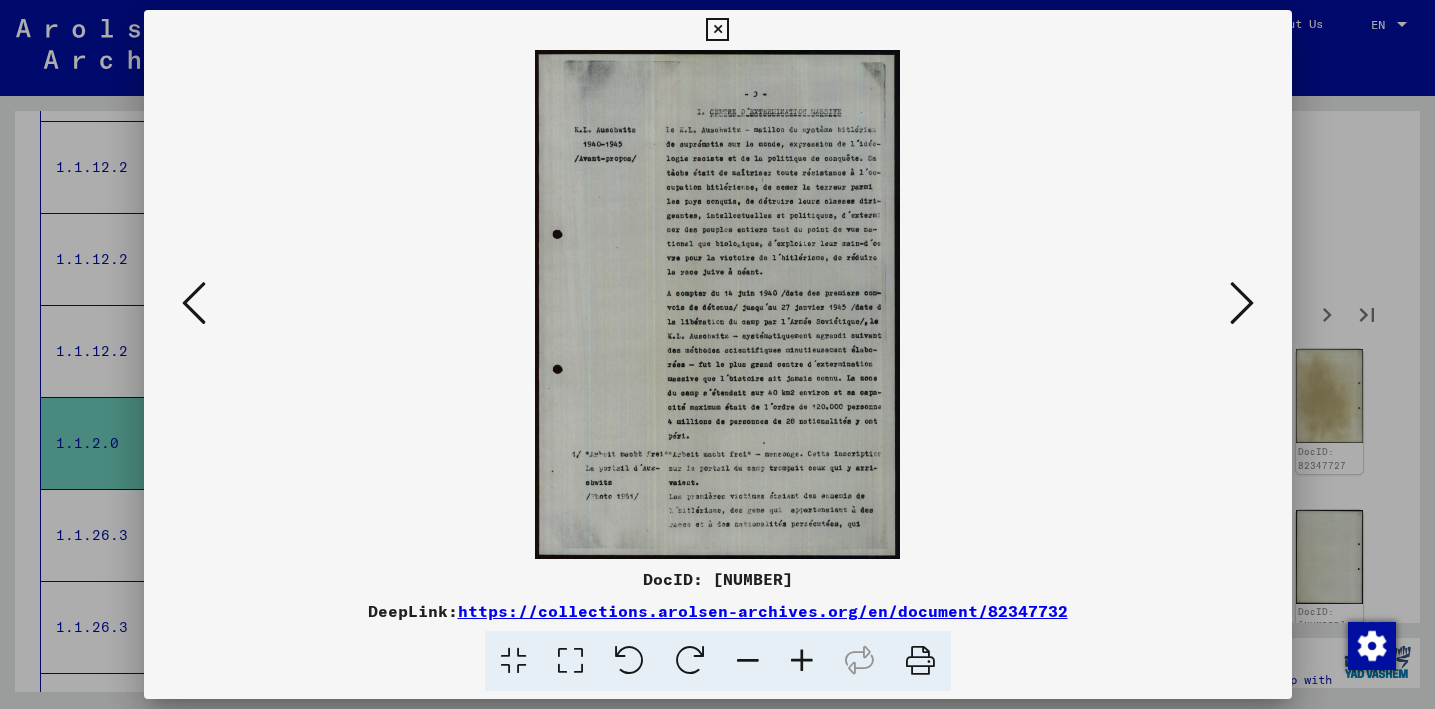 click at bounding box center (1242, 303) 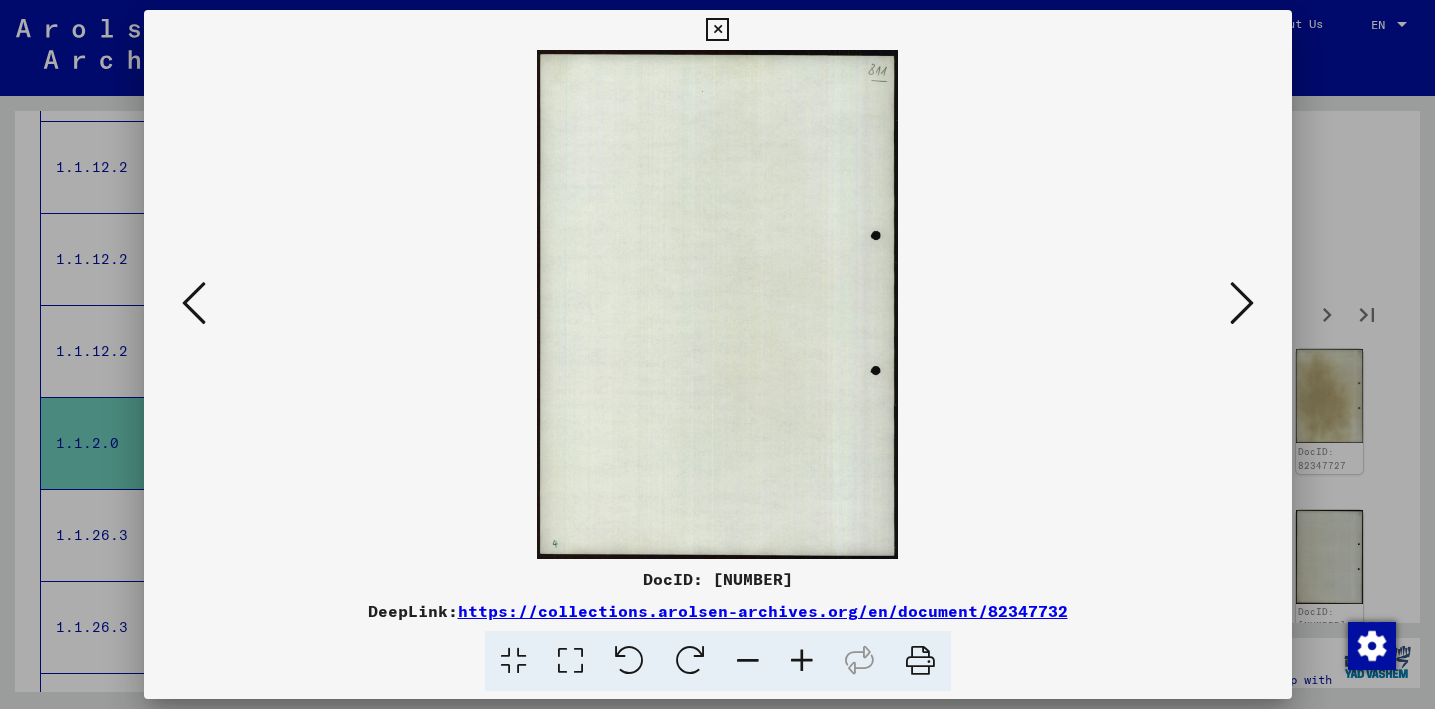click at bounding box center (1242, 303) 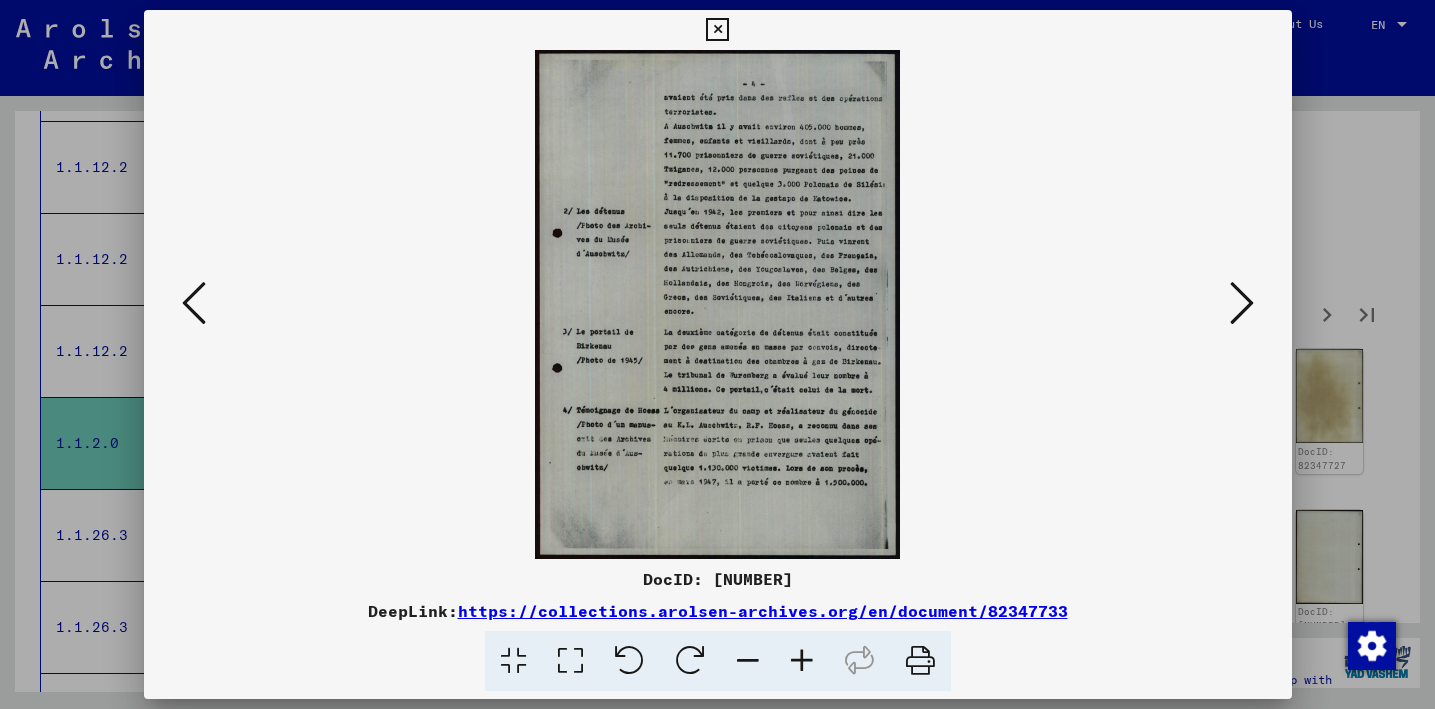 click at bounding box center (1242, 303) 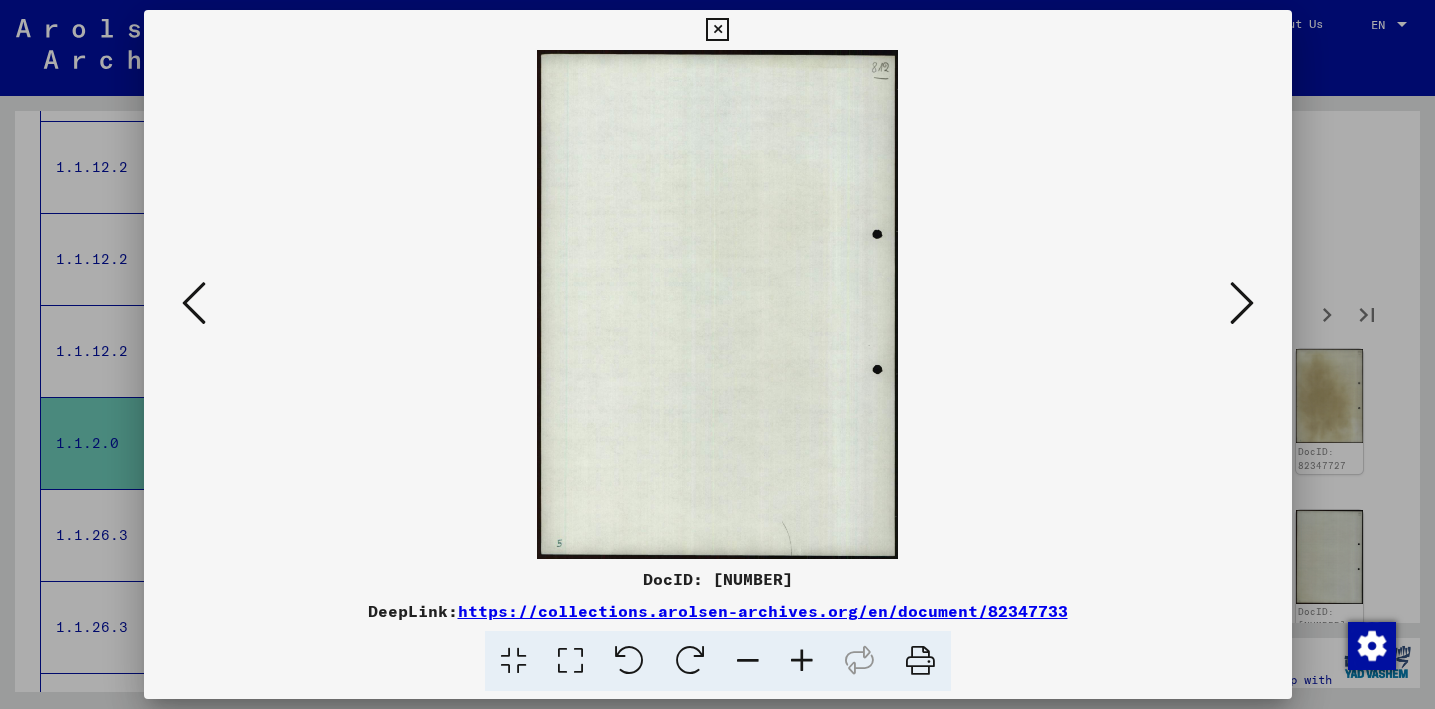 click at bounding box center (1242, 303) 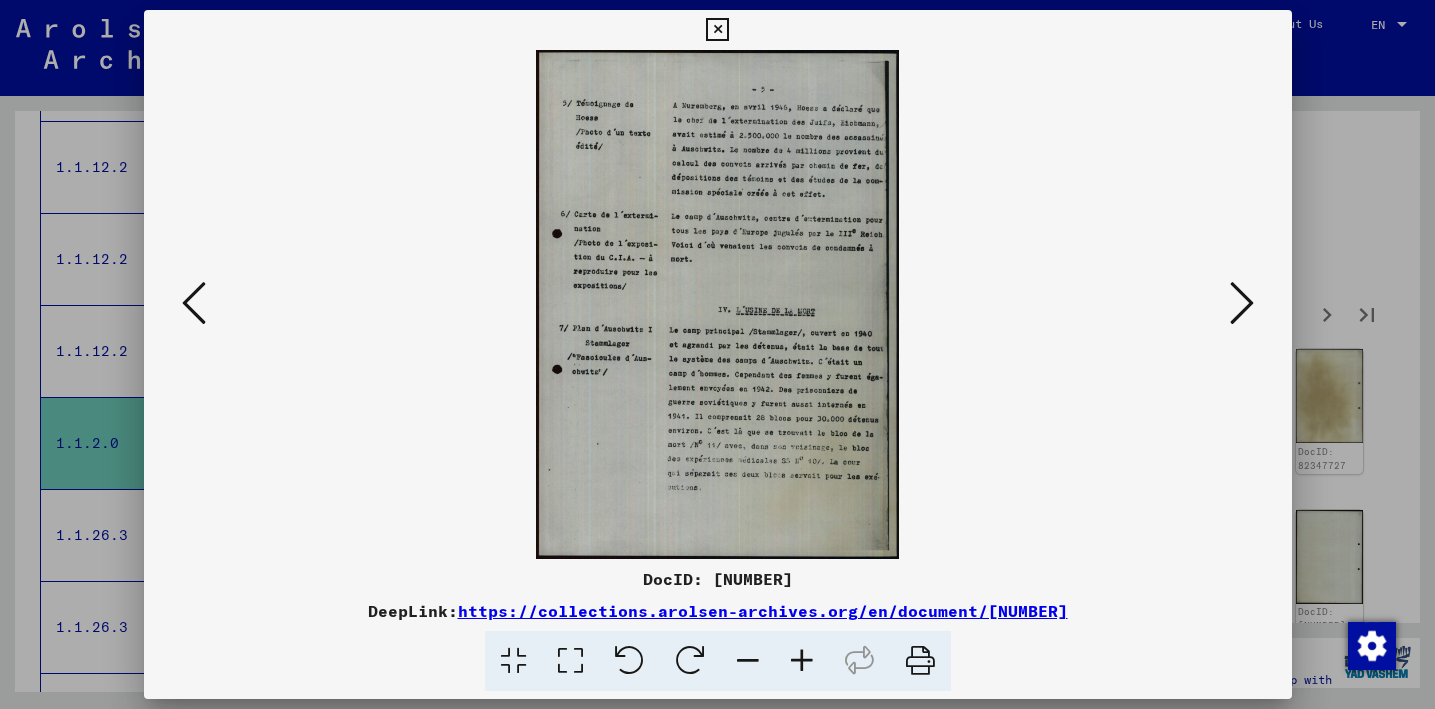 click at bounding box center (717, 354) 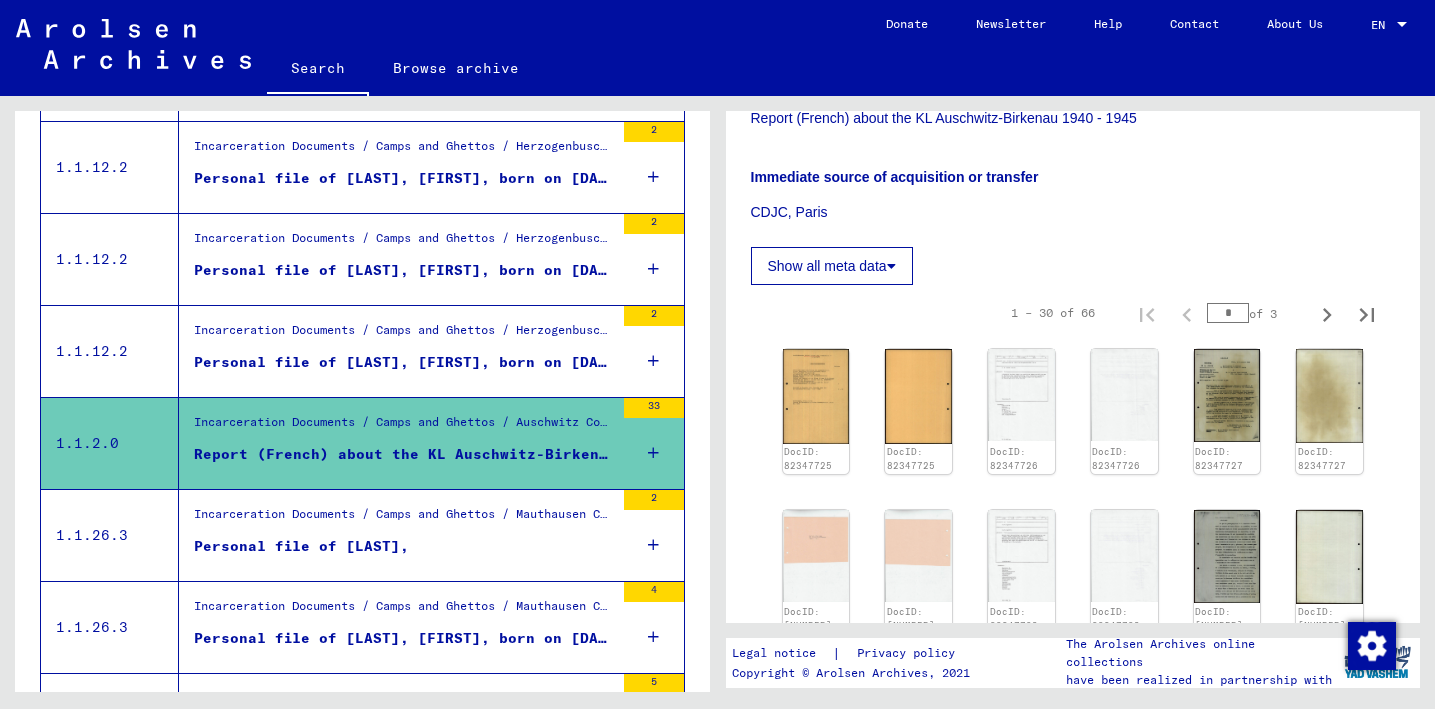 click 